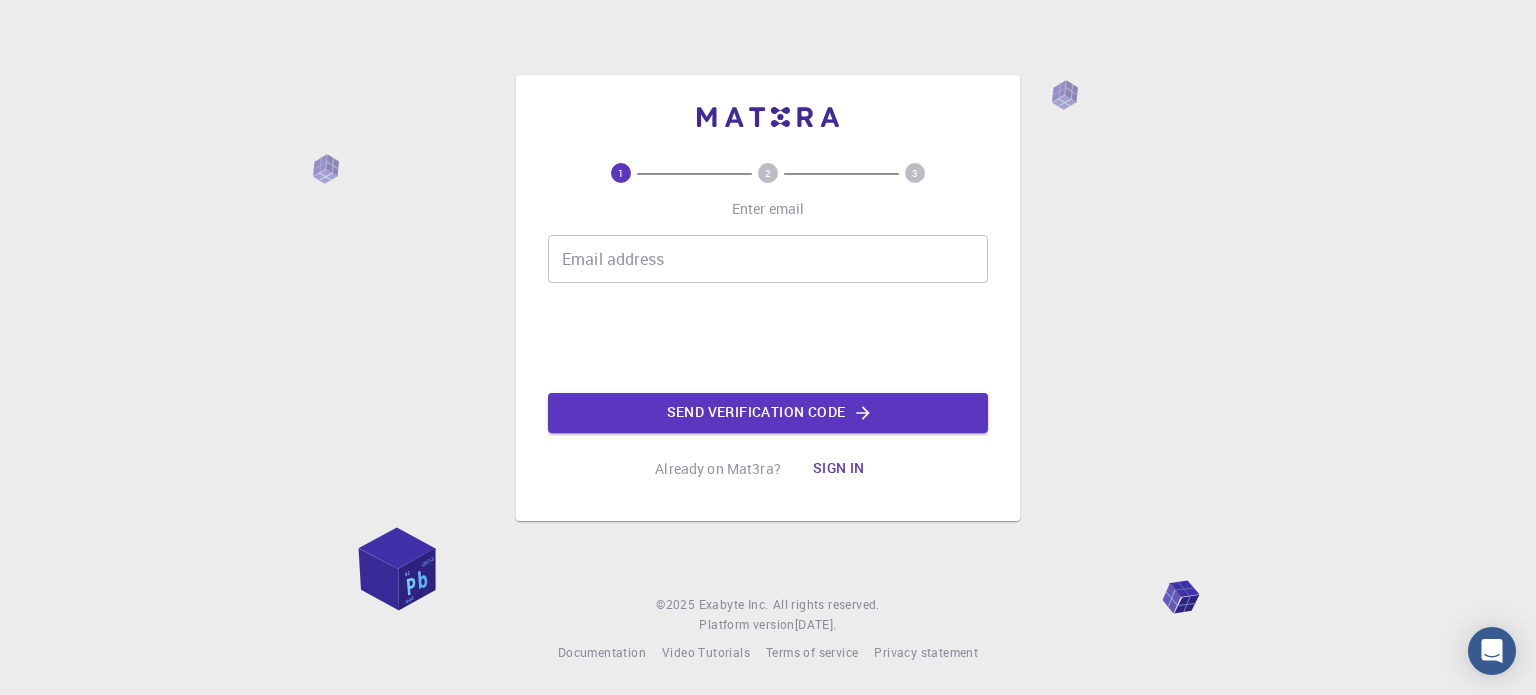 scroll, scrollTop: 0, scrollLeft: 0, axis: both 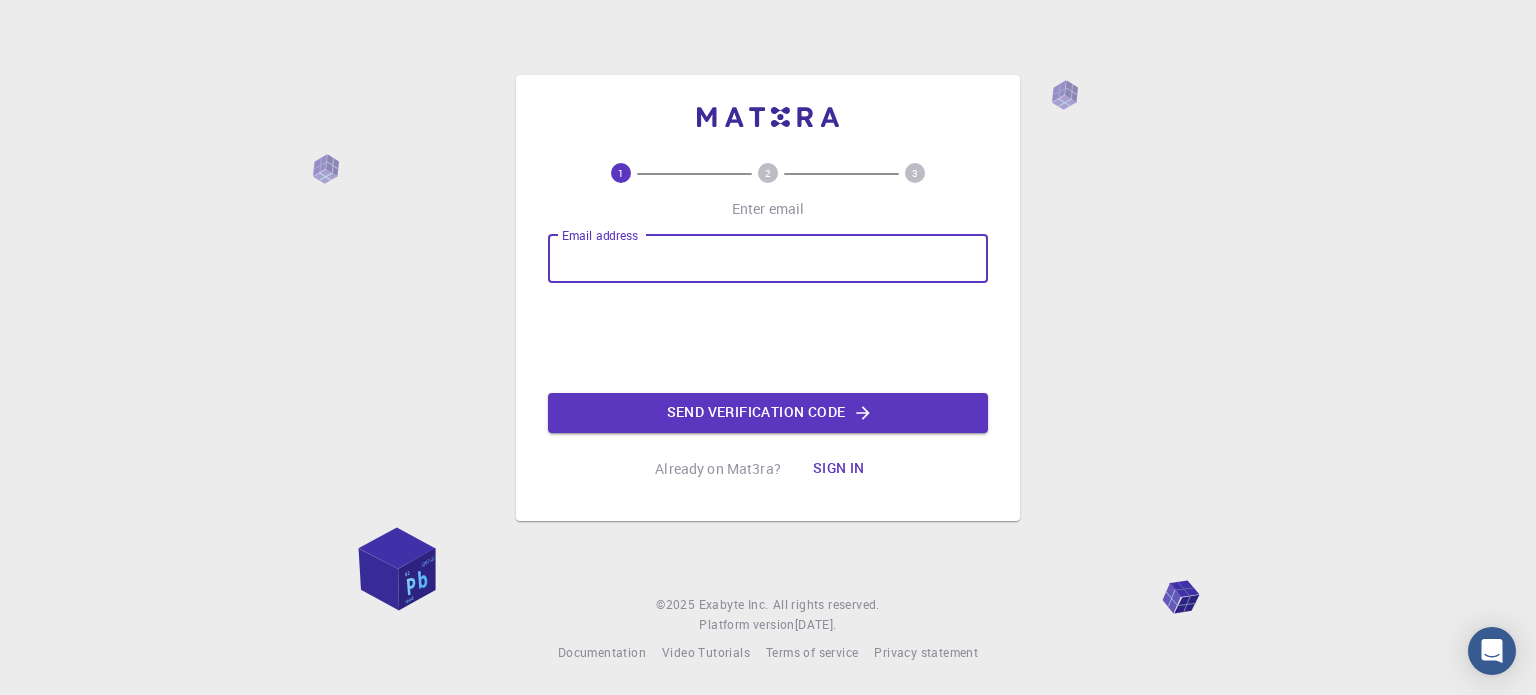 click on "Email address" at bounding box center (768, 259) 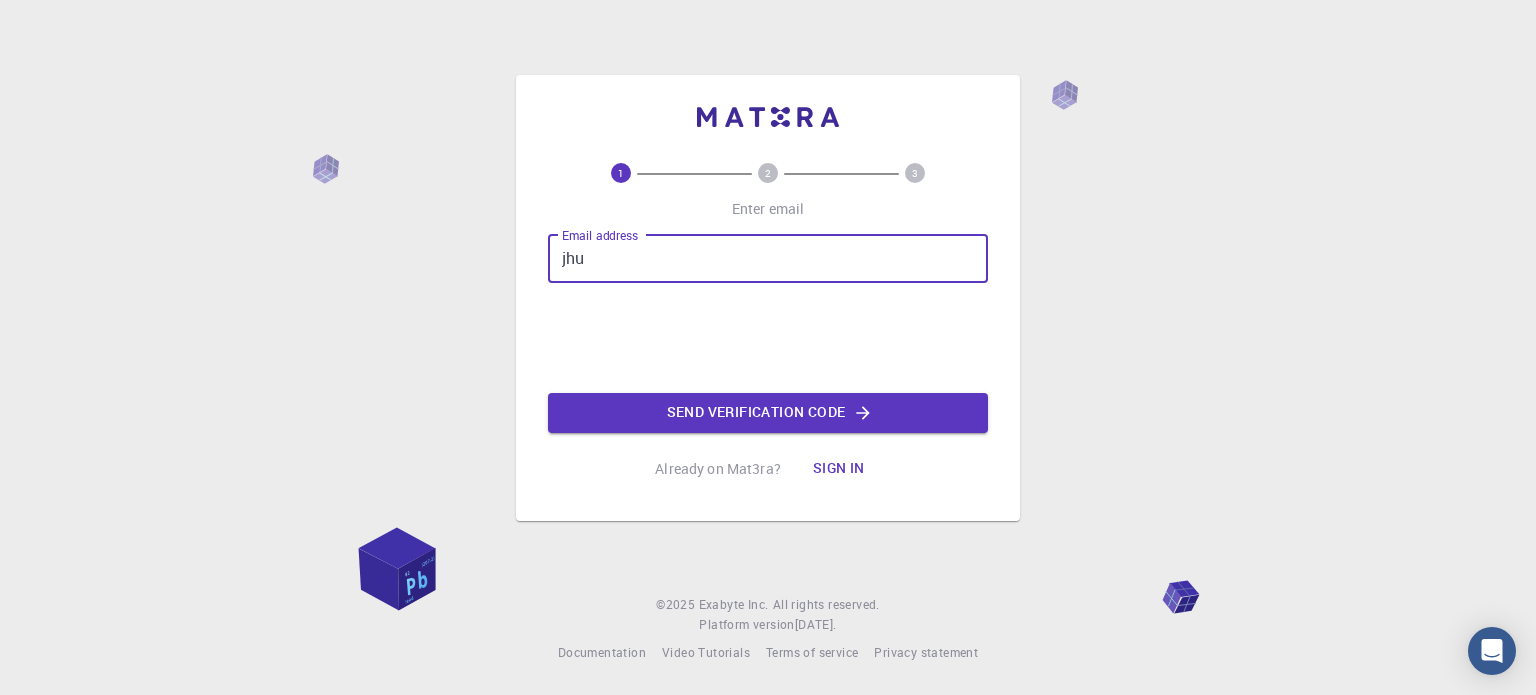type on "jhuvanrheymondido@gmail.com" 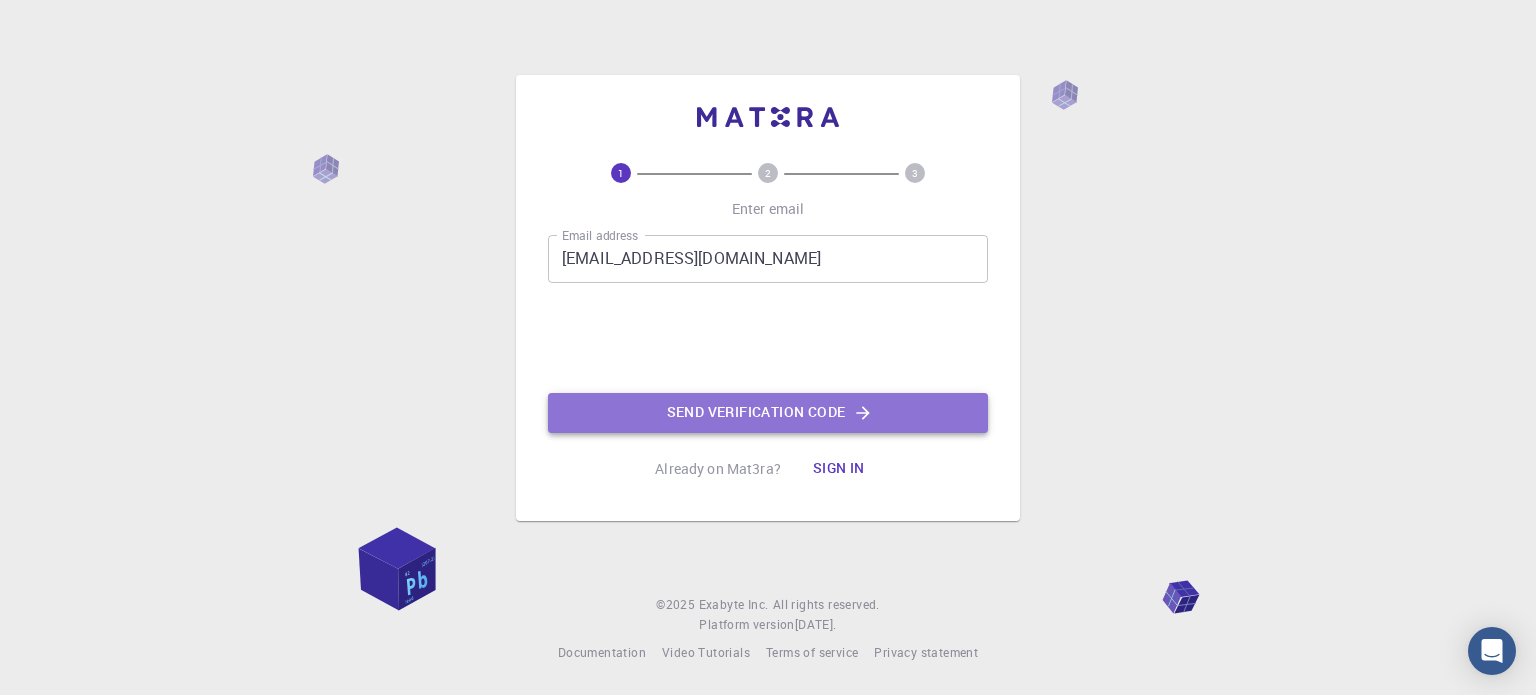 click on "Send verification code" 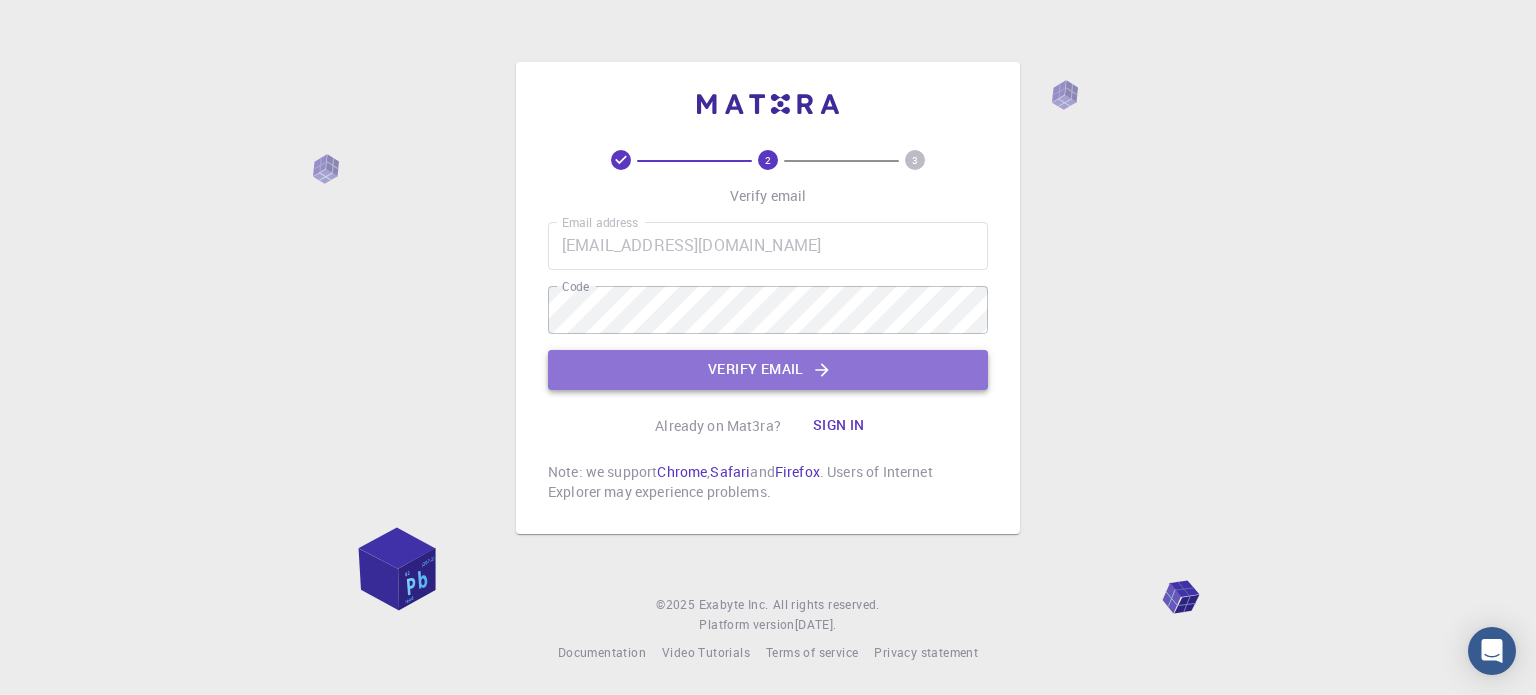 click on "Verify email" 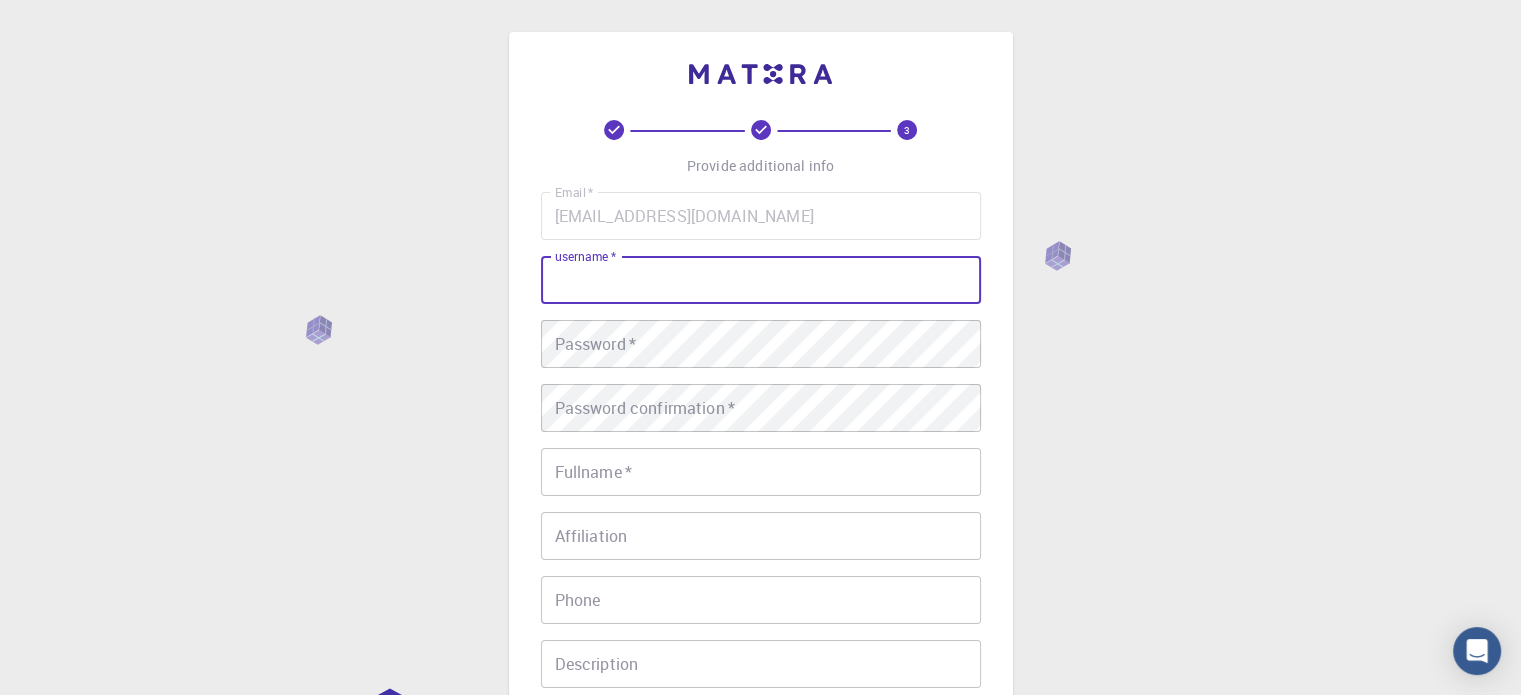 click on "username   *" at bounding box center (761, 280) 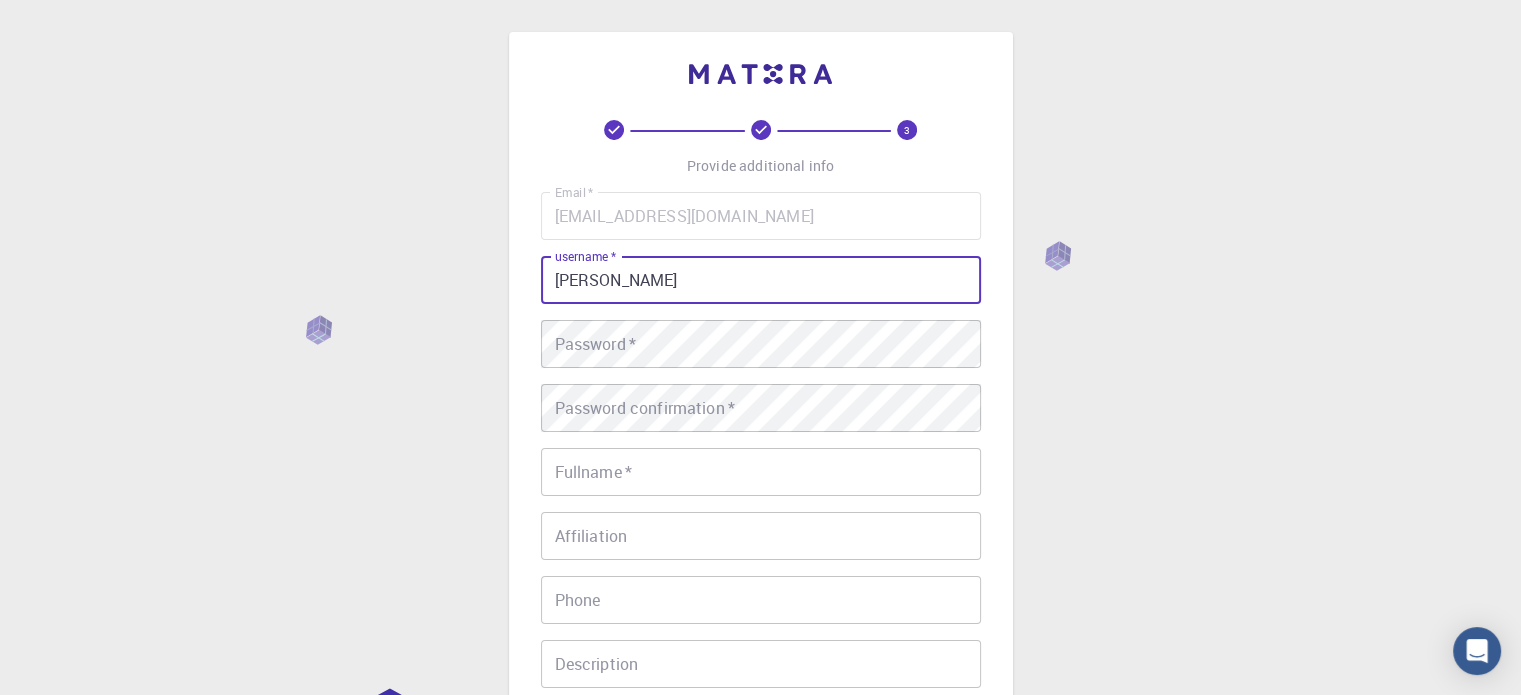 type on "Sir Bang" 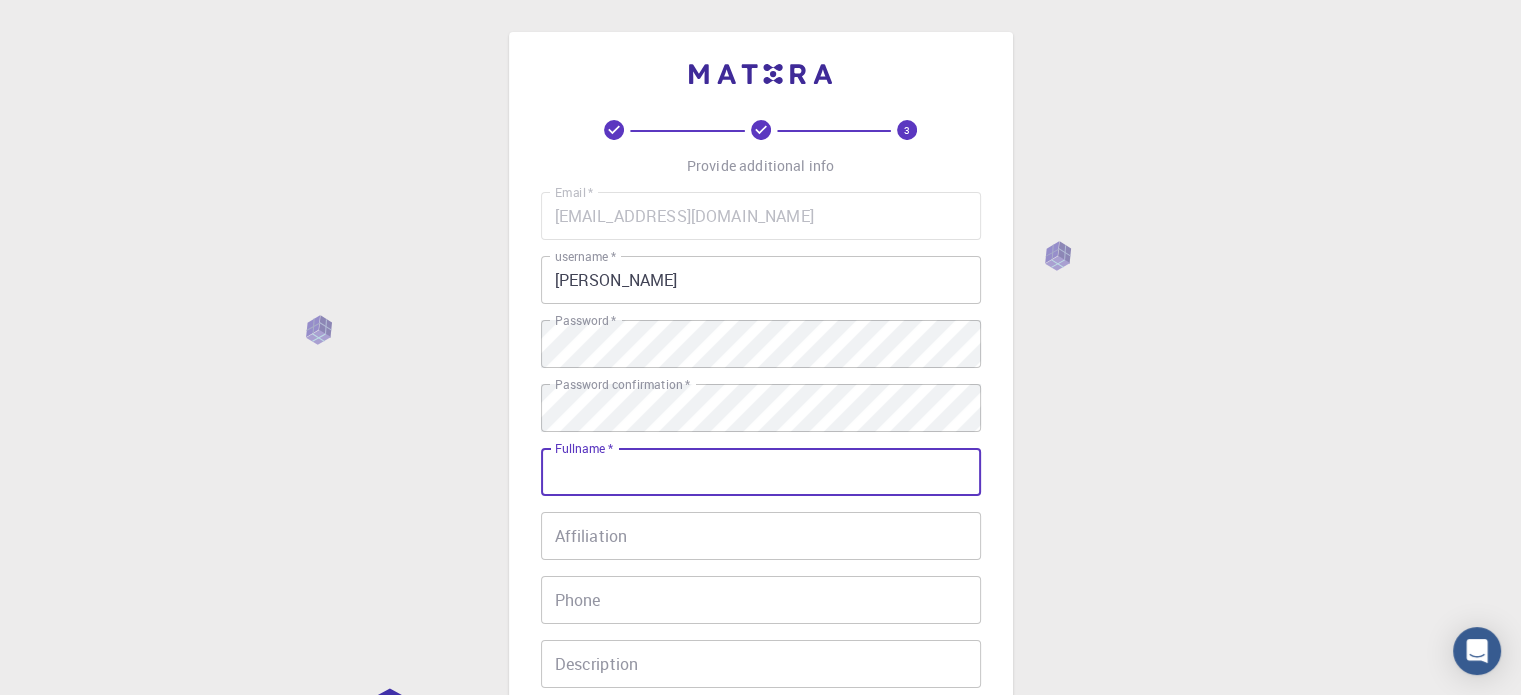 click on "Fullname   *" at bounding box center [761, 472] 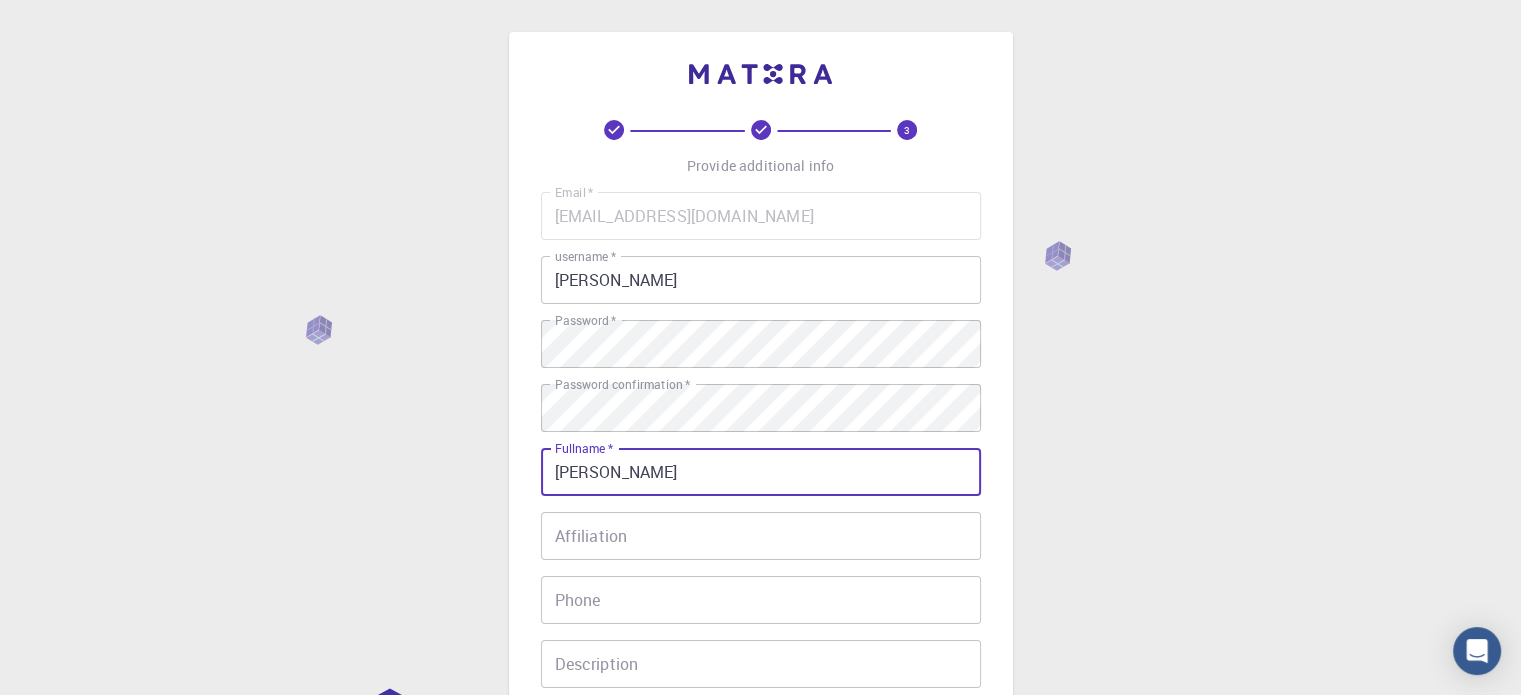 type on "[PERSON_NAME]" 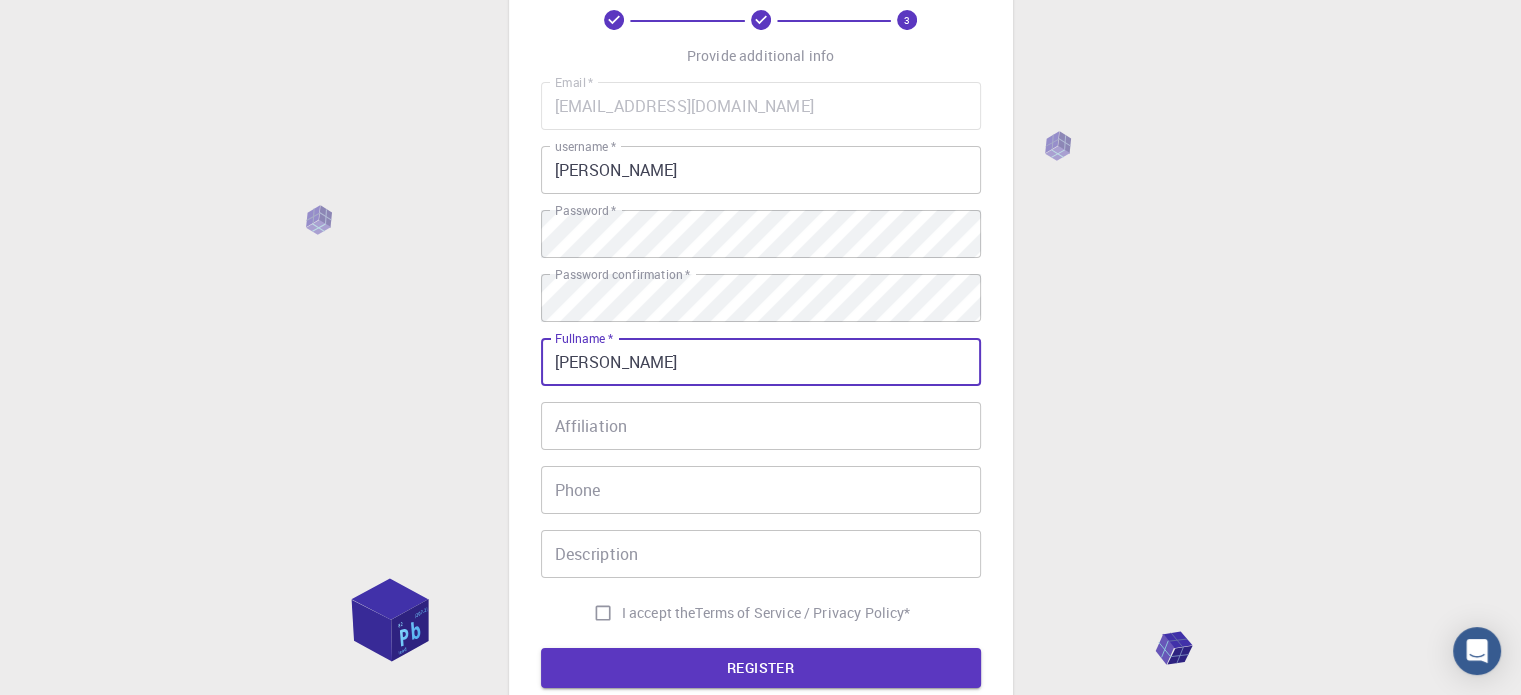 scroll, scrollTop: 111, scrollLeft: 0, axis: vertical 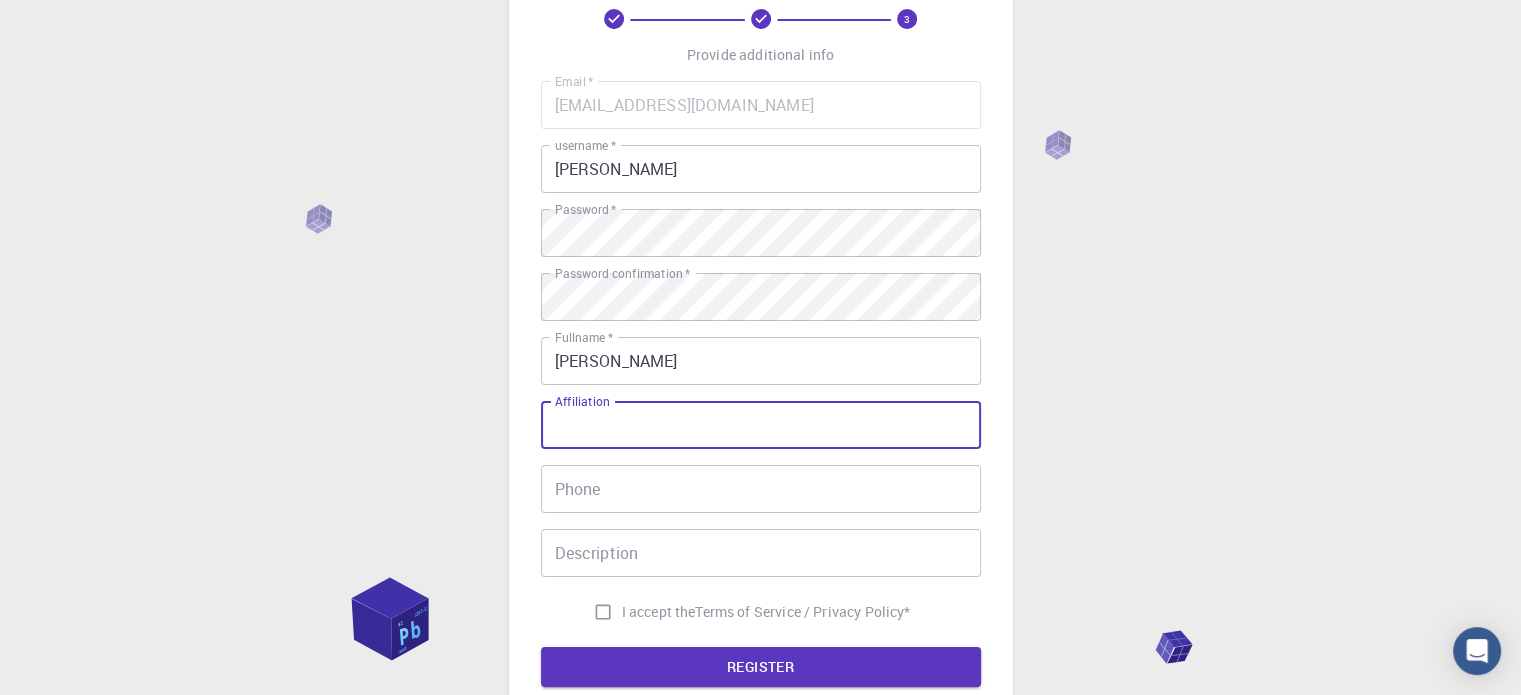 click on "Affiliation" at bounding box center [761, 425] 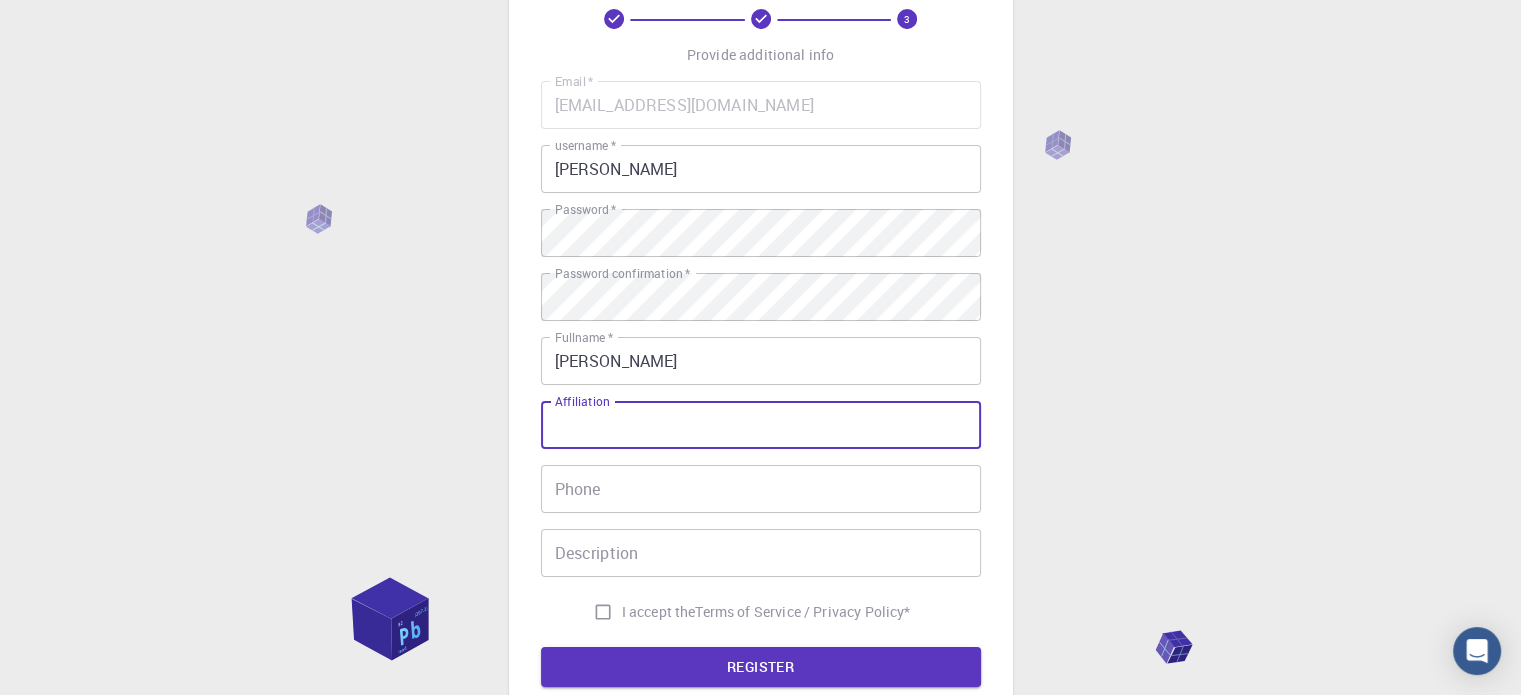 type on "t" 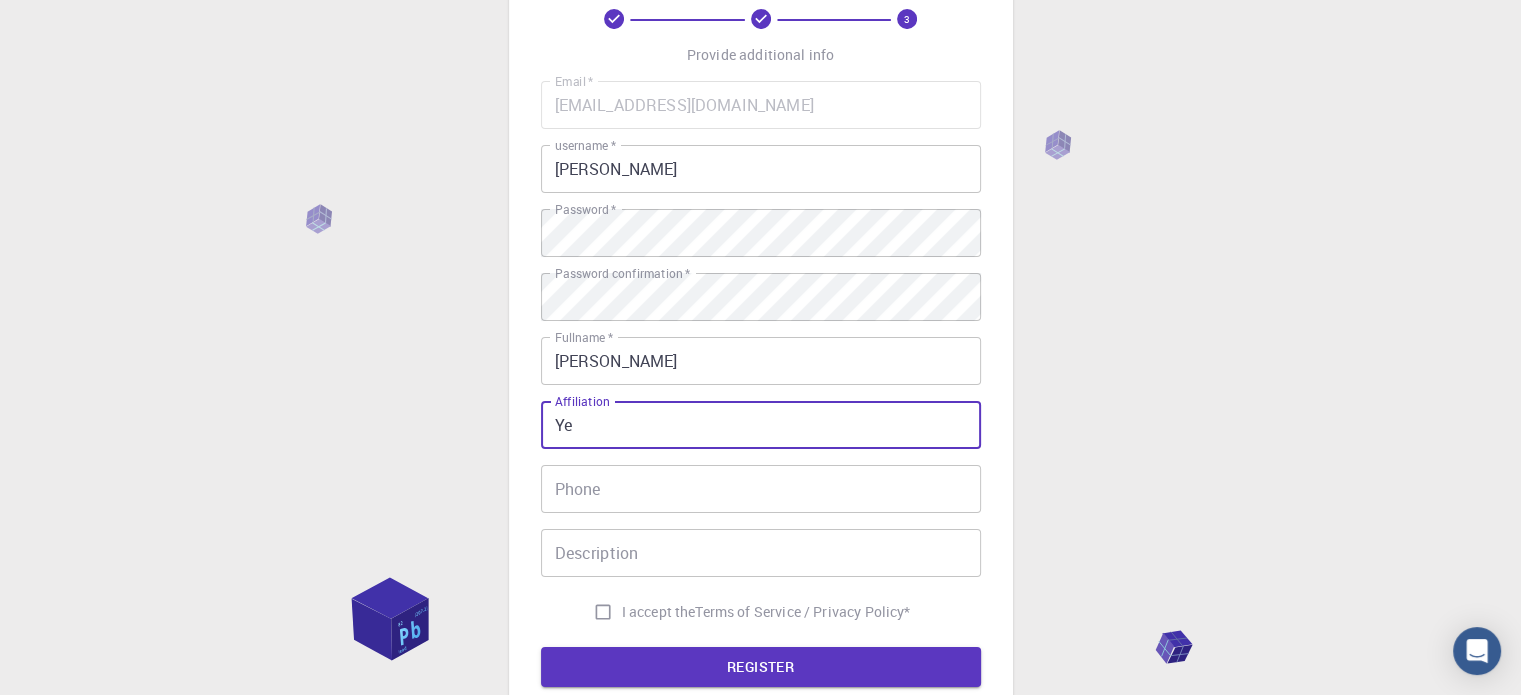 type on "Y" 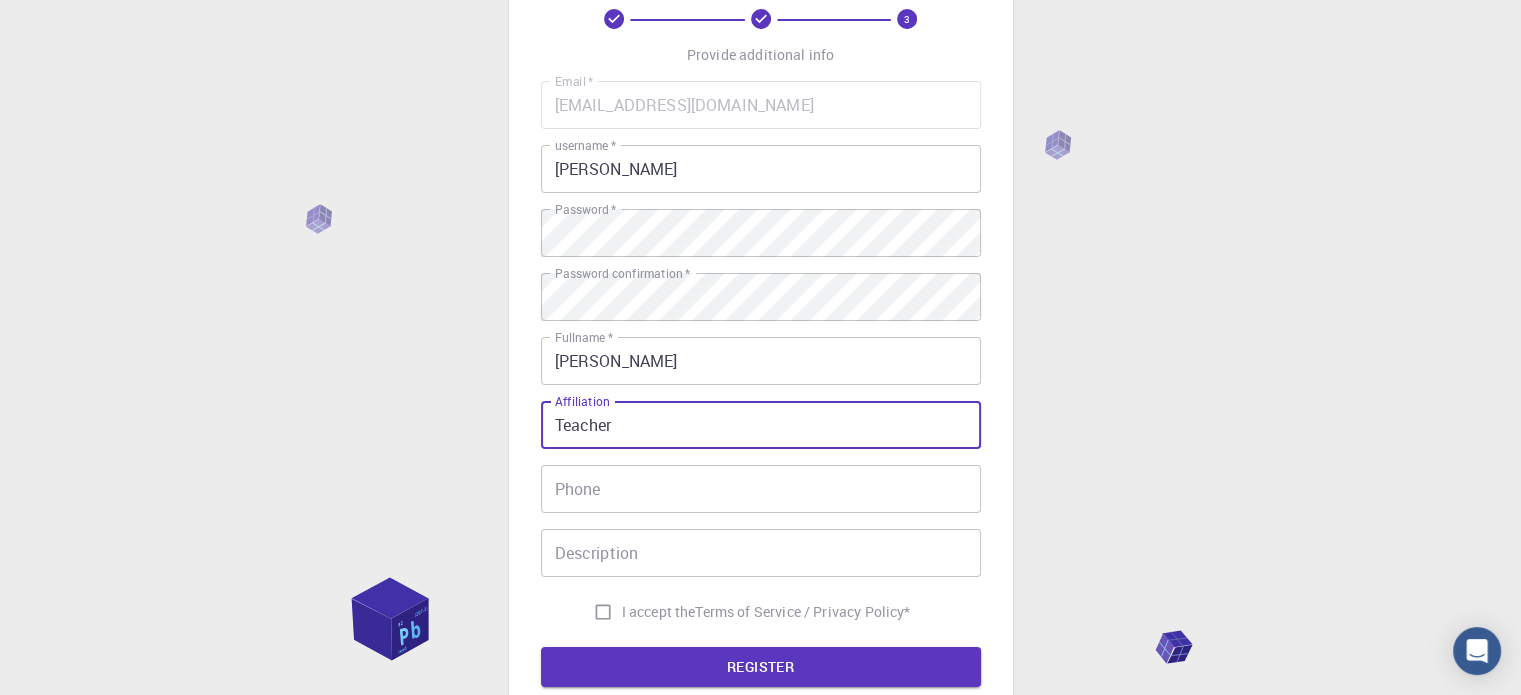 type on "Teacher" 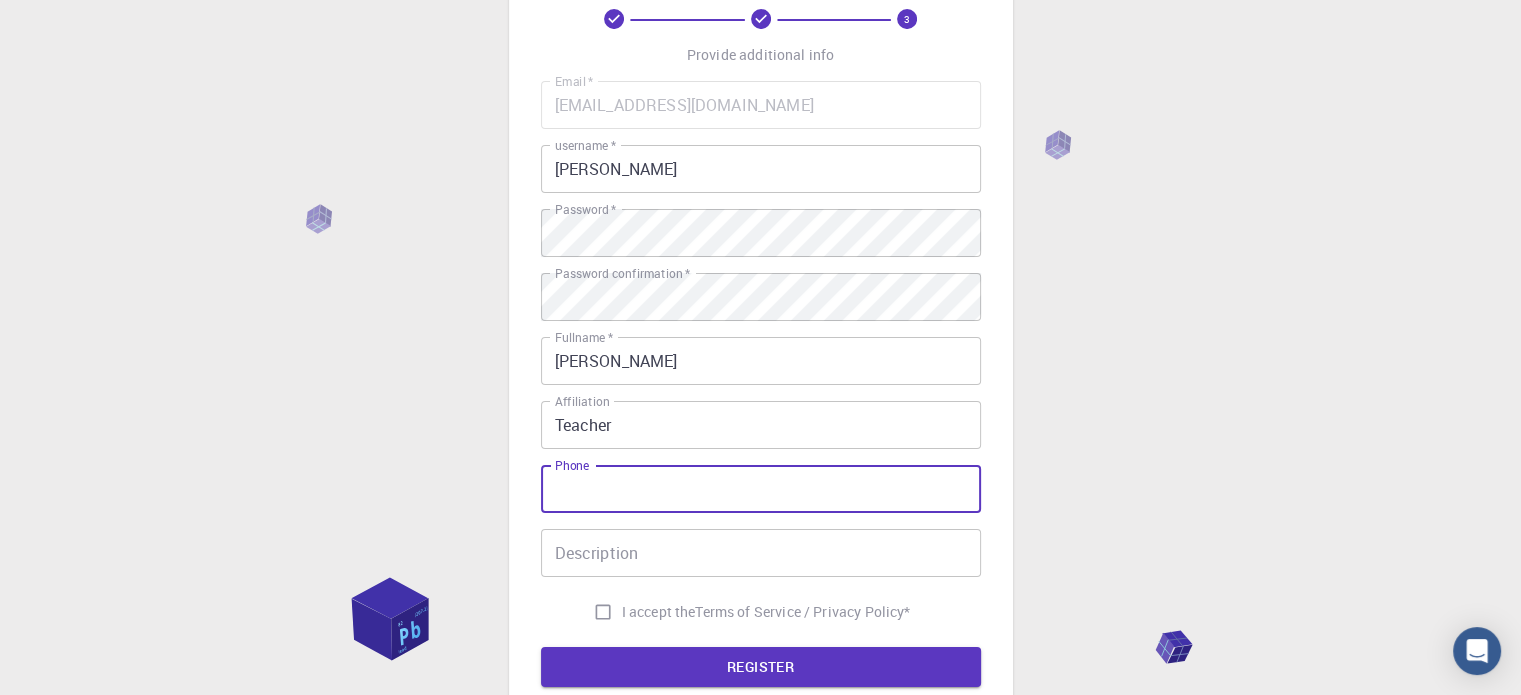 click on "Phone" at bounding box center [761, 489] 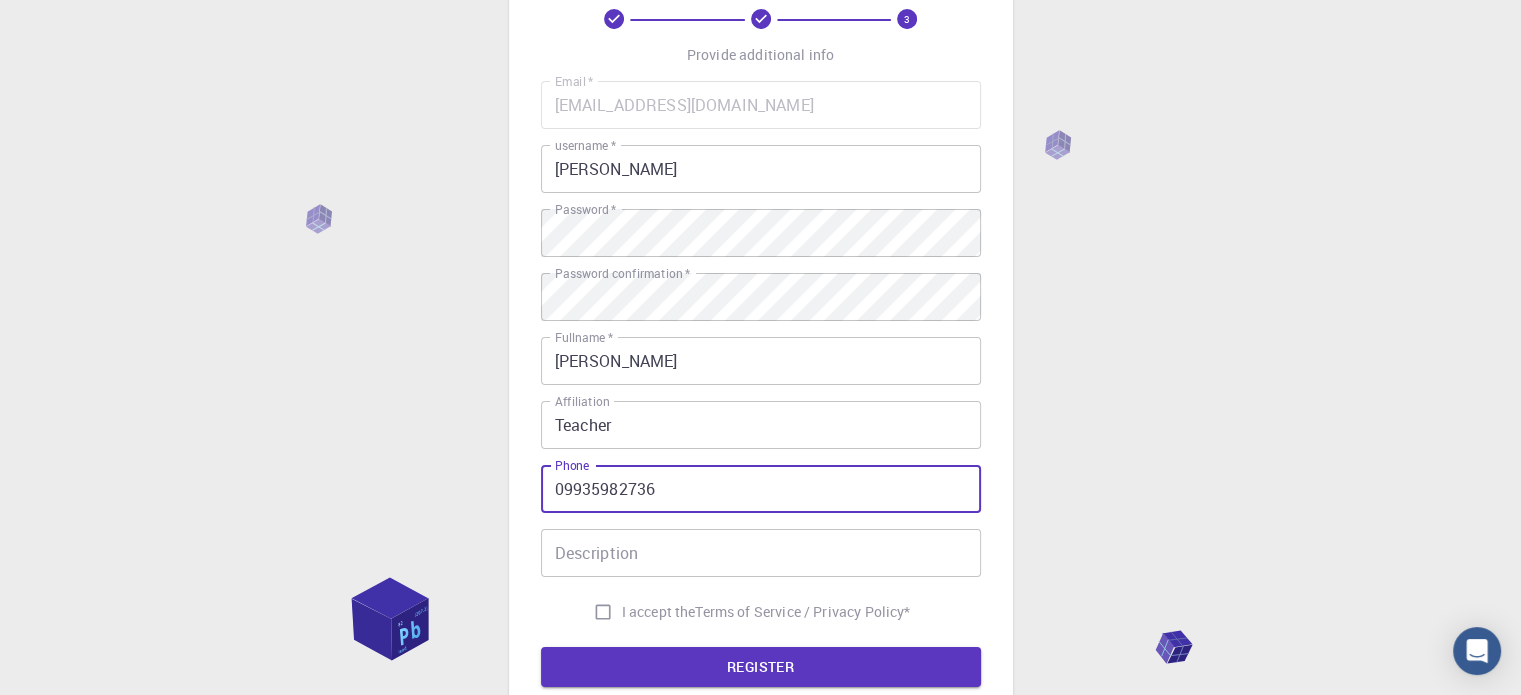 type on "09935982736" 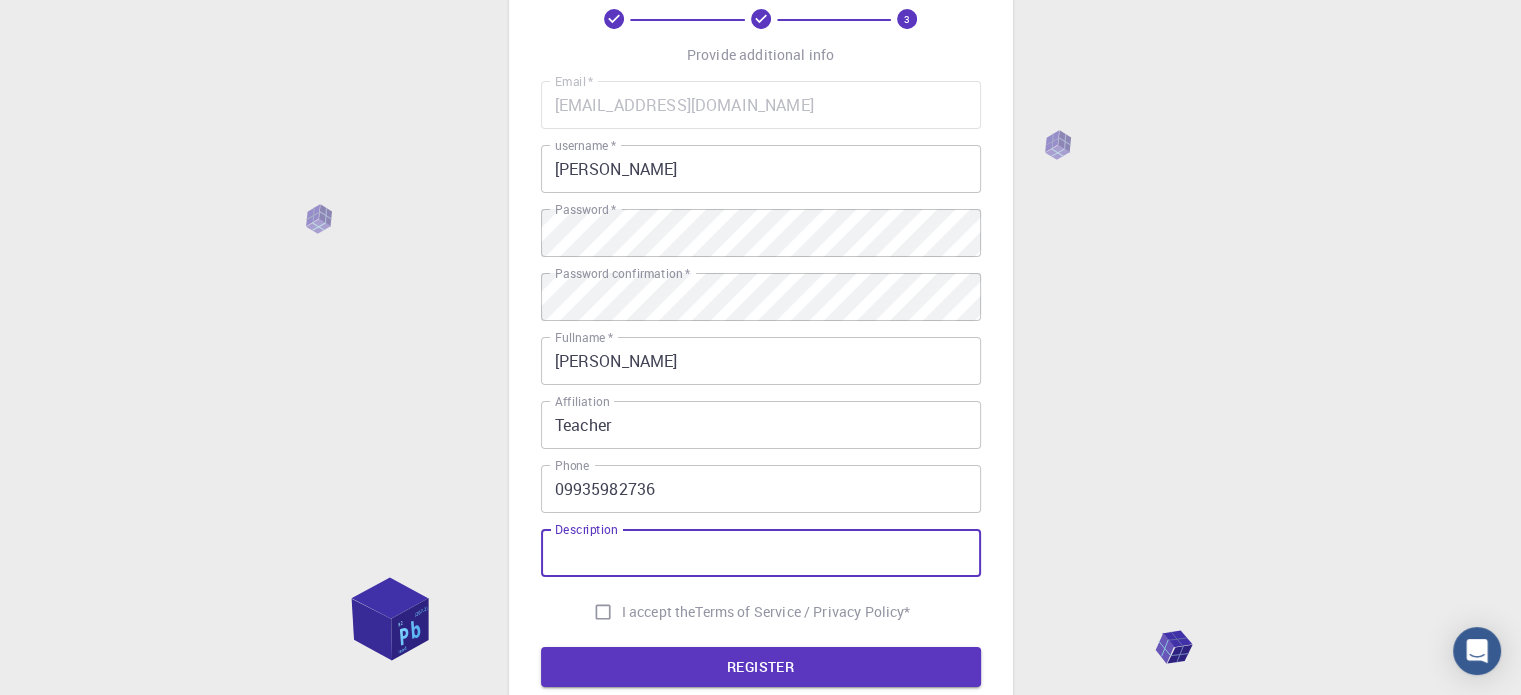 click on "Description" at bounding box center [761, 553] 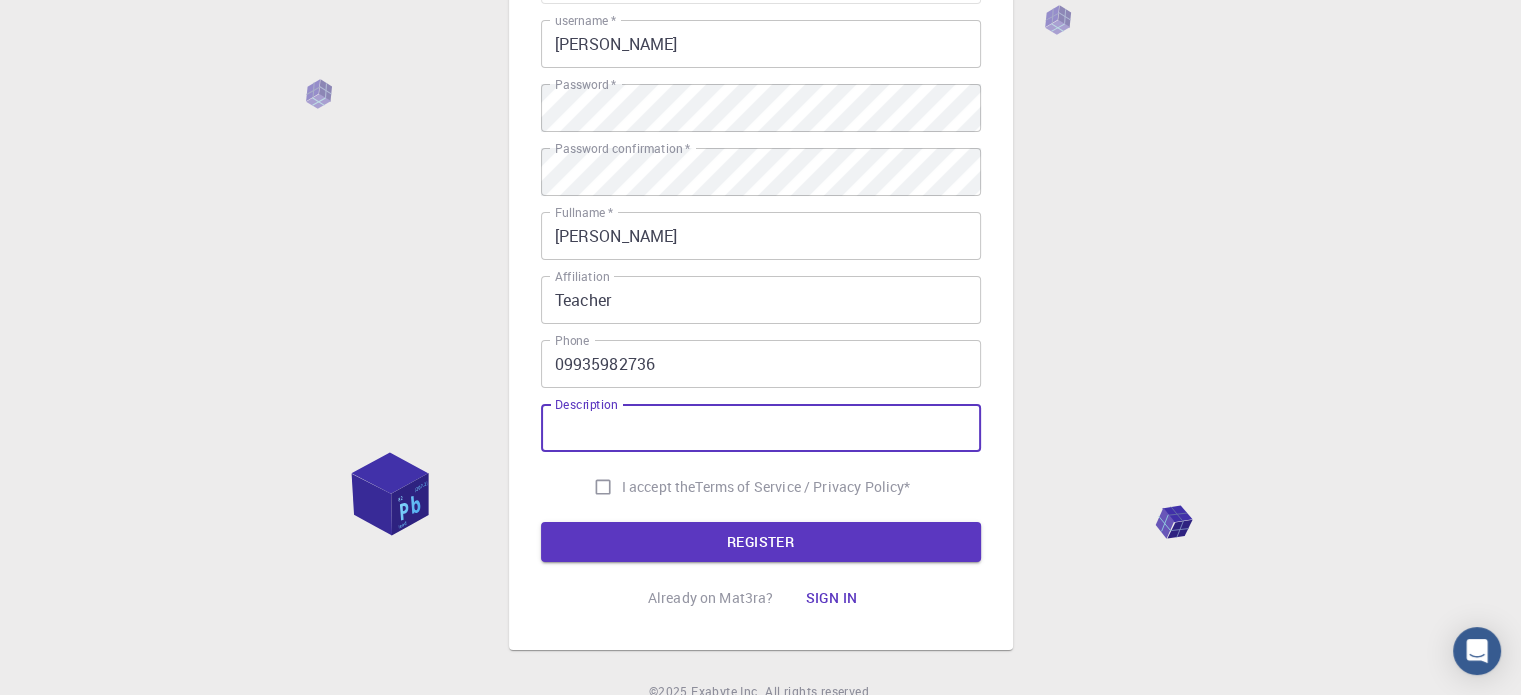 scroll, scrollTop: 296, scrollLeft: 0, axis: vertical 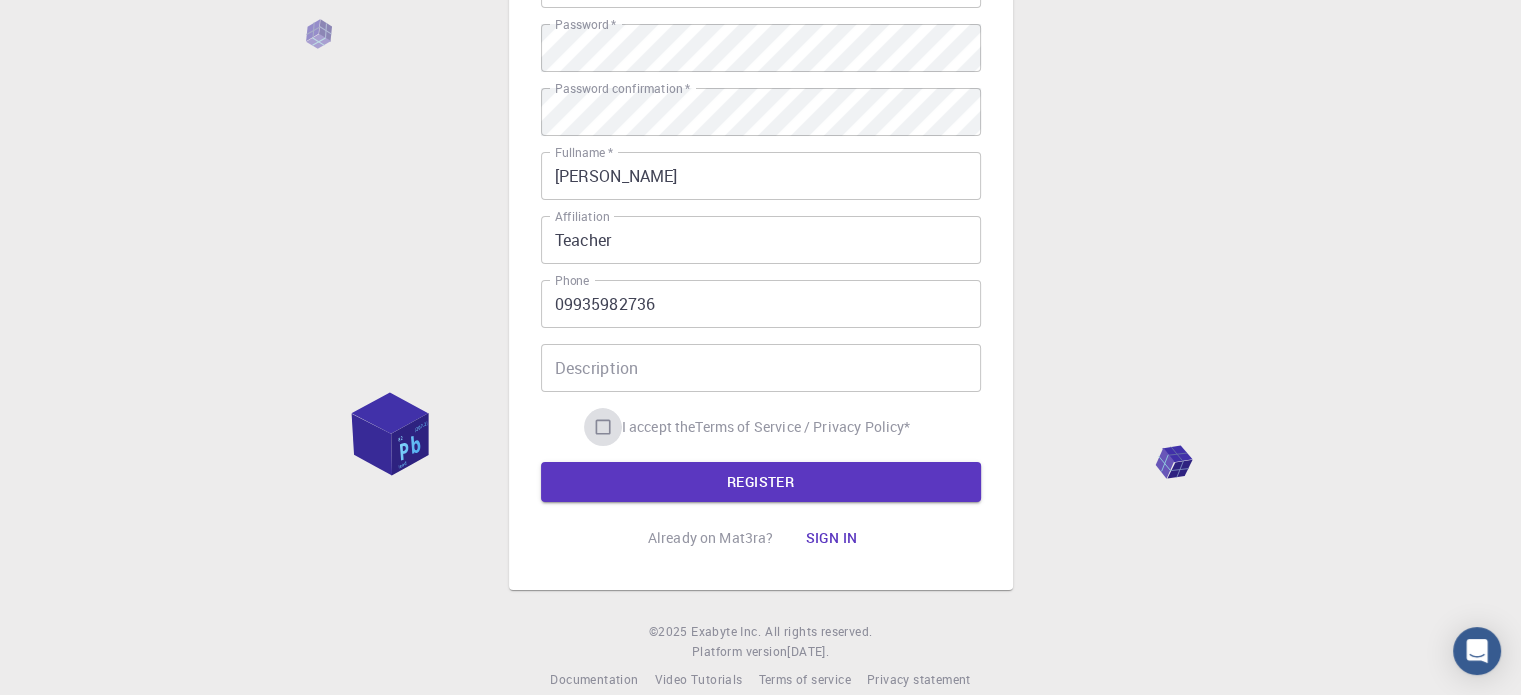 click on "I accept the  Terms of Service / Privacy Policy  *" at bounding box center (603, 427) 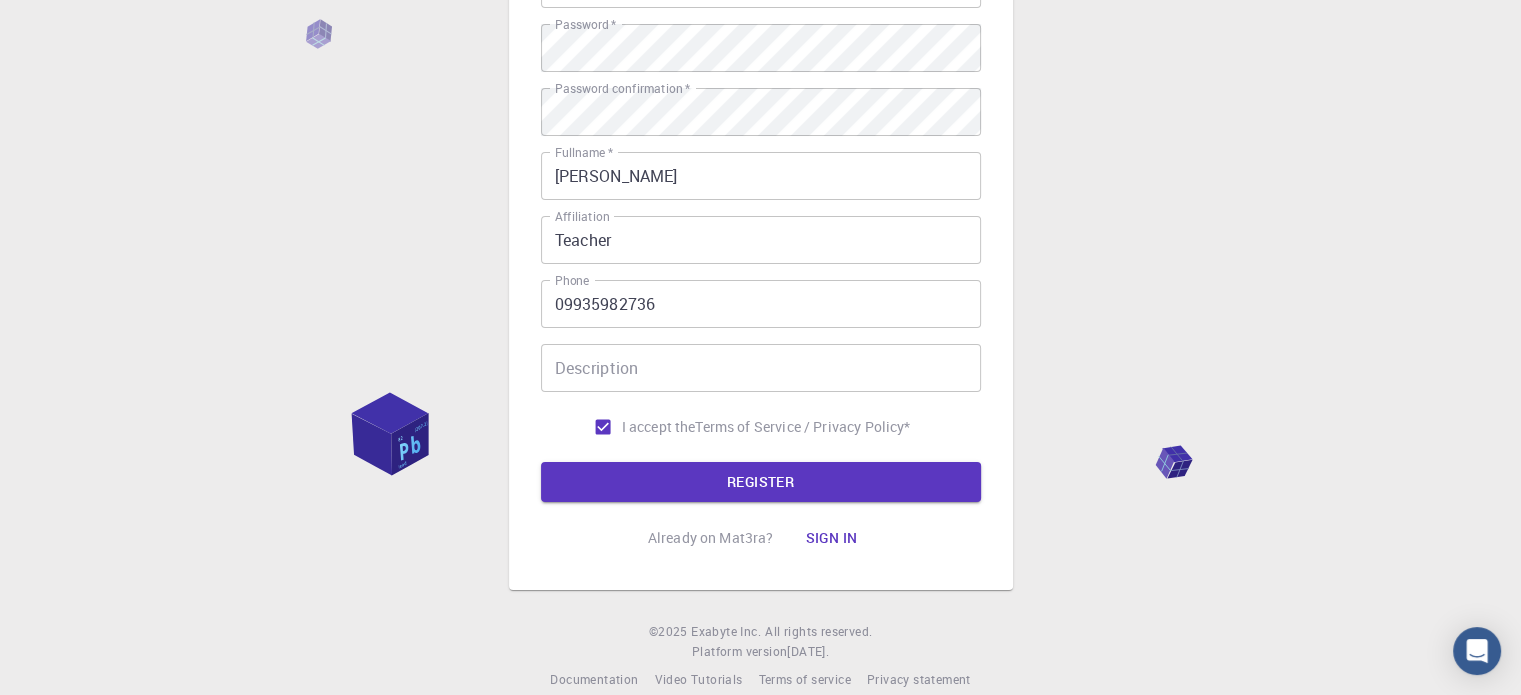 click on "Email   * jhuvanrheymondido@gmail.com Email   * username   * Sir Bang username   * Password   * Password   * Password confirmation   * Password confirmation   * Fullname   * Jhuvan Rhey C. Mondido Fullname   * Affiliation Teacher Affiliation Phone 09935982736 Phone Description Description I accept the  Terms of Service / Privacy Policy  *" at bounding box center (761, 171) 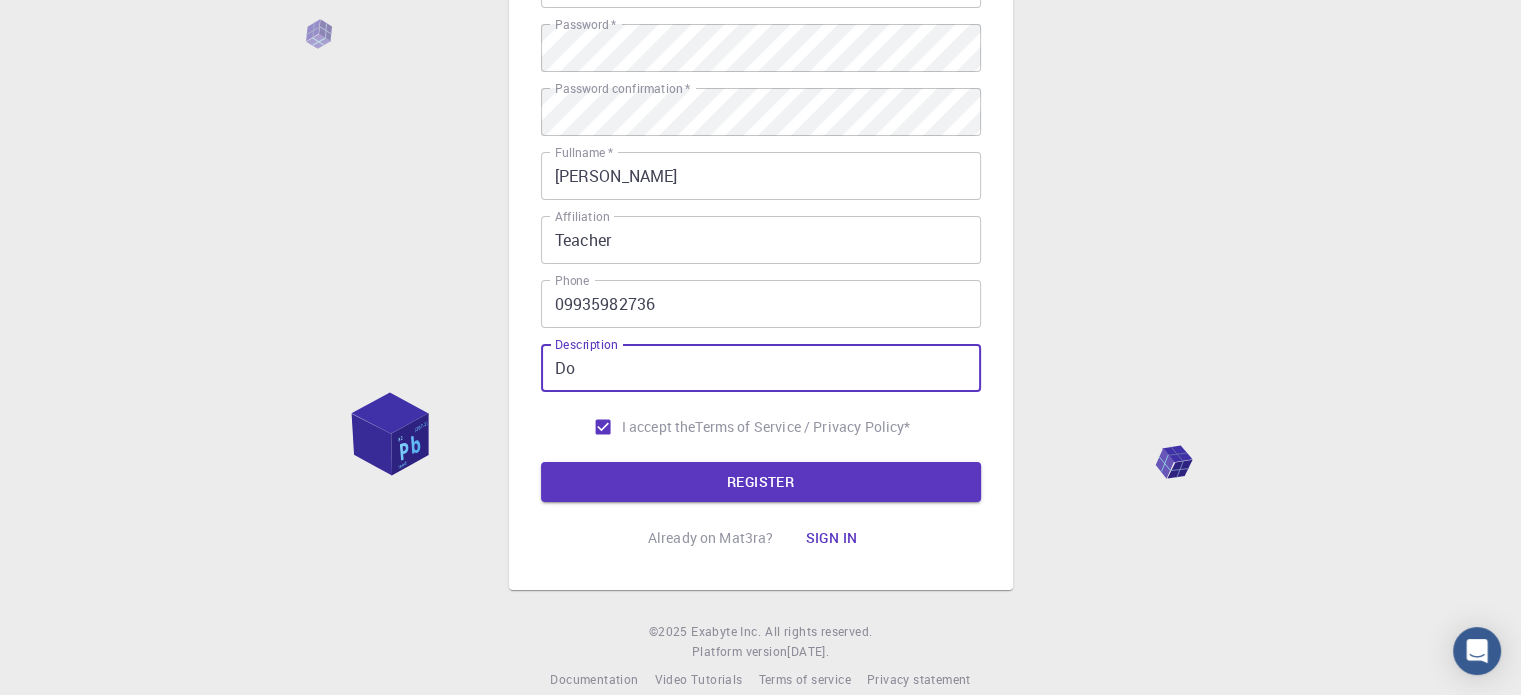 type on "D" 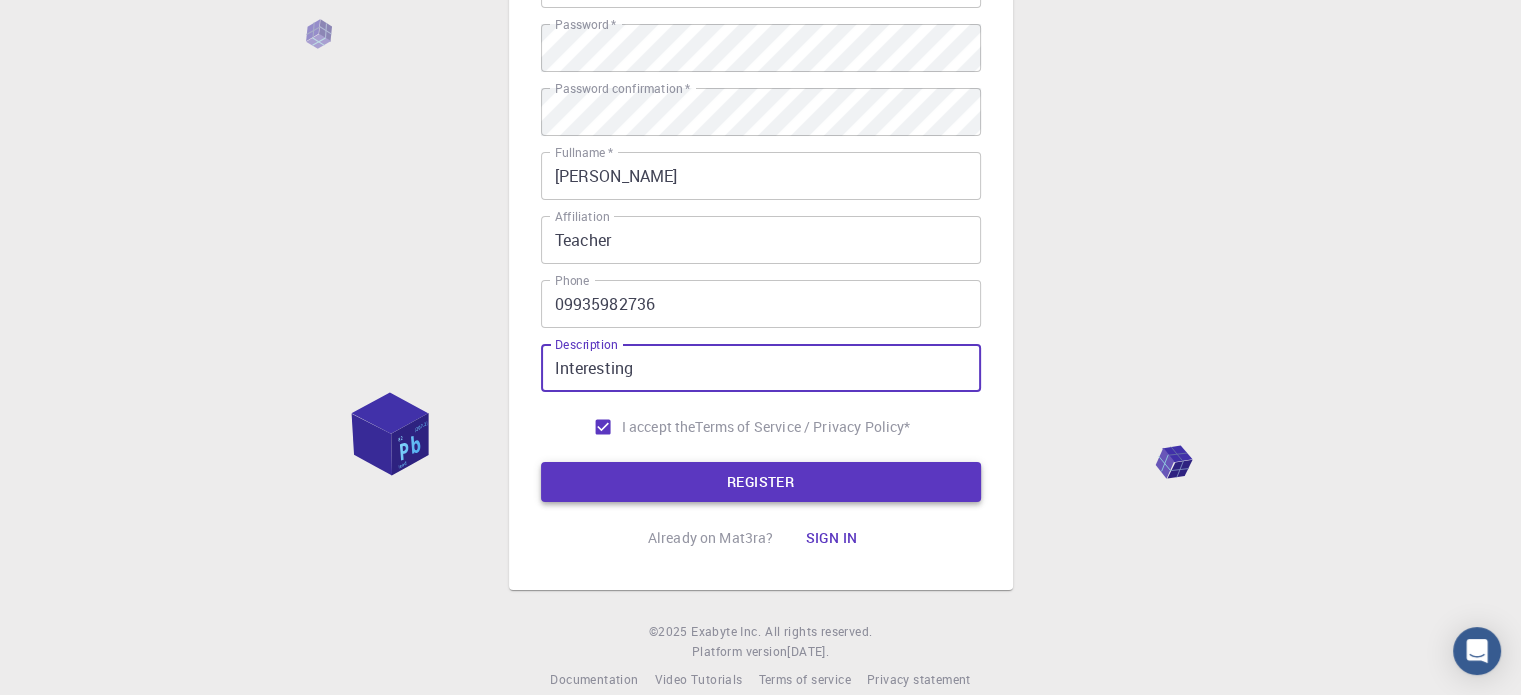 type on "Interesting" 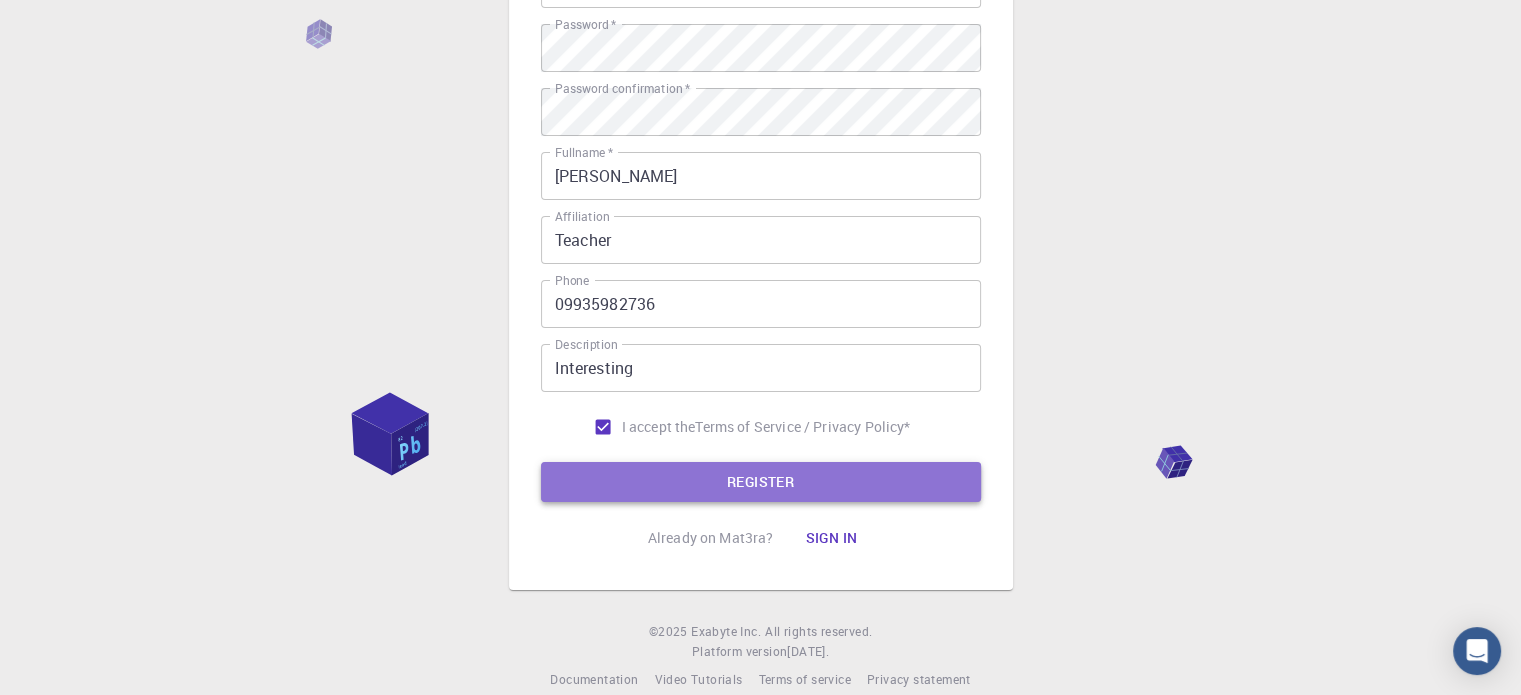 click on "REGISTER" at bounding box center (761, 482) 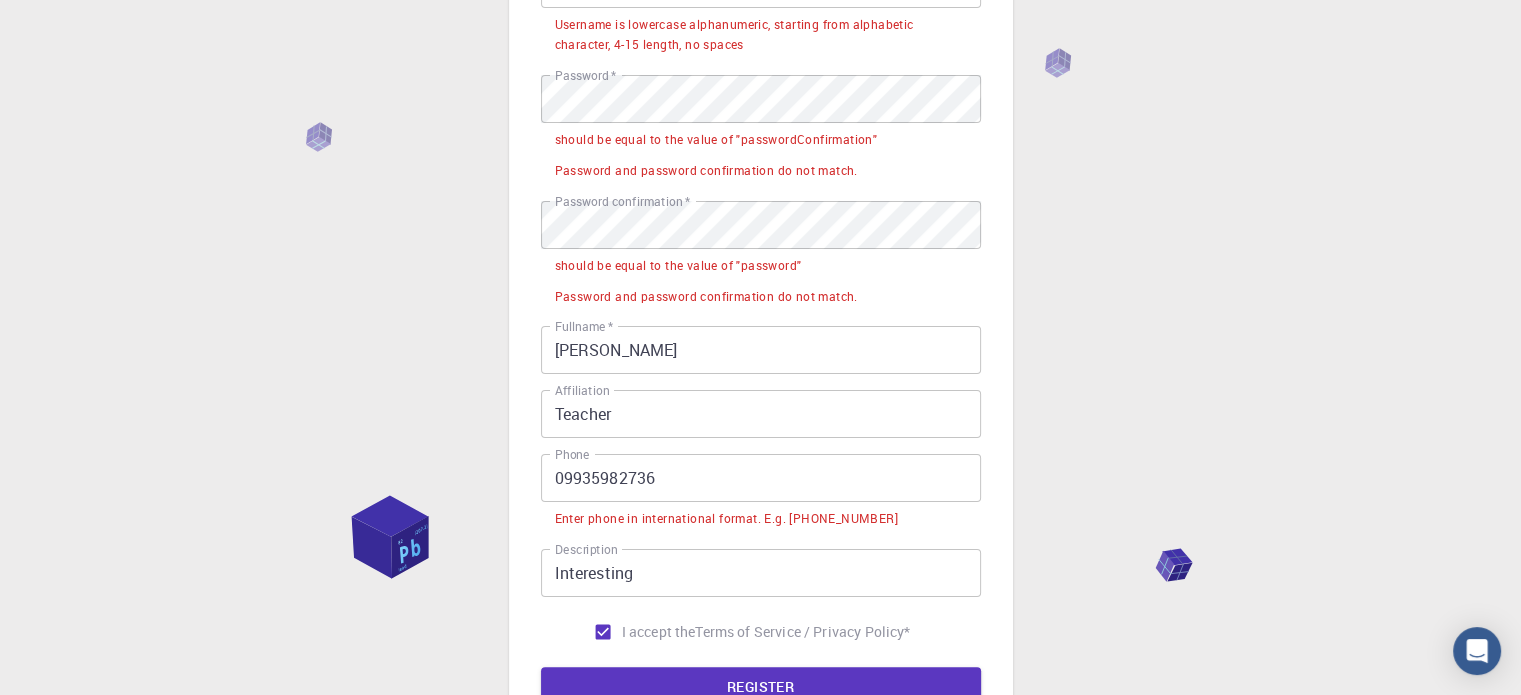 click on "09935982736" at bounding box center [761, 478] 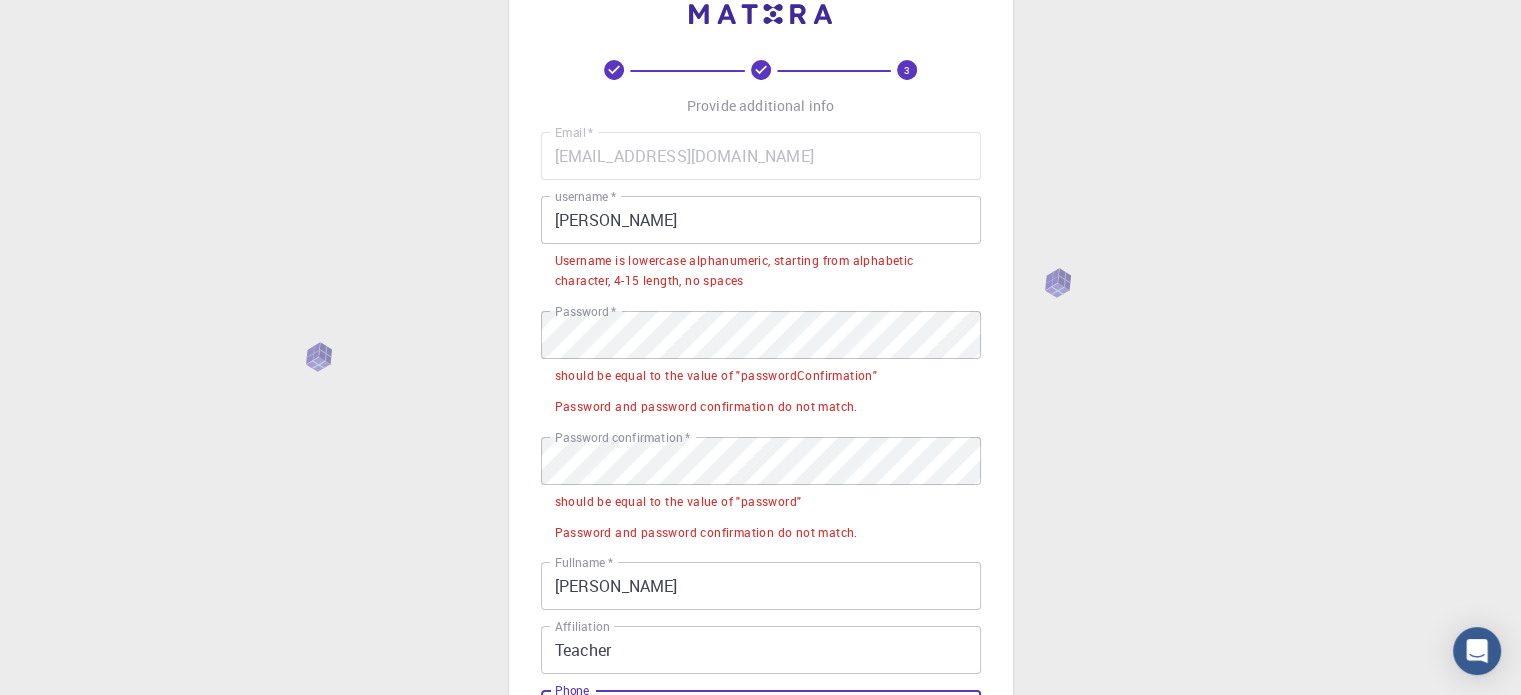 scroll, scrollTop: 61, scrollLeft: 0, axis: vertical 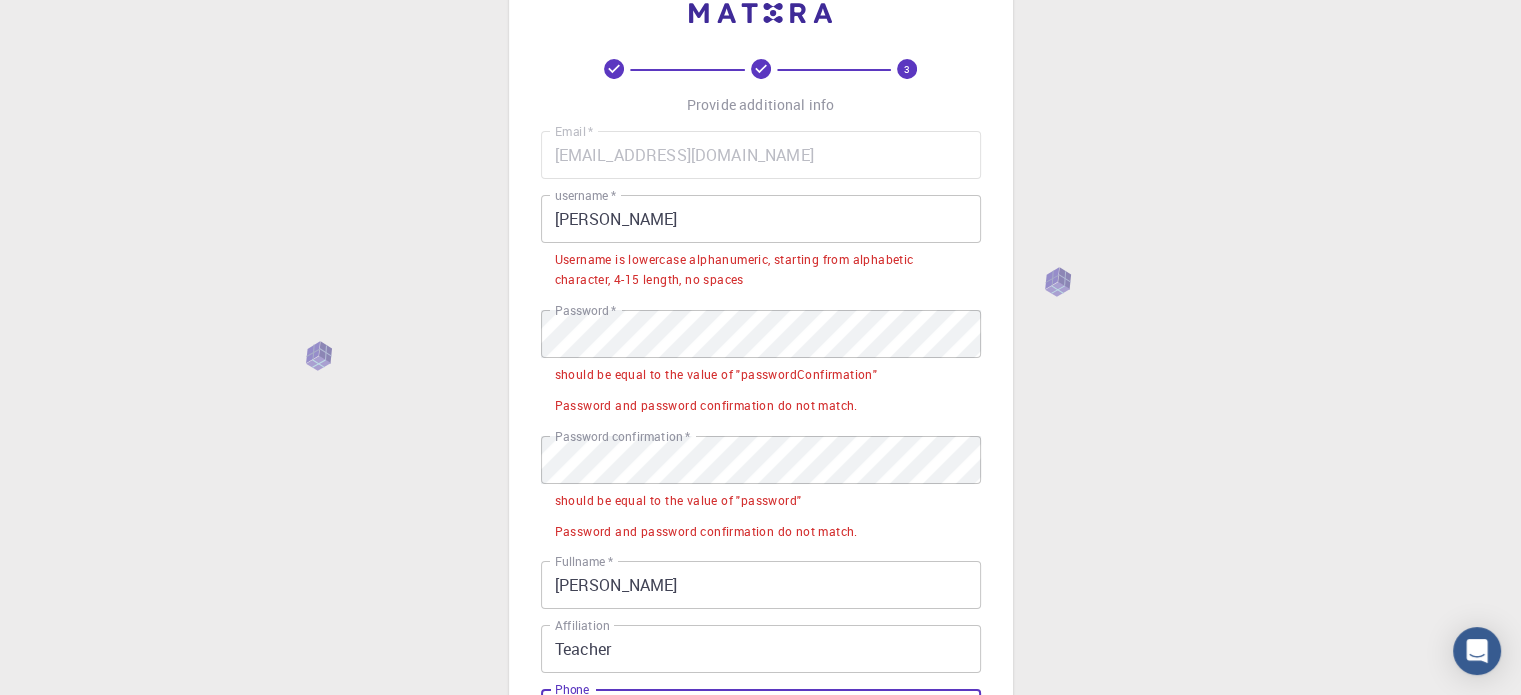 type on "+639935982736" 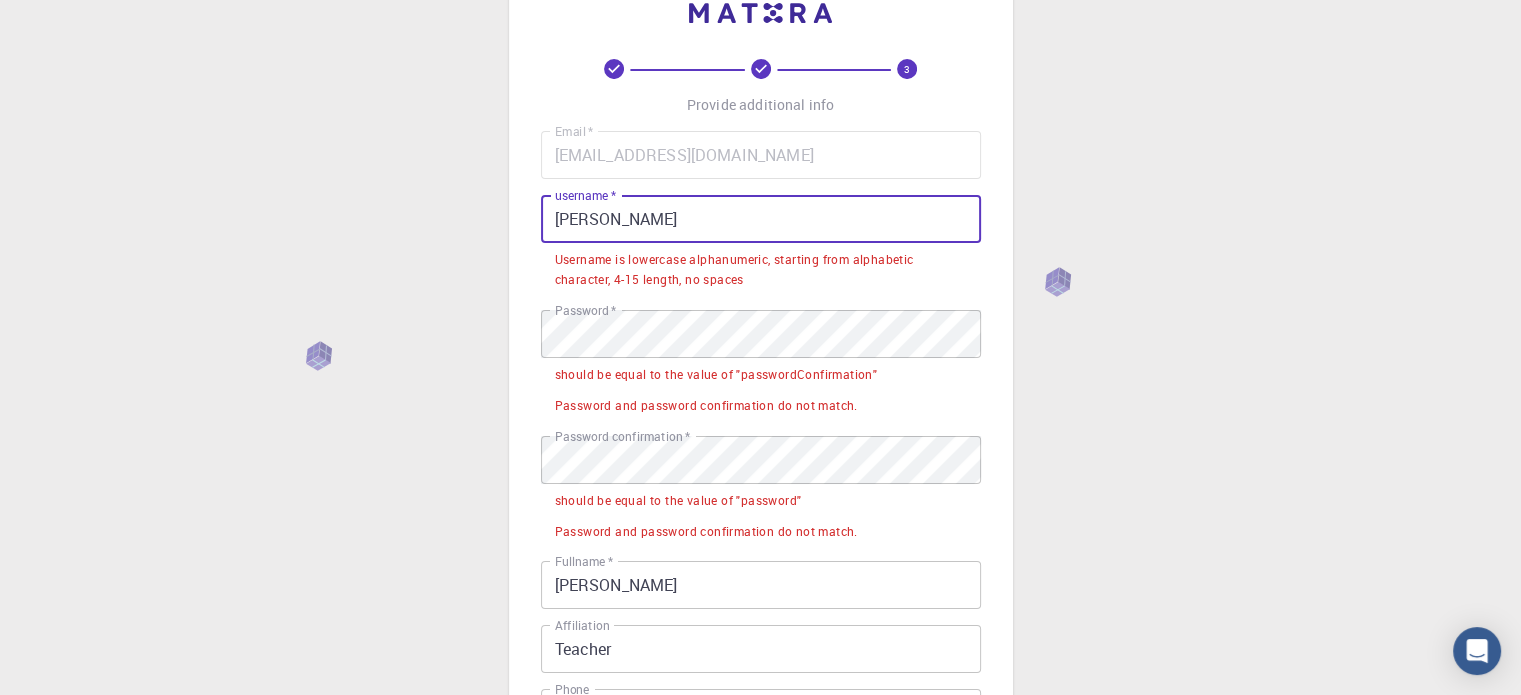 drag, startPoint x: 714, startPoint y: 221, endPoint x: 556, endPoint y: 223, distance: 158.01266 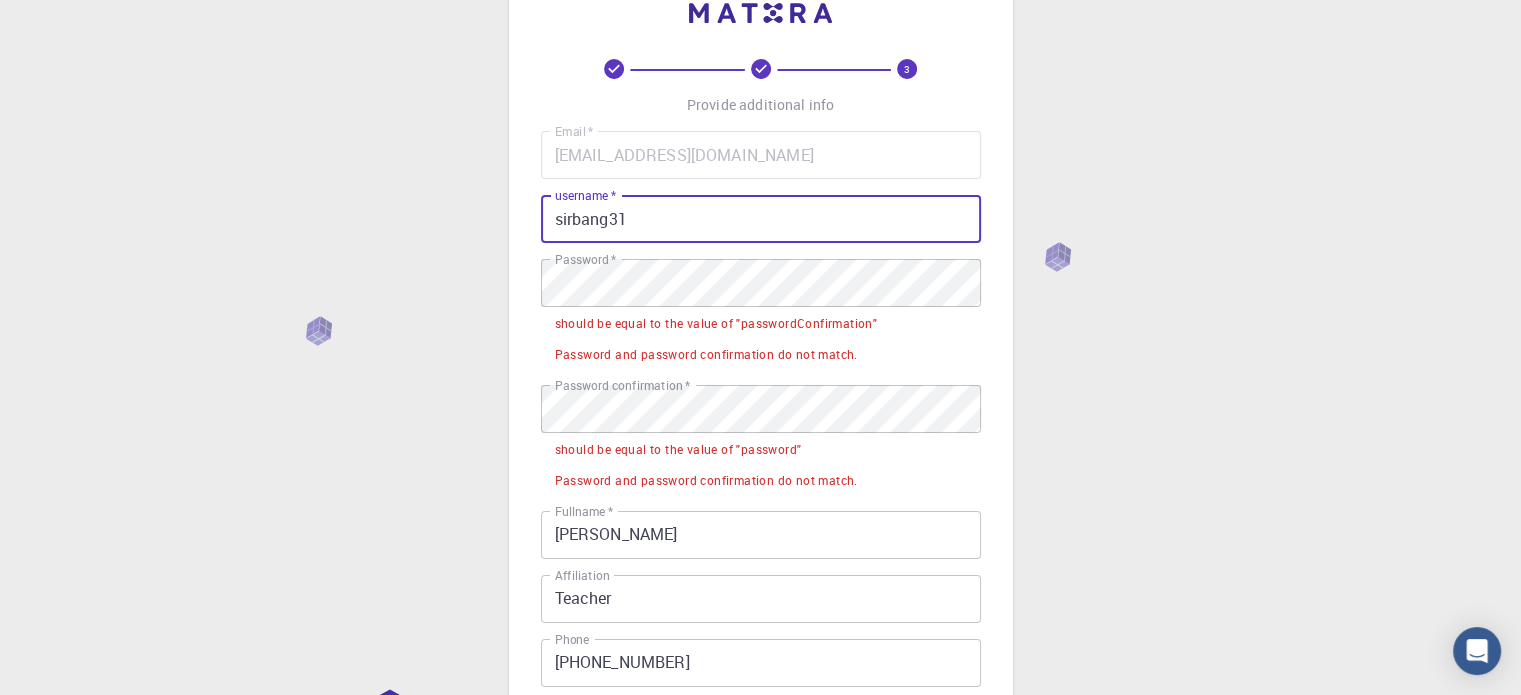 scroll, scrollTop: 70, scrollLeft: 0, axis: vertical 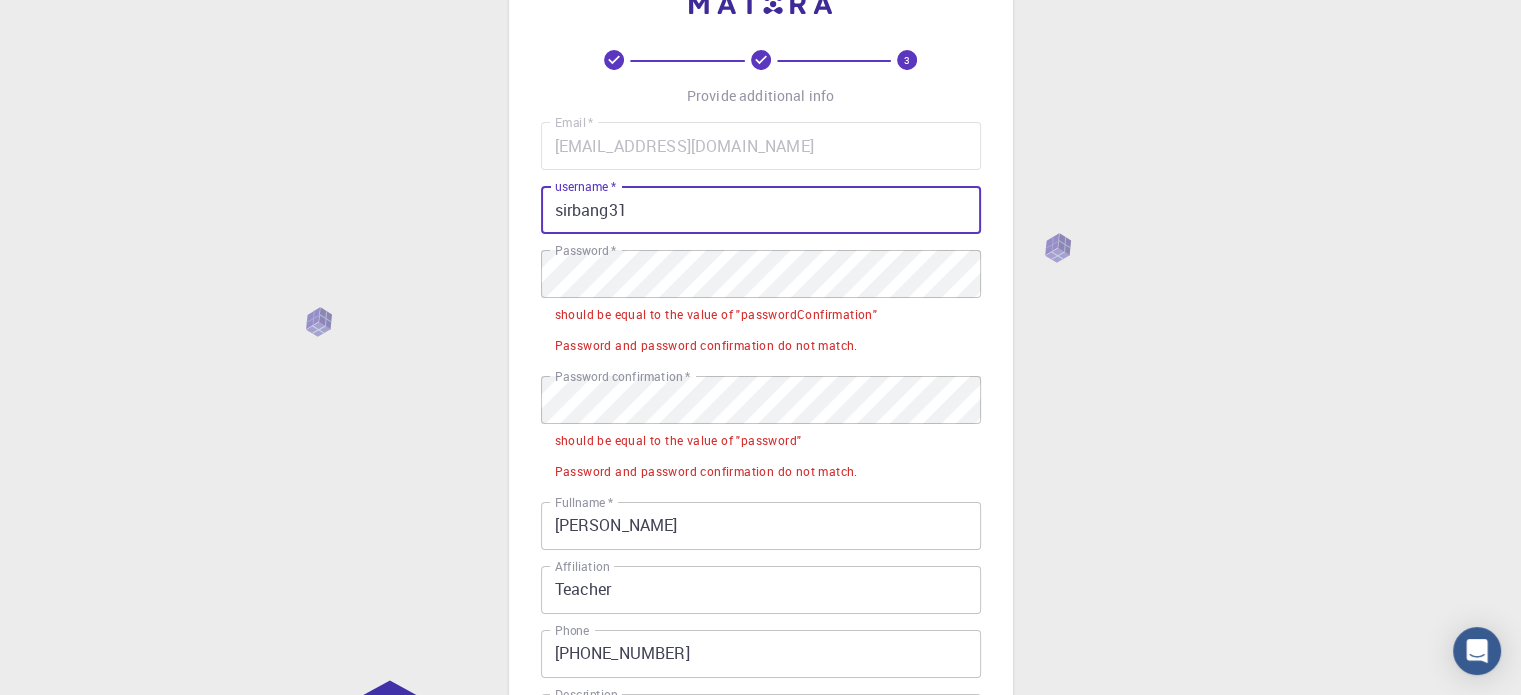 type on "sirbang31" 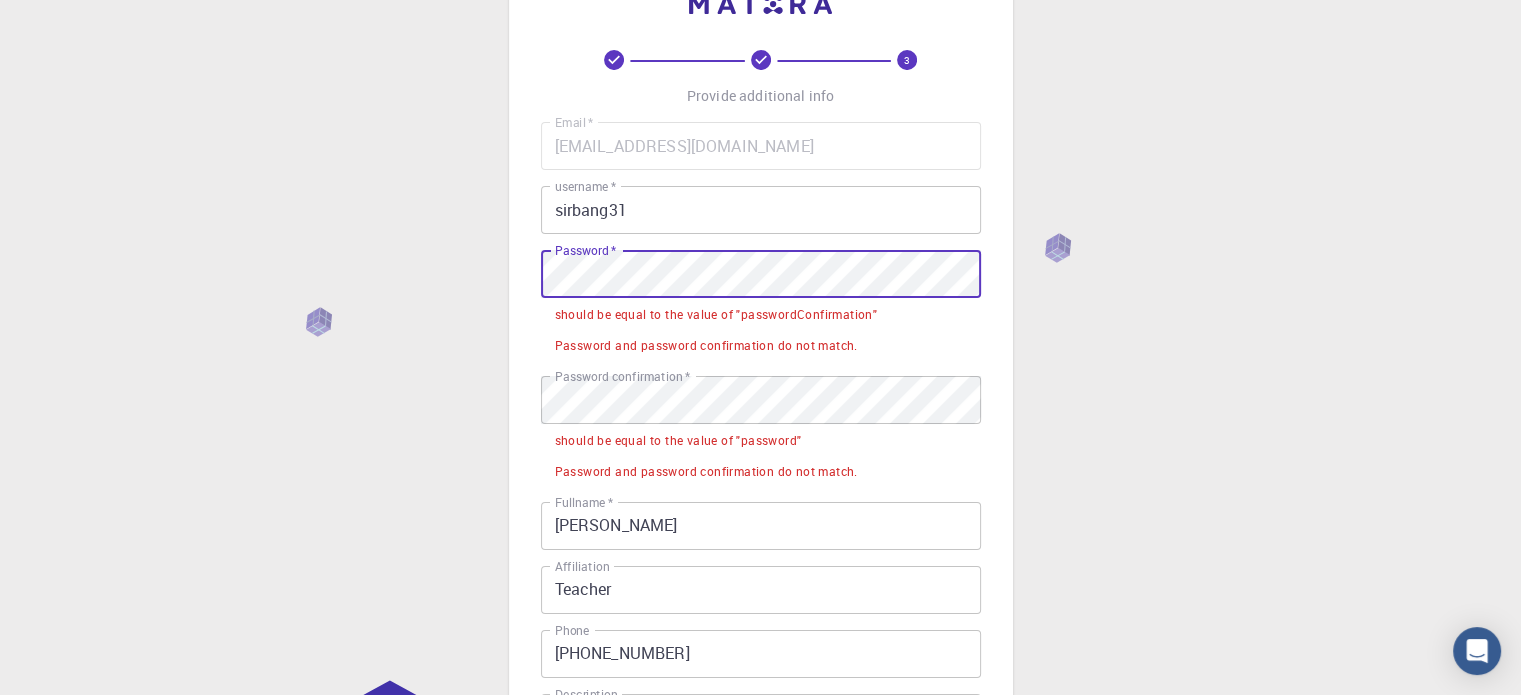 click on "3 Provide additional info Email   * jhuvanrheymondido@gmail.com Email   * username   * sirbang31 username   * Password   * Password   * should be equal to the value of "passwordConfirmation" Password and password confirmation do not match. Password confirmation   * Password confirmation   * should be equal to the value of "password" Password and password confirmation do not match. Fullname   * Jhuvan Rhey C. Mondido Fullname   * Affiliation Teacher Affiliation Phone +639935982736 Phone Description Interesting Description I accept the  Terms of Service / Privacy Policy  * REGISTER Already on Mat3ra? Sign in ©  2025   Exabyte Inc.   All rights reserved. Platform version  2025.7.24 . Documentation Video Tutorials Terms of service Privacy statement" at bounding box center [760, 500] 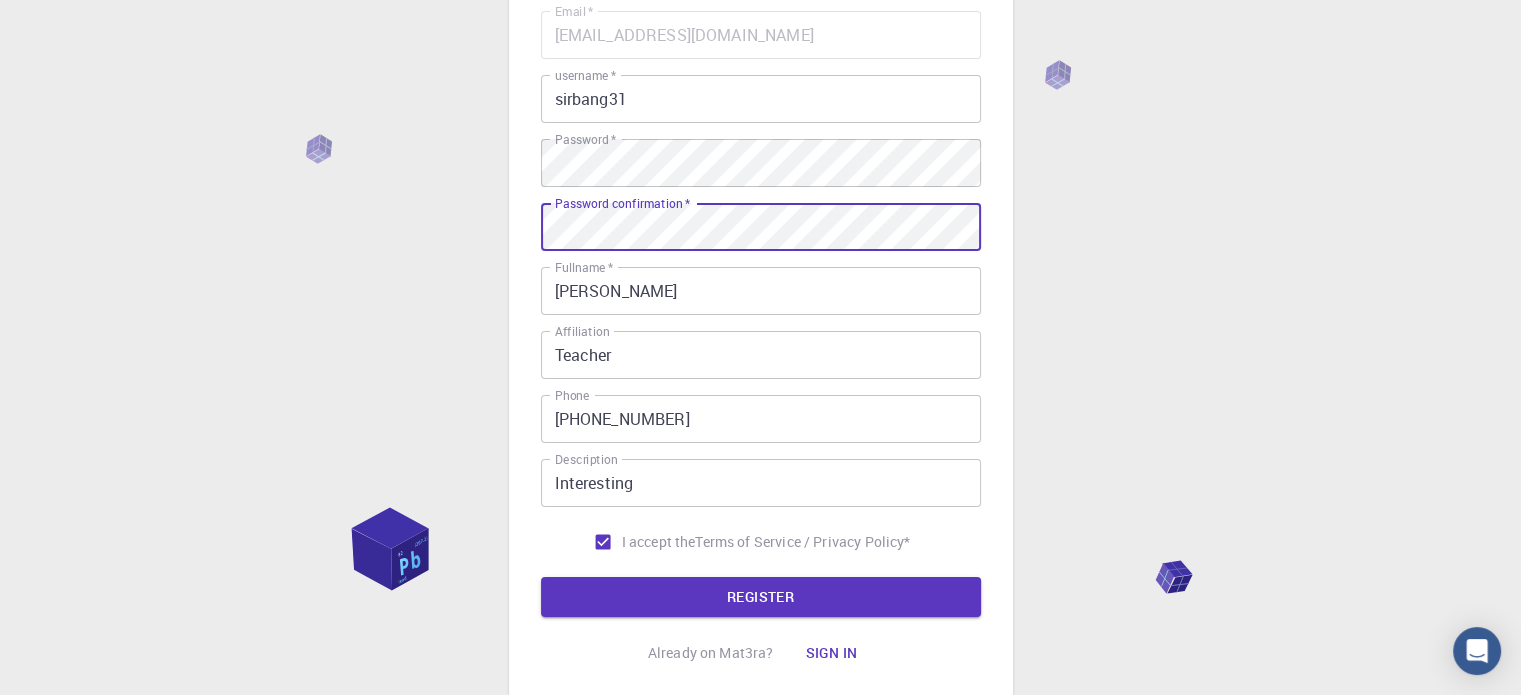 scroll, scrollTop: 176, scrollLeft: 0, axis: vertical 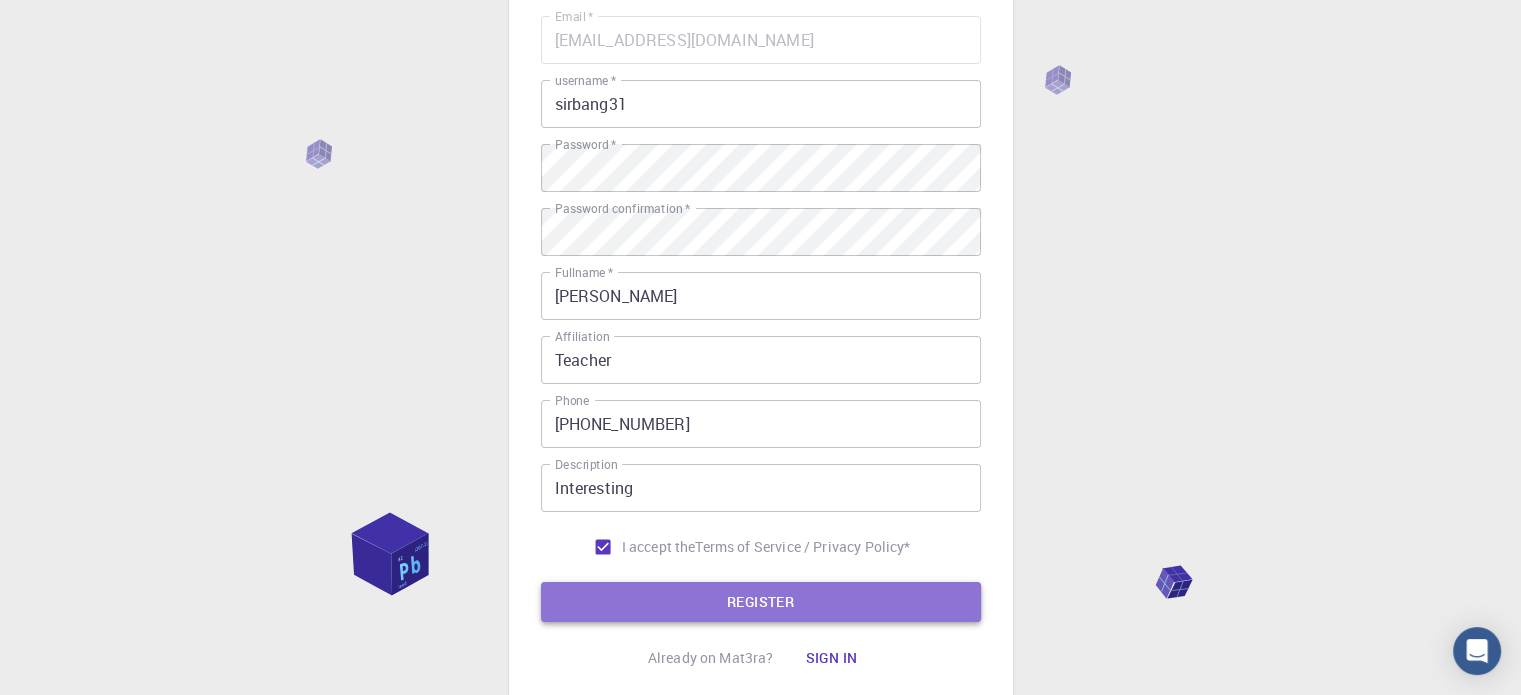 click on "REGISTER" at bounding box center (761, 602) 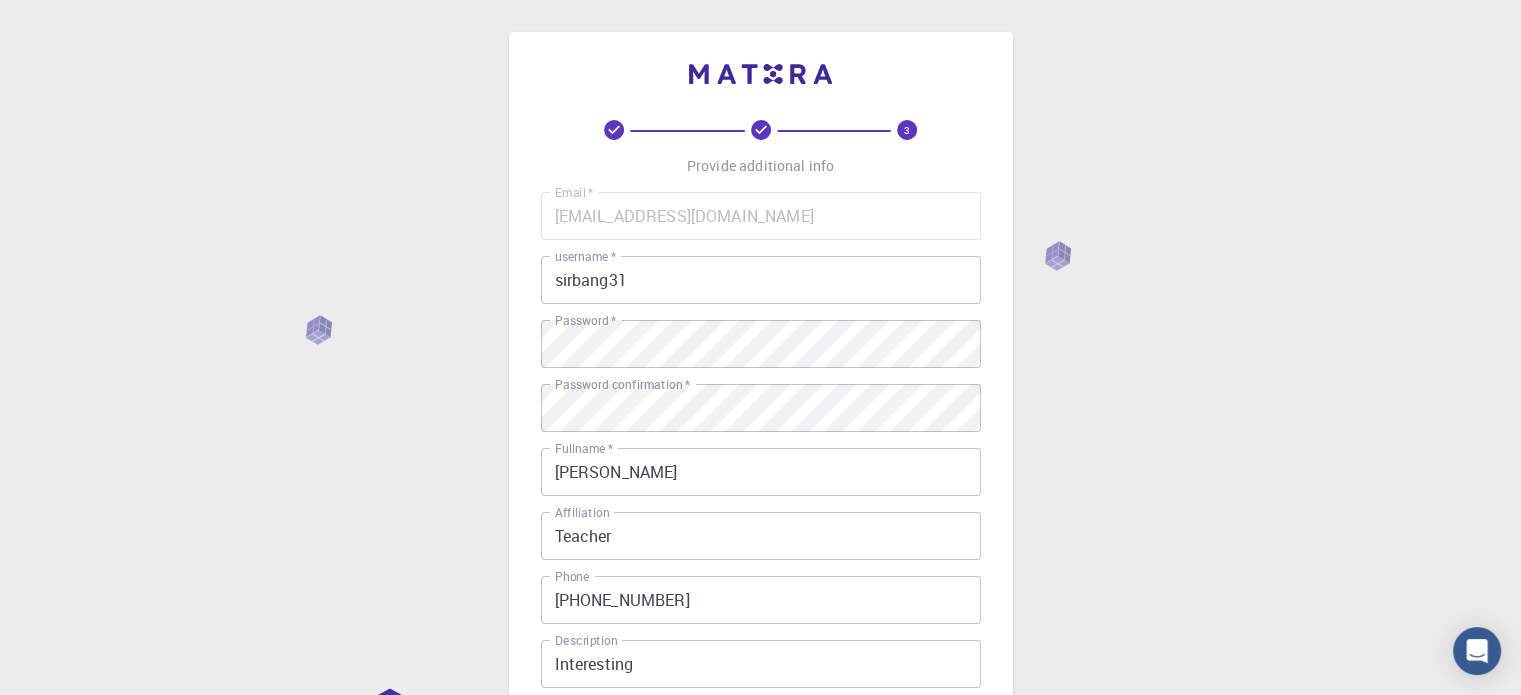 scroll, scrollTop: 322, scrollLeft: 0, axis: vertical 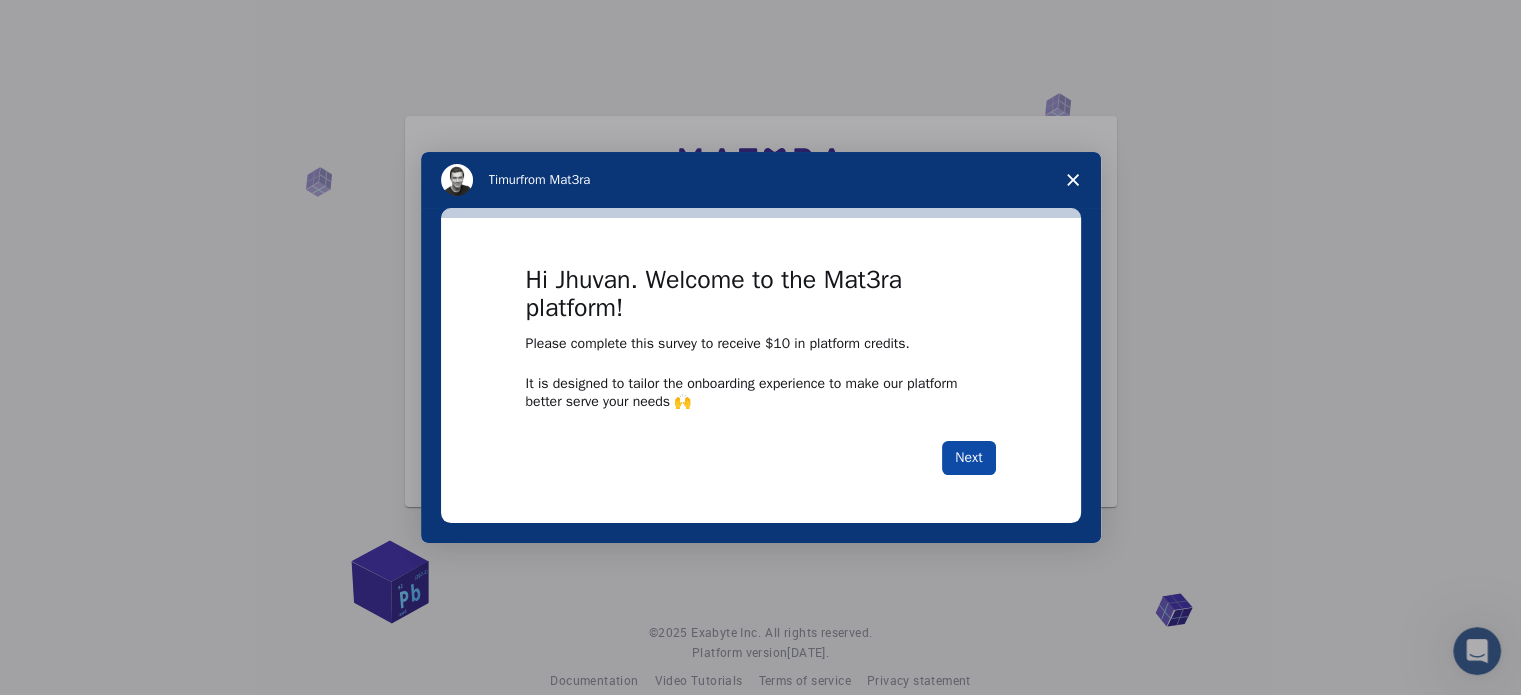 click on "Next" at bounding box center [968, 458] 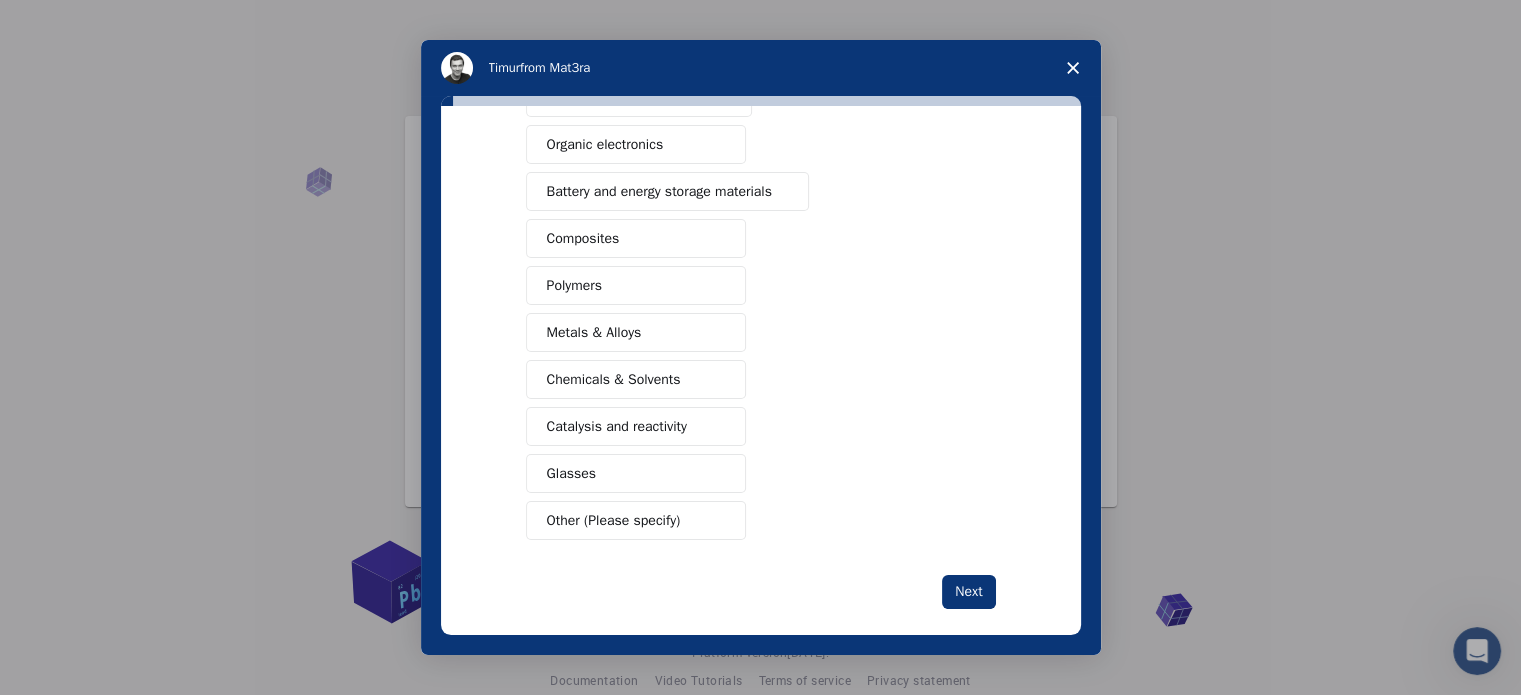 scroll, scrollTop: 250, scrollLeft: 0, axis: vertical 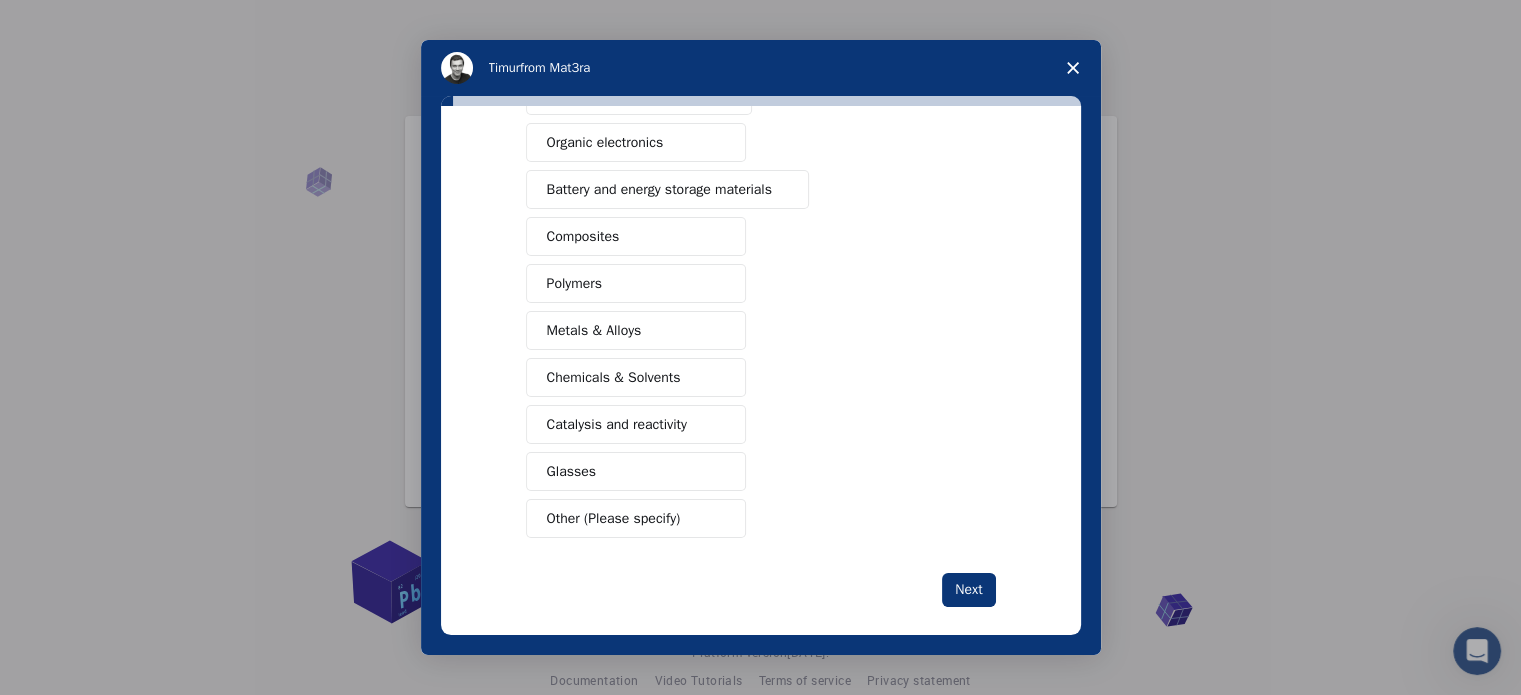 click on "Chemicals & Solvents" at bounding box center (614, 377) 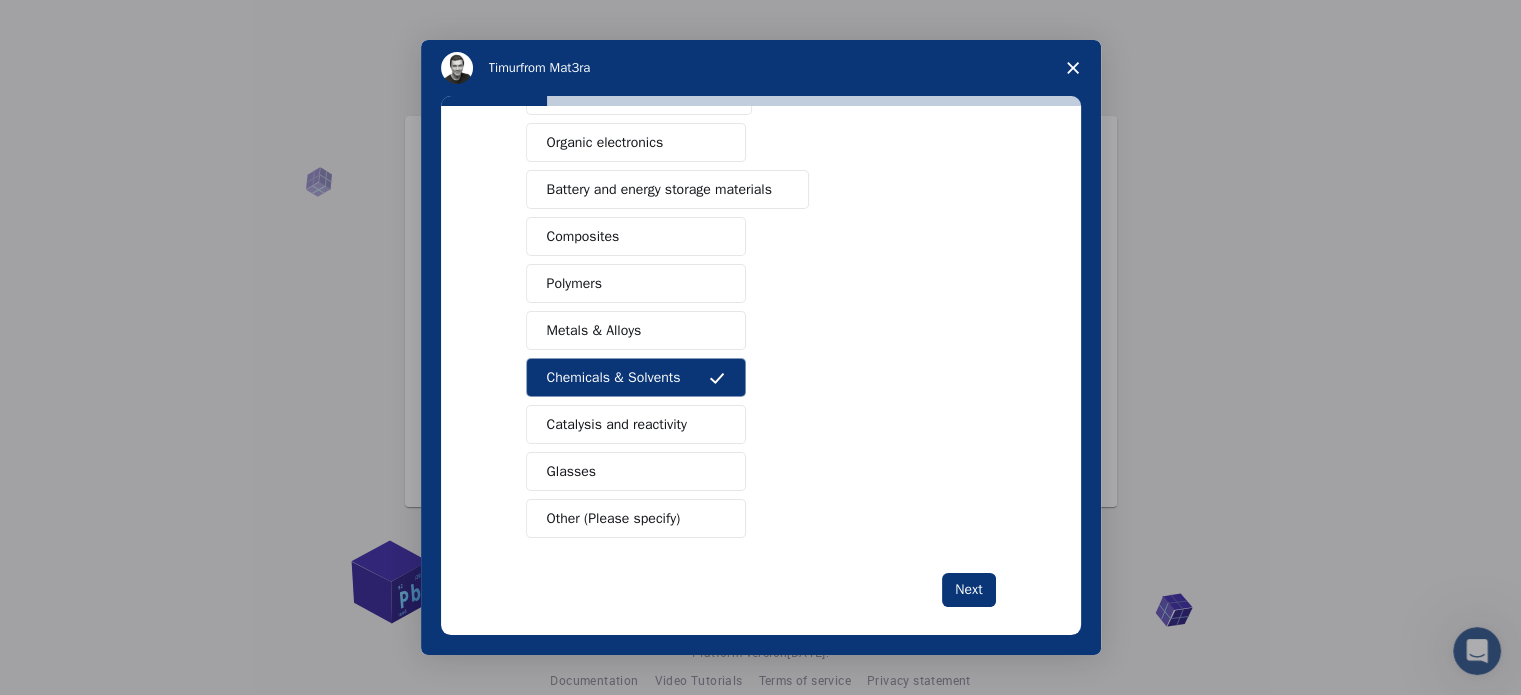 click on "Metals & Alloys" at bounding box center (636, 330) 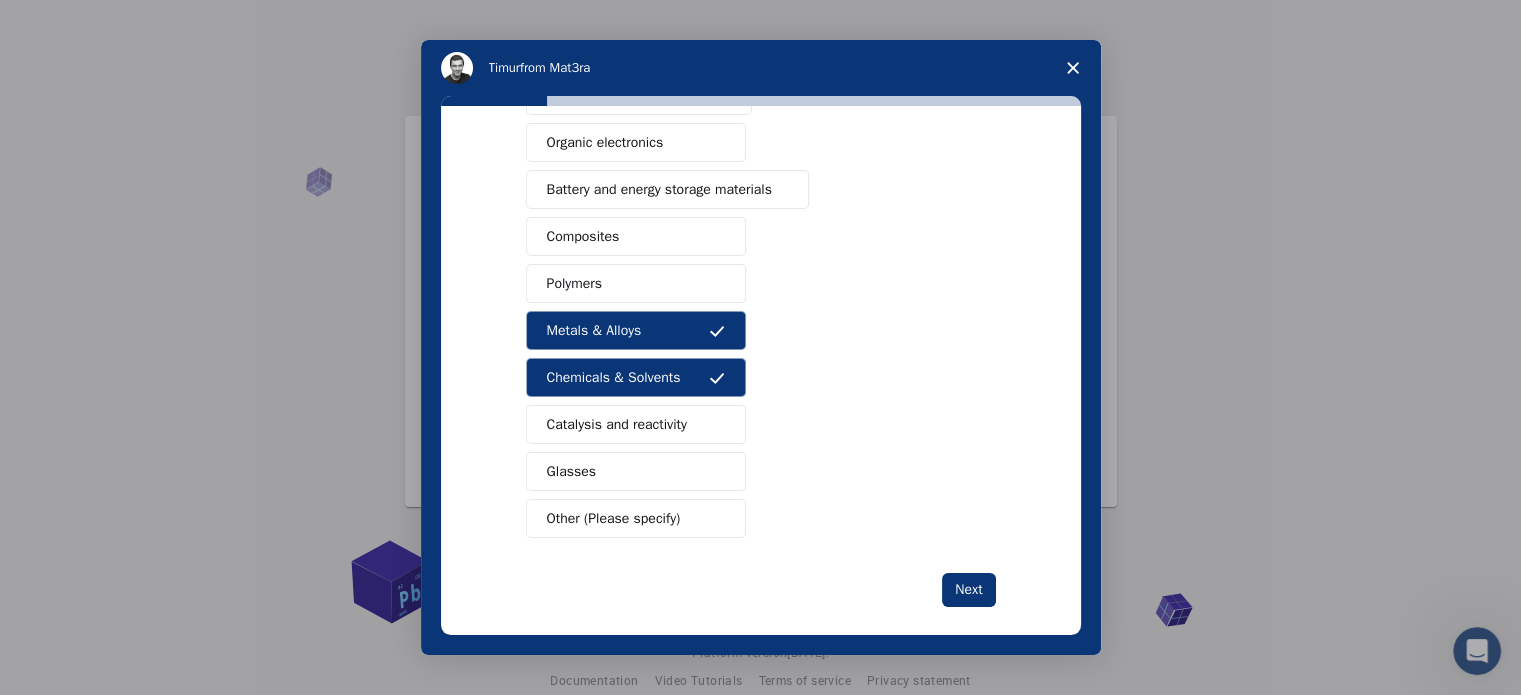 click on "Catalysis and reactivity" at bounding box center [617, 424] 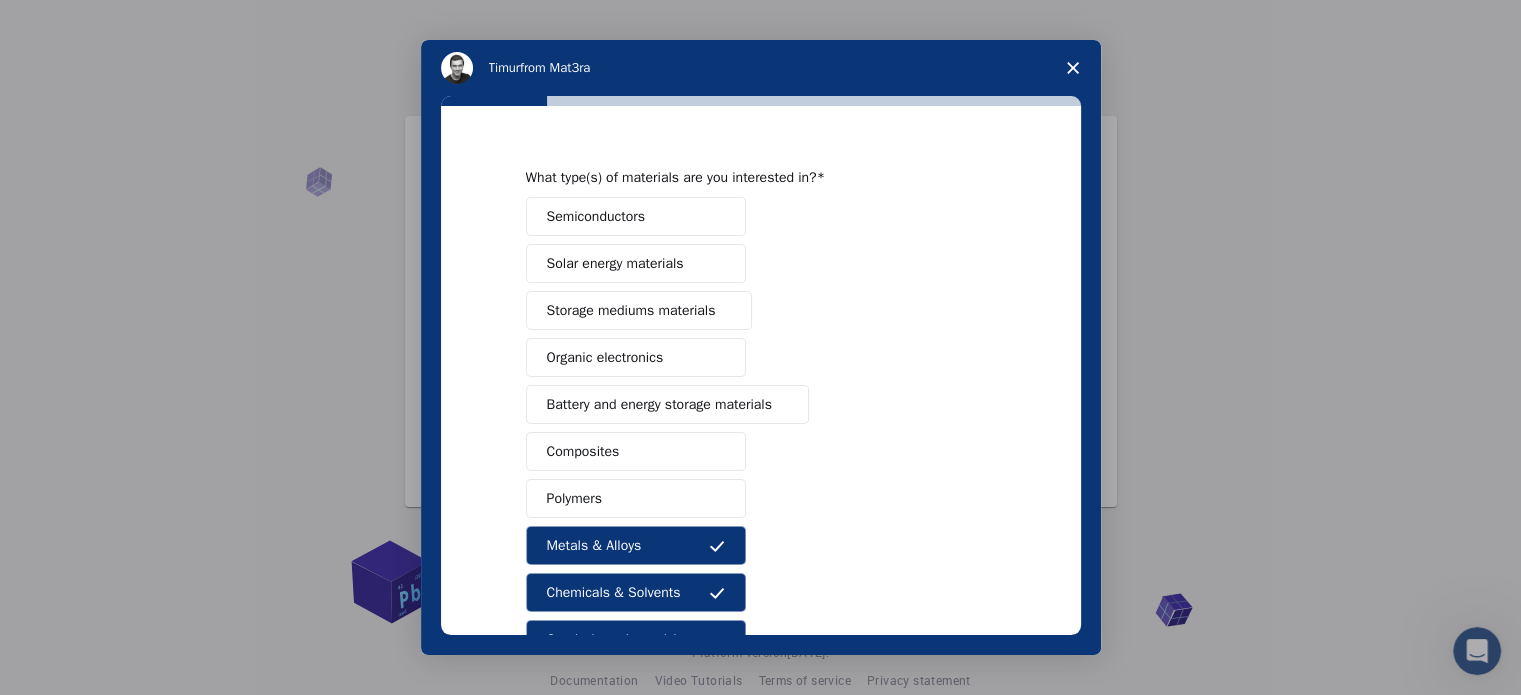 scroll, scrollTop: 30, scrollLeft: 0, axis: vertical 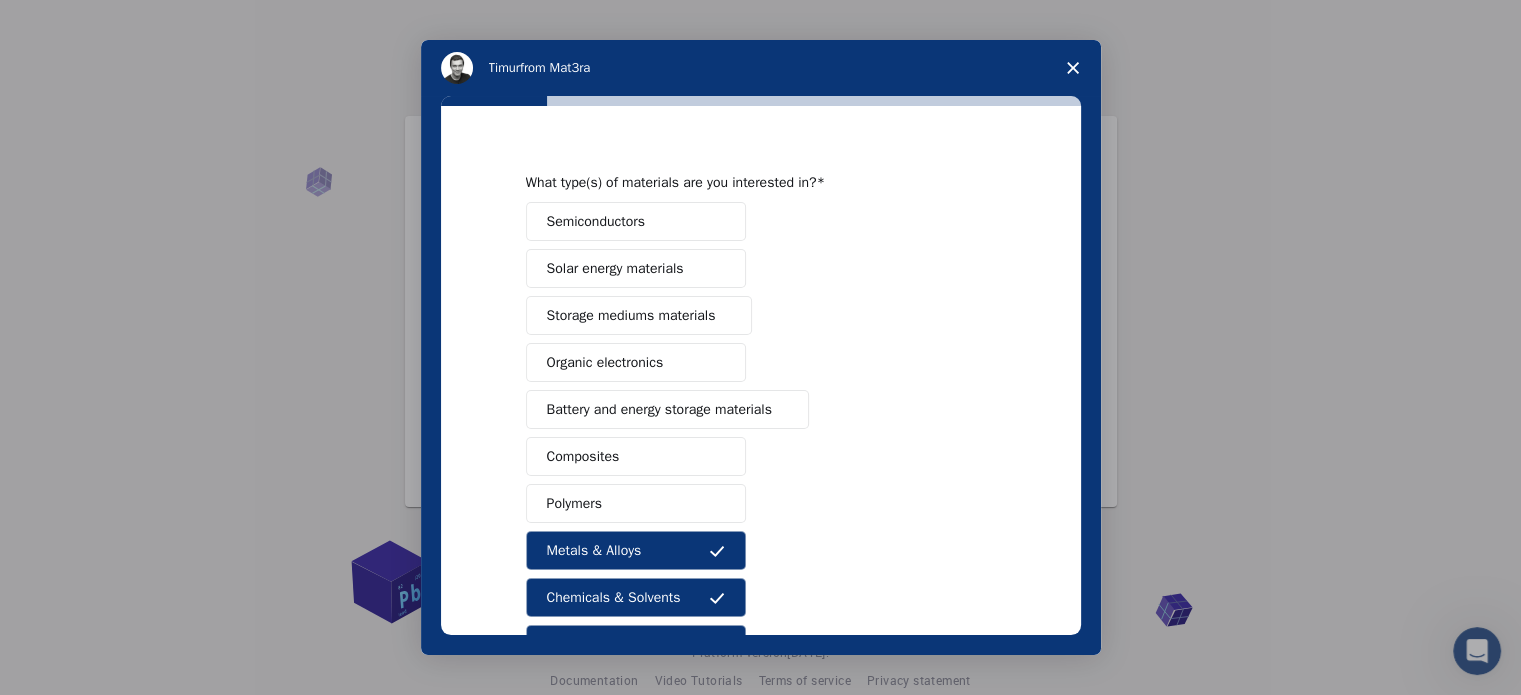click on "Semiconductors" at bounding box center (636, 221) 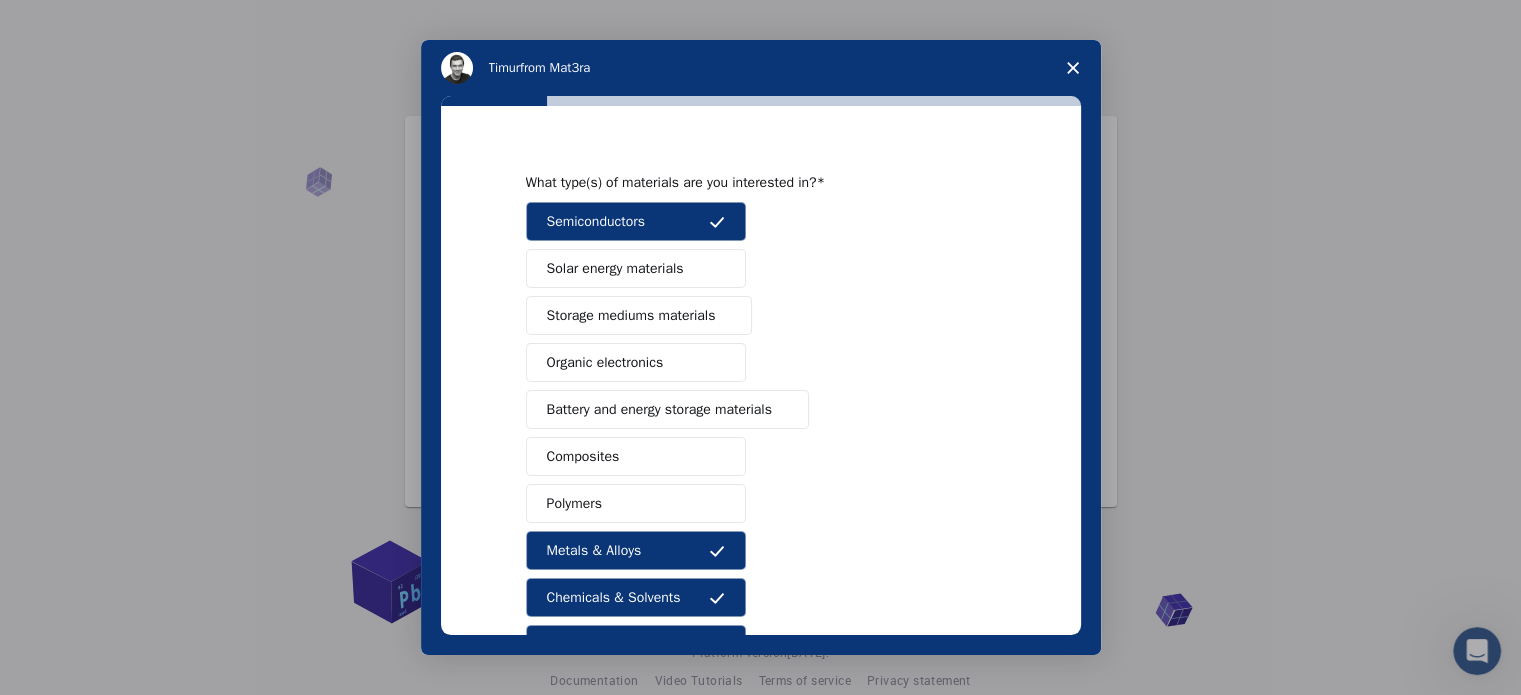 click on "Battery and energy storage materials" at bounding box center [659, 409] 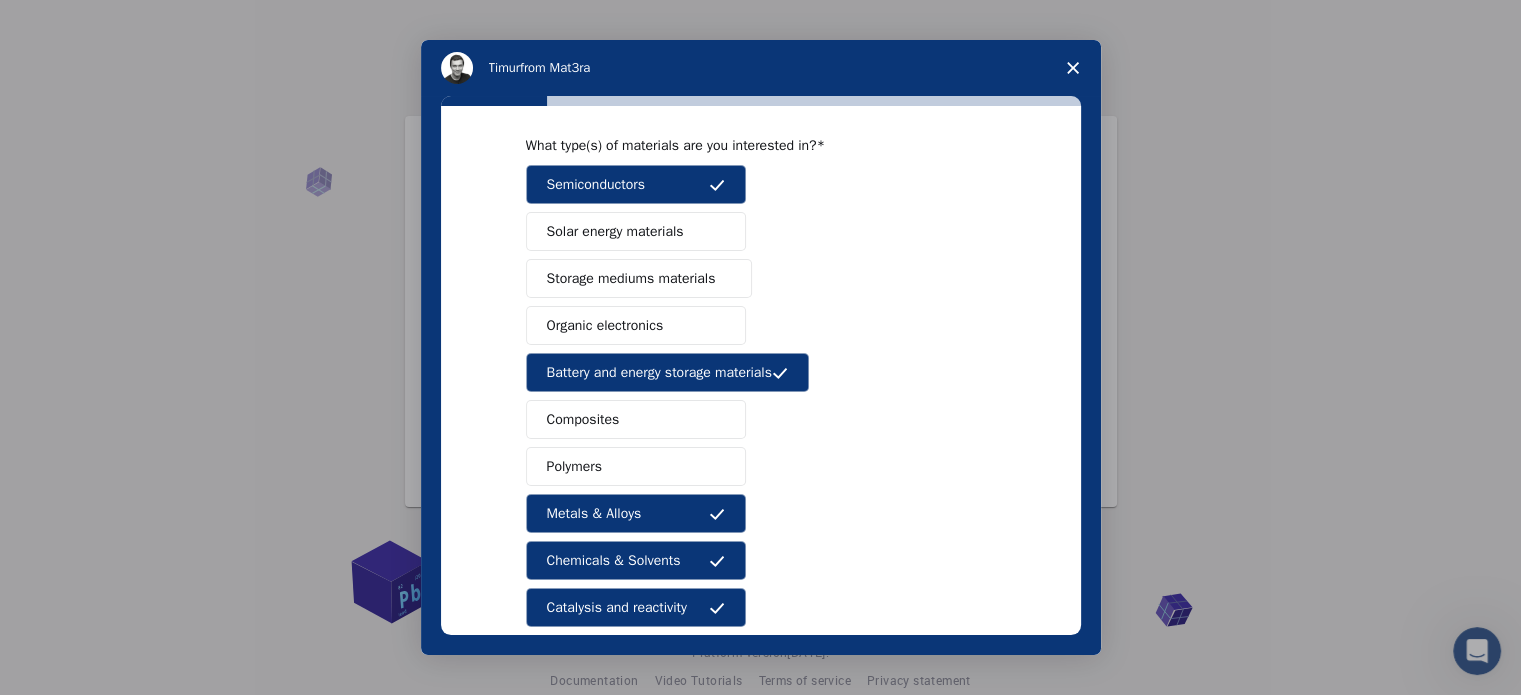 scroll, scrollTop: 48, scrollLeft: 0, axis: vertical 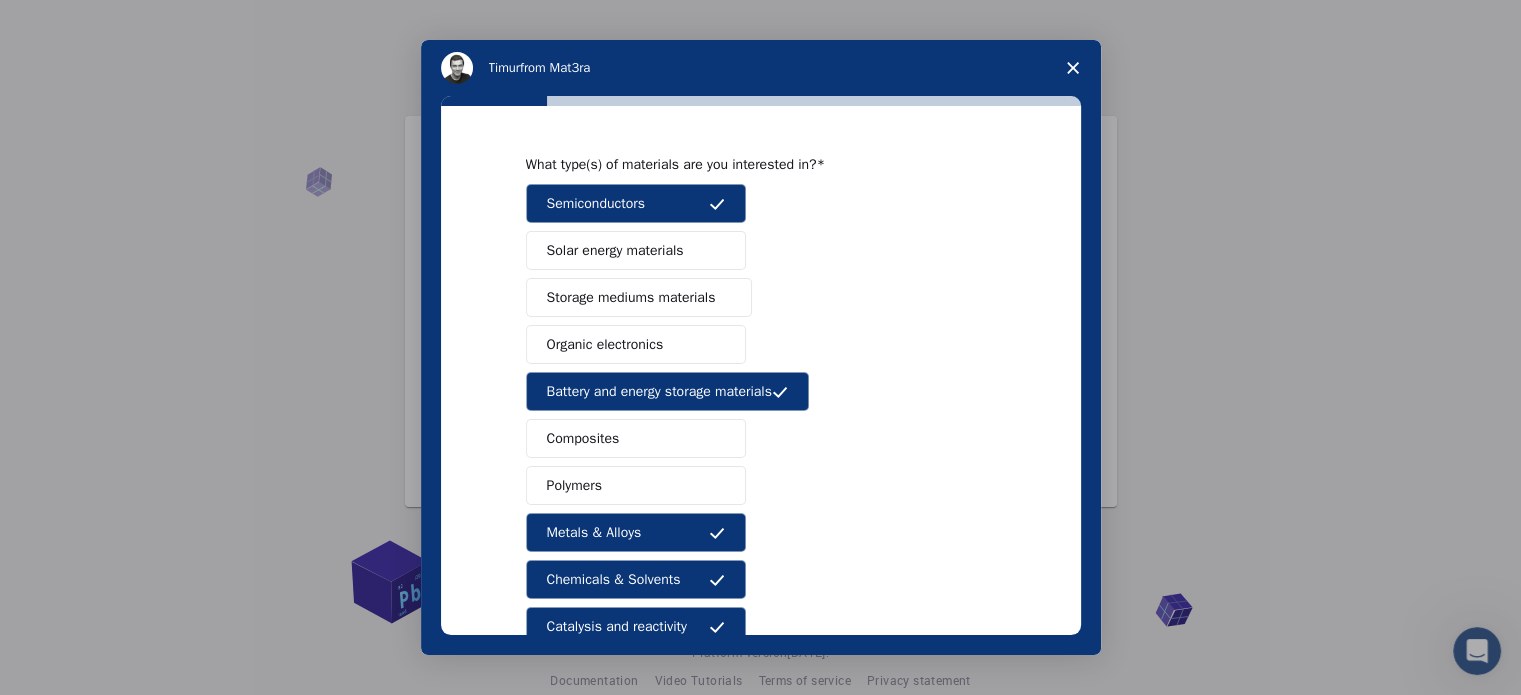click on "Solar energy materials" at bounding box center [636, 250] 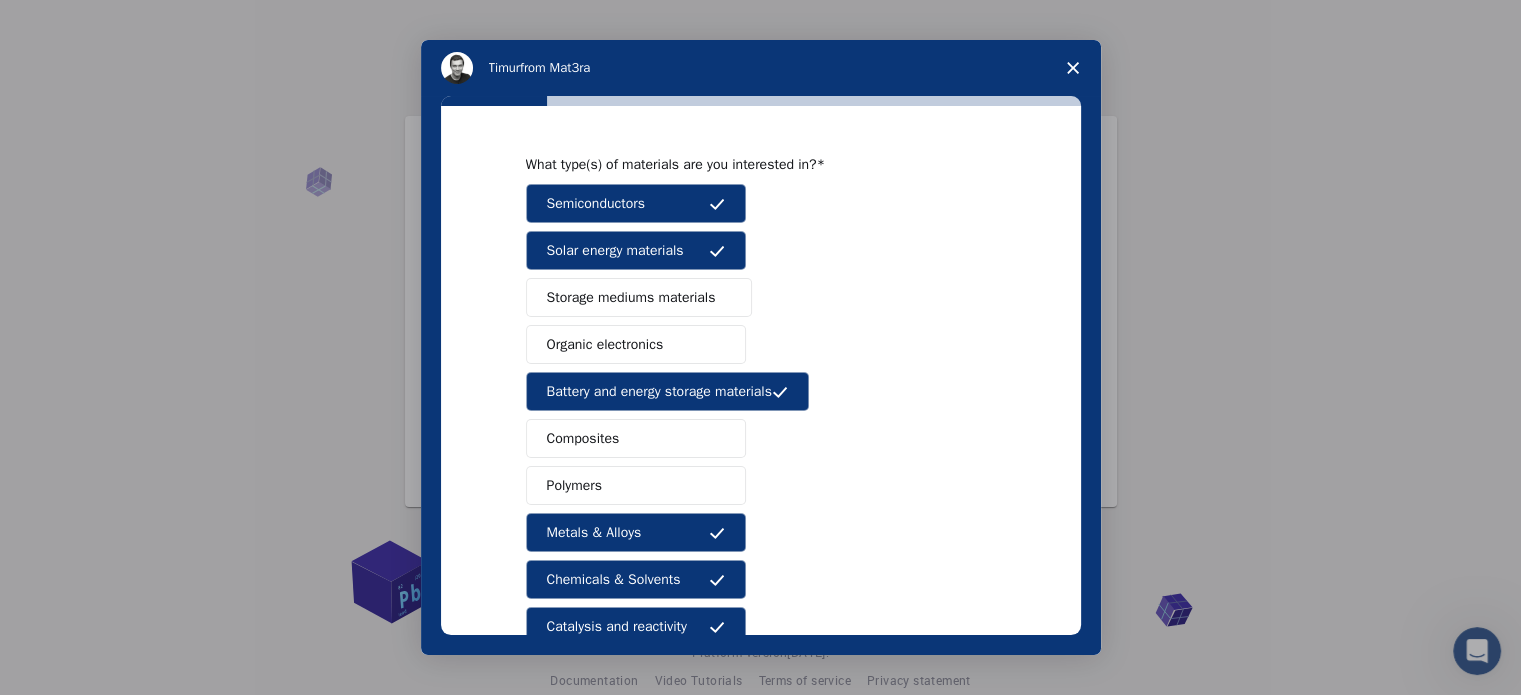 click on "Storage mediums materials" at bounding box center [631, 297] 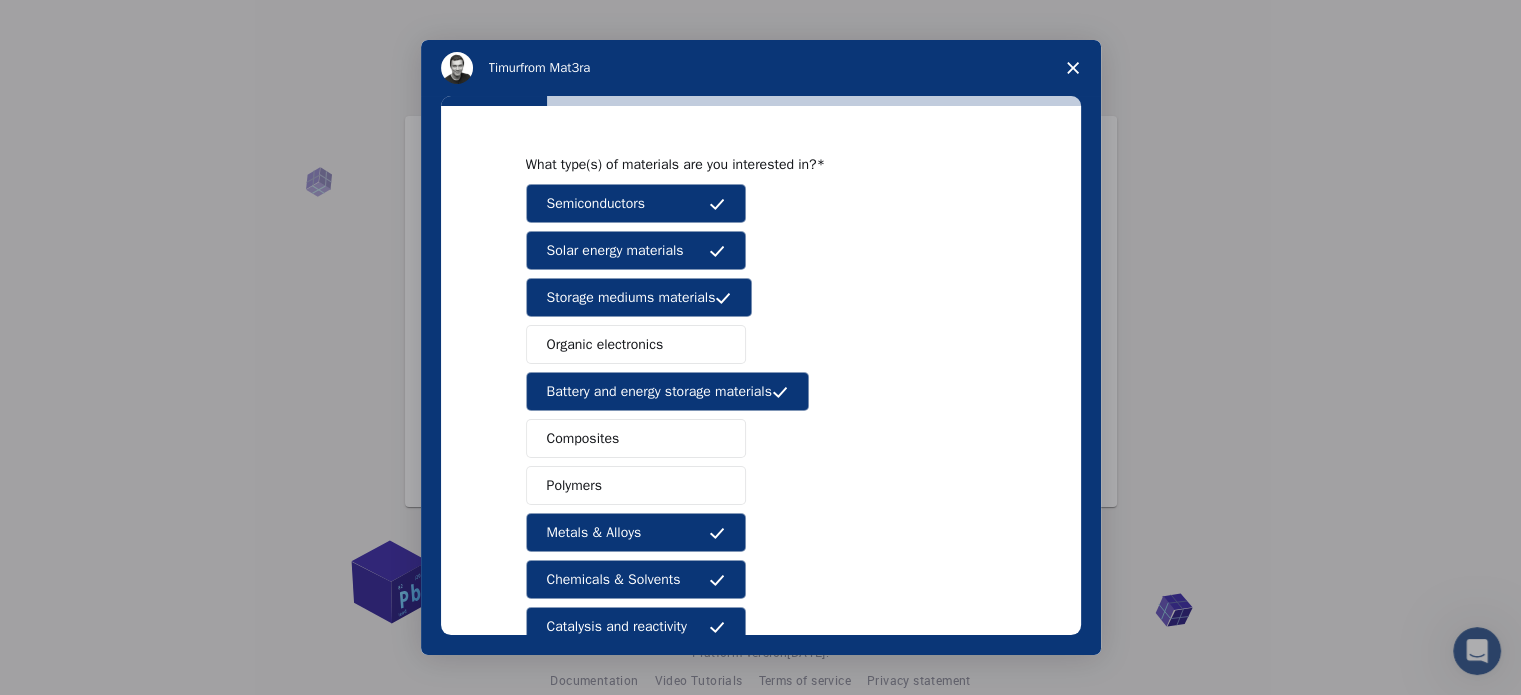 click on "Organic electronics" at bounding box center [605, 344] 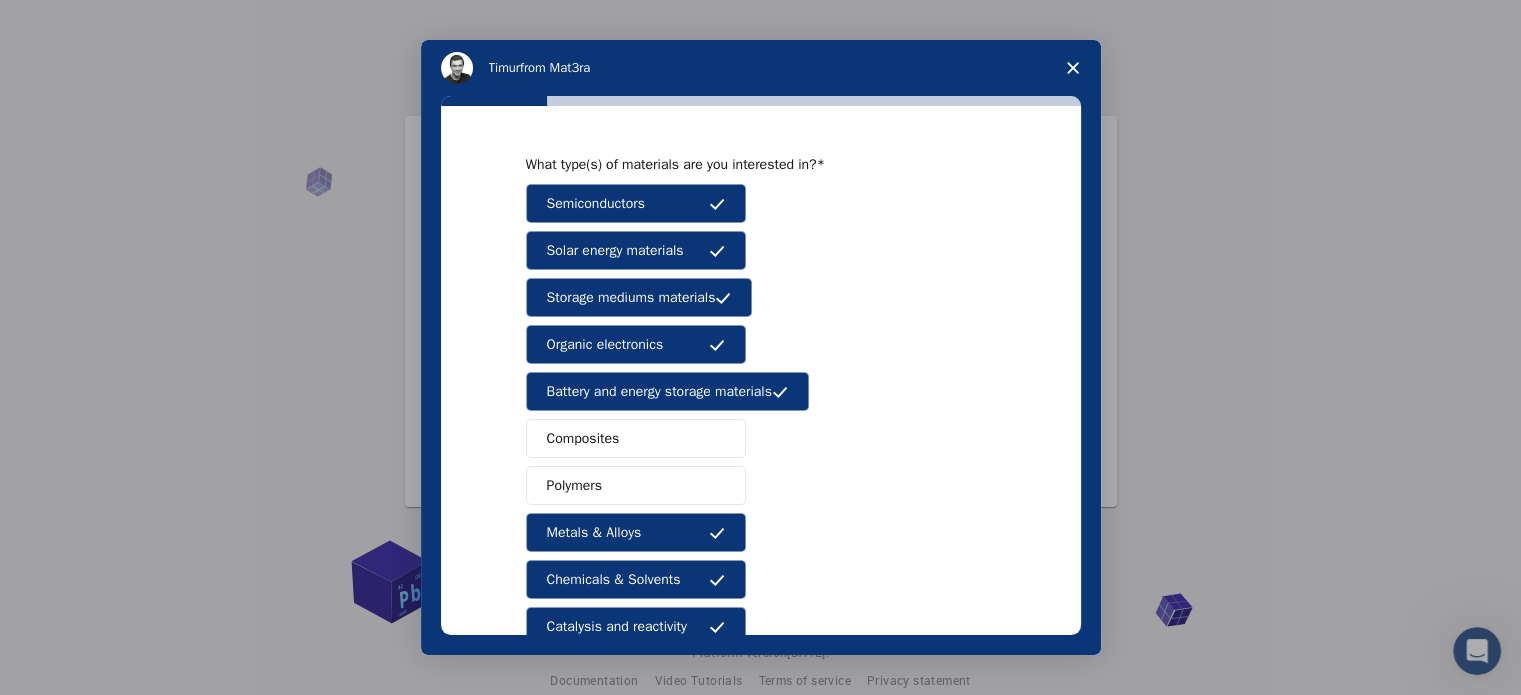 scroll, scrollTop: 230, scrollLeft: 0, axis: vertical 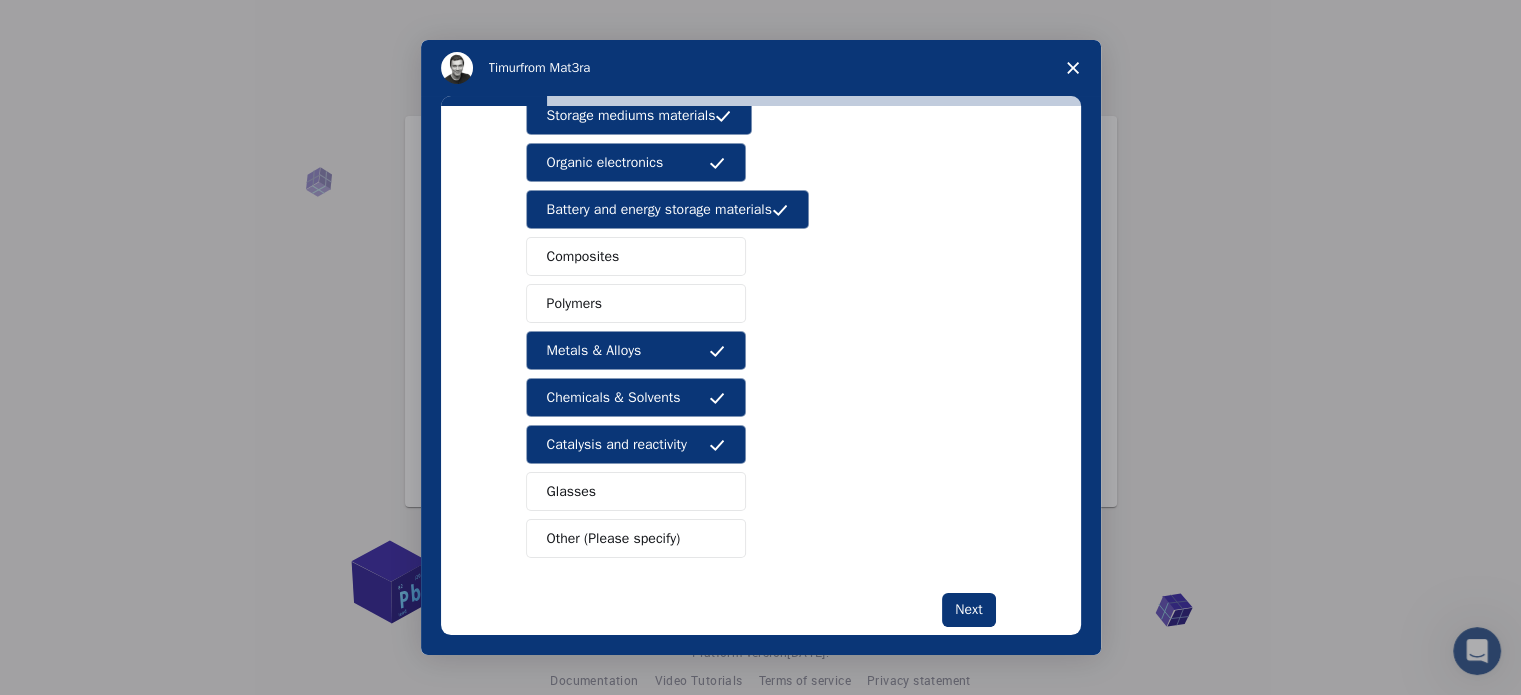 click on "Semiconductors Solar energy materials Storage mediums materials Organic electronics Battery and energy storage materials Composites Polymers Metals & Alloys Chemicals & Solvents Catalysis and reactivity Glasses Other (Please specify)" at bounding box center [761, 280] 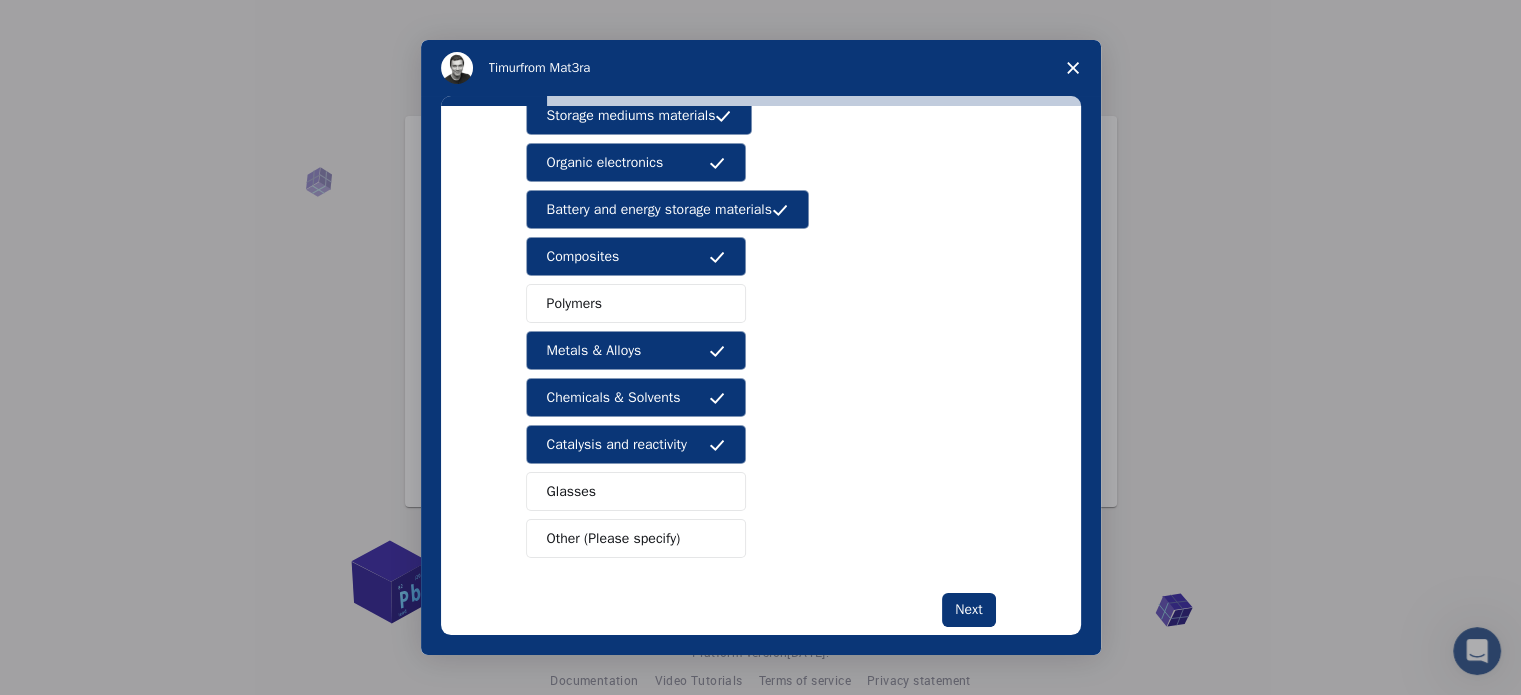 click on "Polymers" at bounding box center [636, 303] 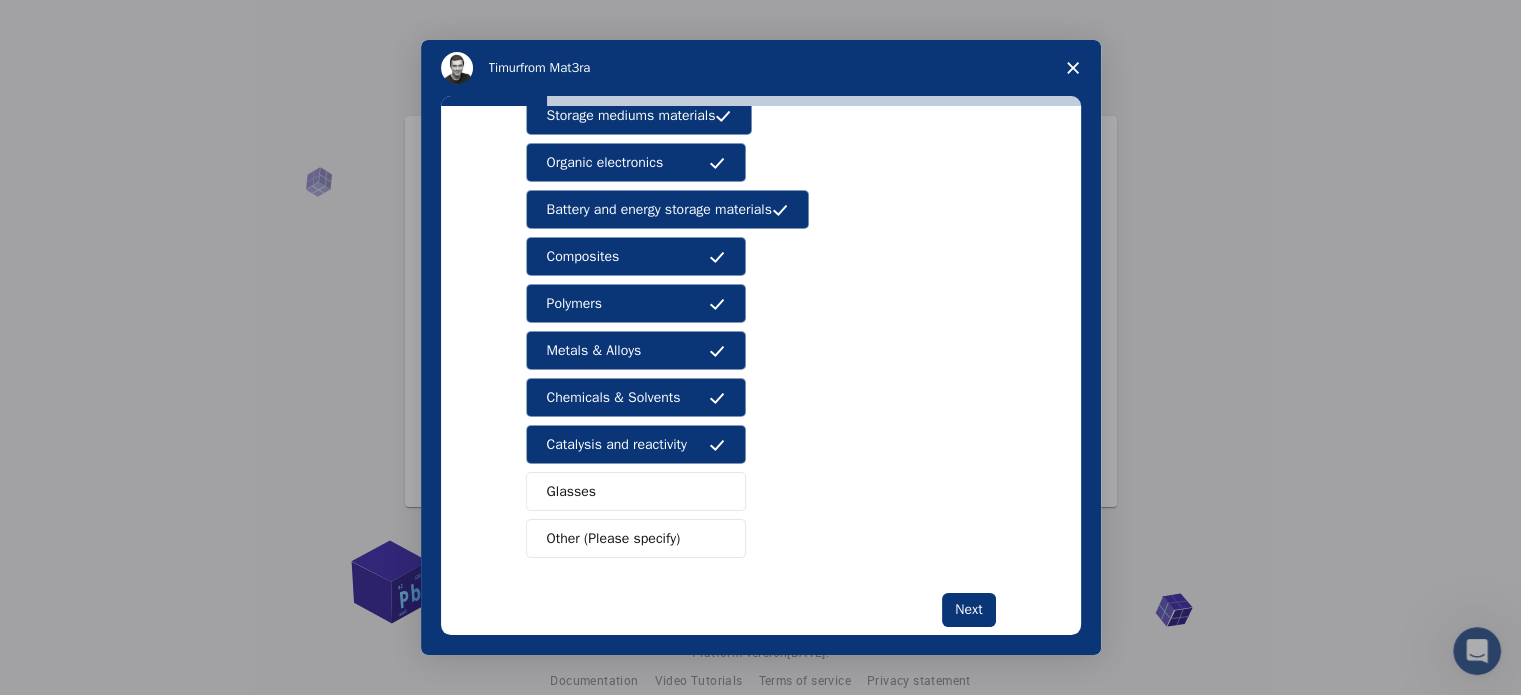 scroll, scrollTop: 264, scrollLeft: 0, axis: vertical 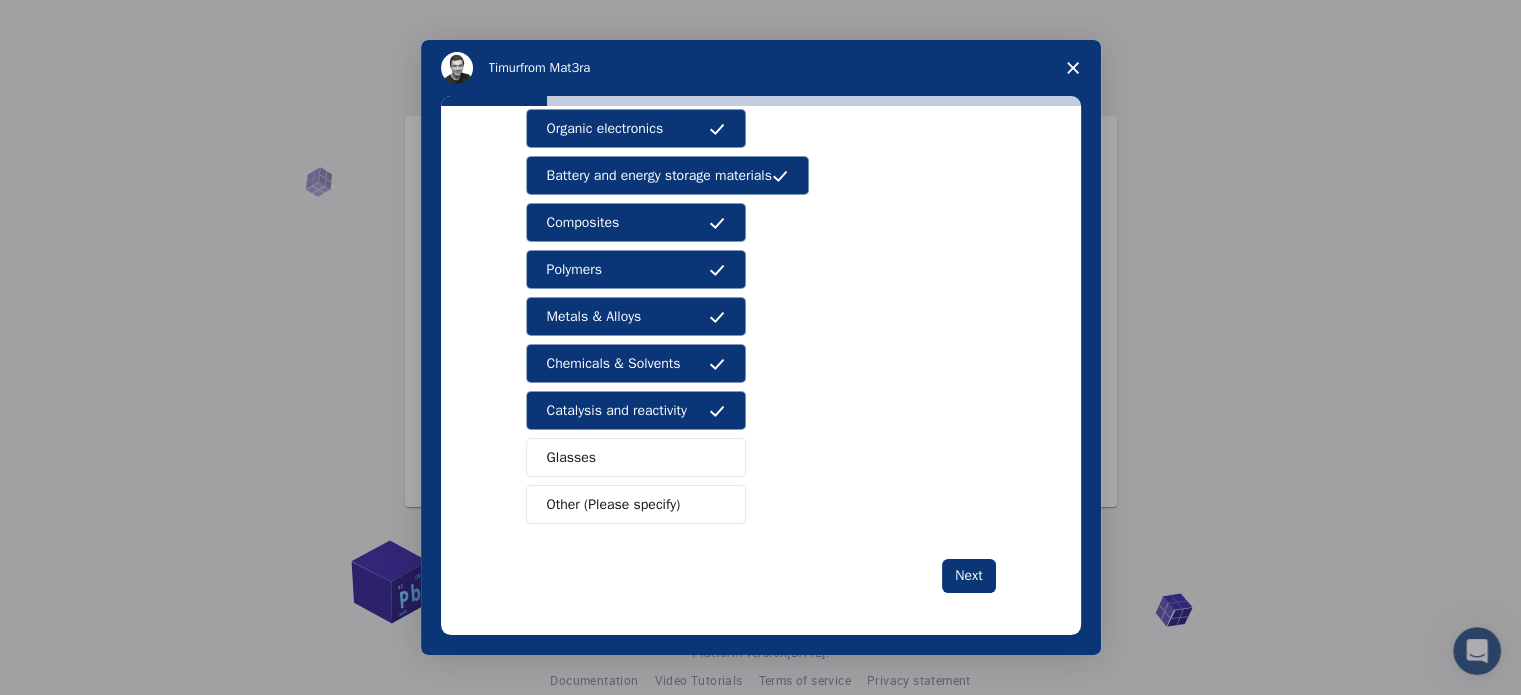 click on "Glasses" at bounding box center [636, 457] 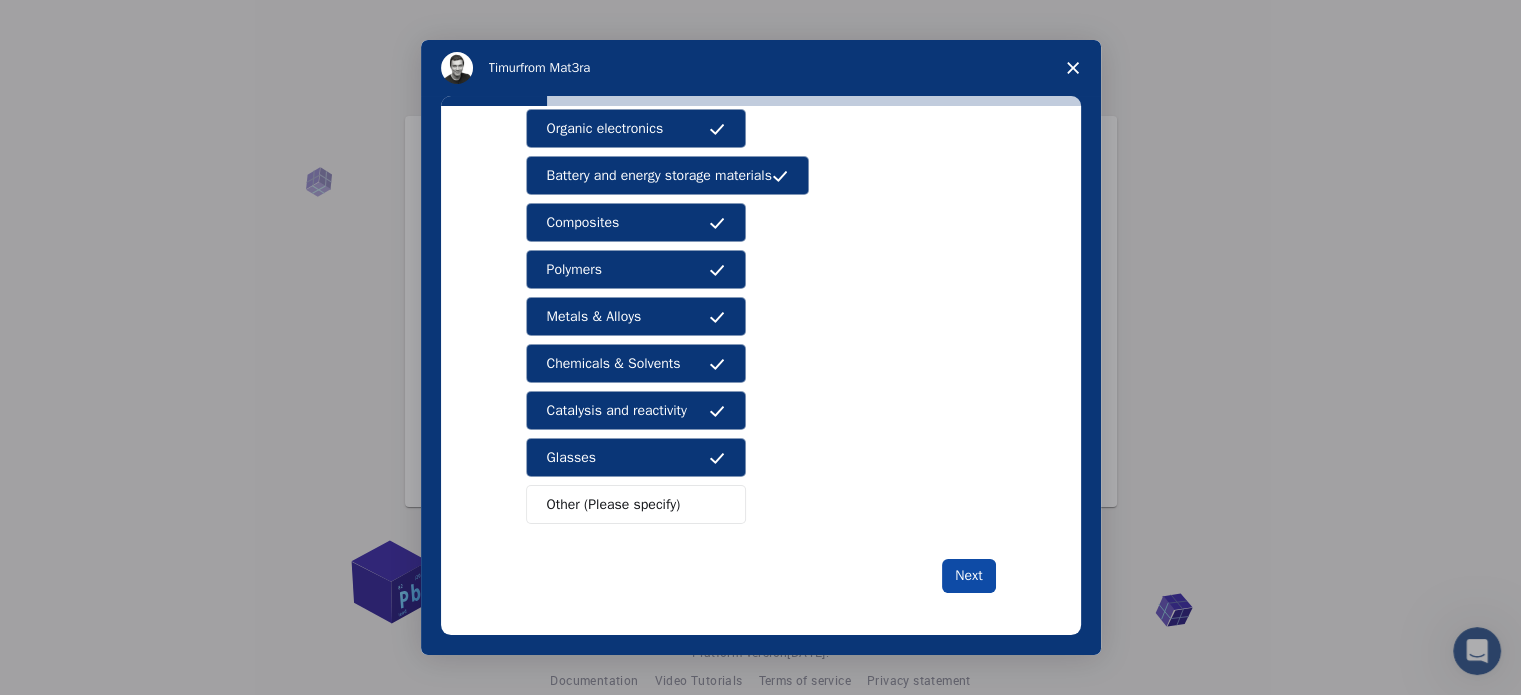 click on "Next" at bounding box center [968, 576] 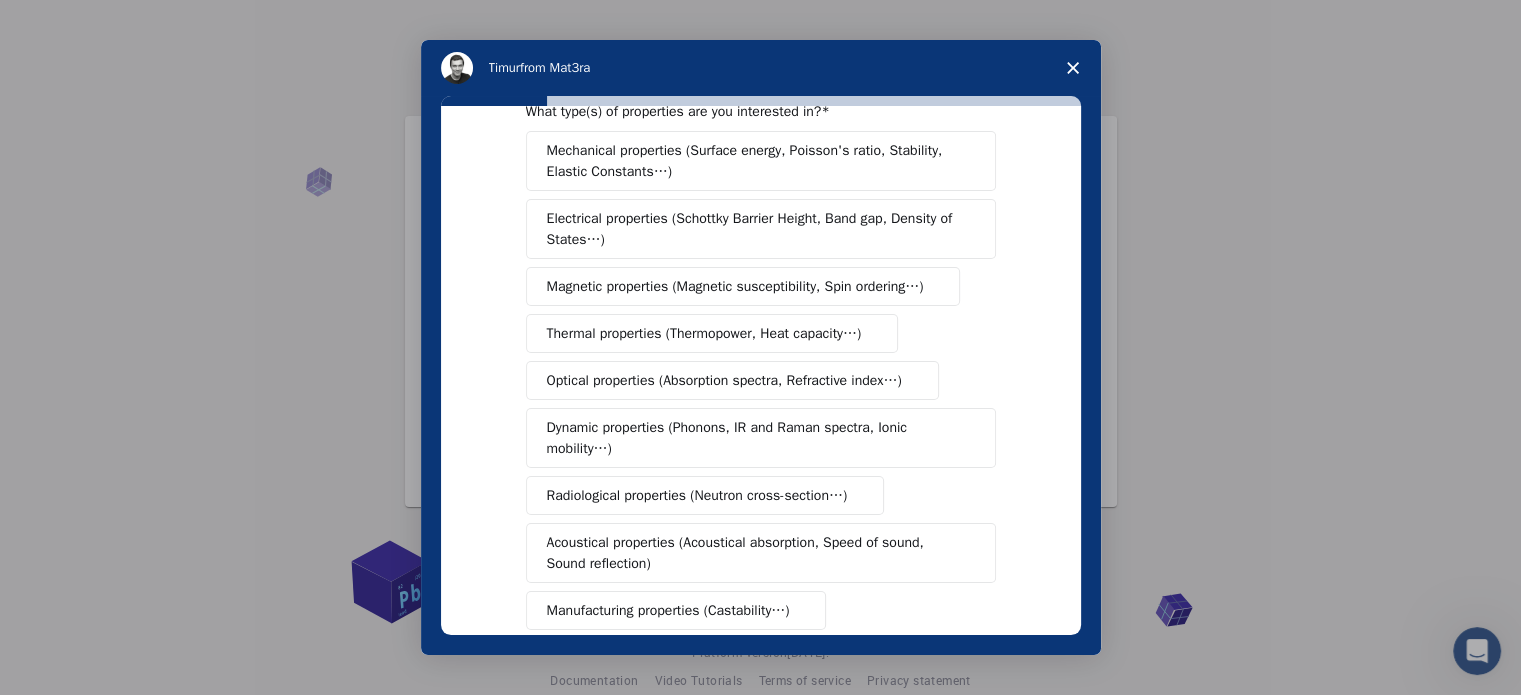 scroll, scrollTop: 52, scrollLeft: 0, axis: vertical 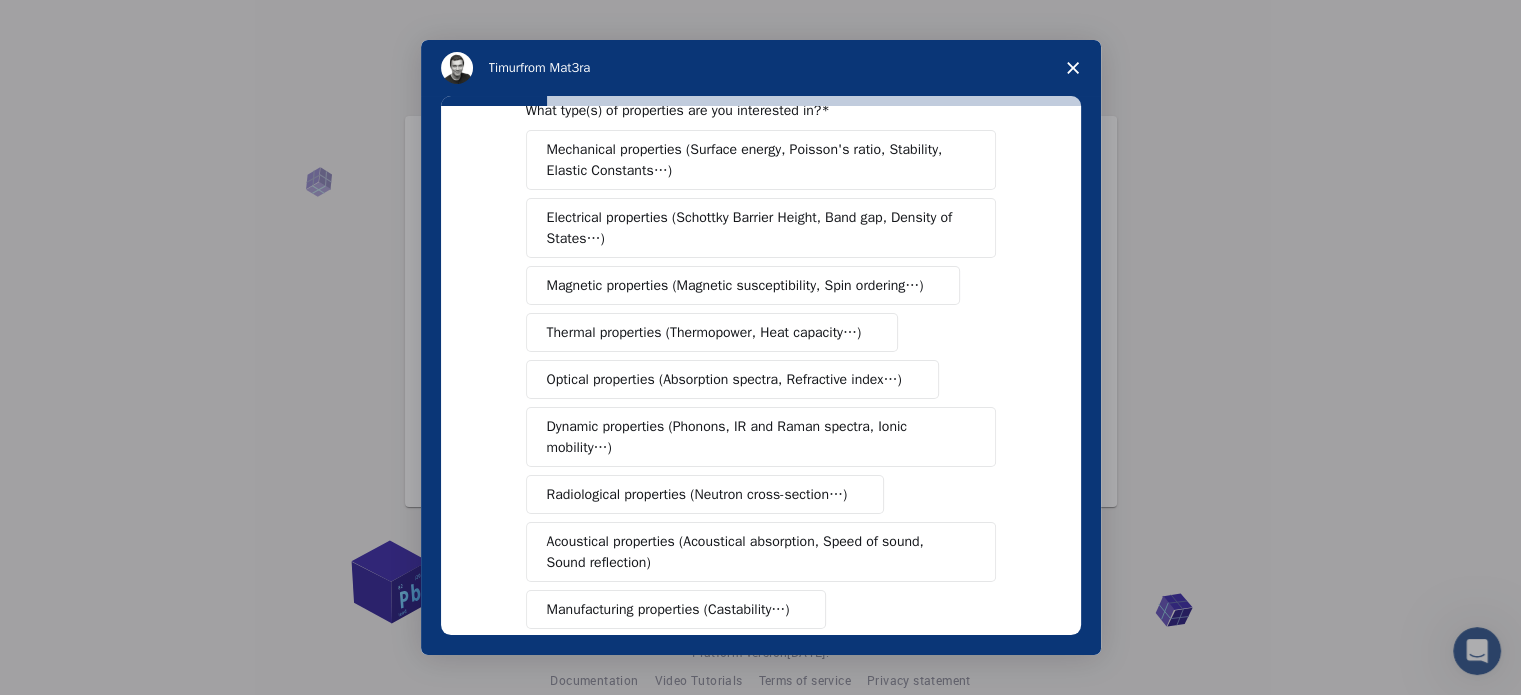 click on "Thermal properties (Thermopower, Heat capacity…)" at bounding box center (712, 332) 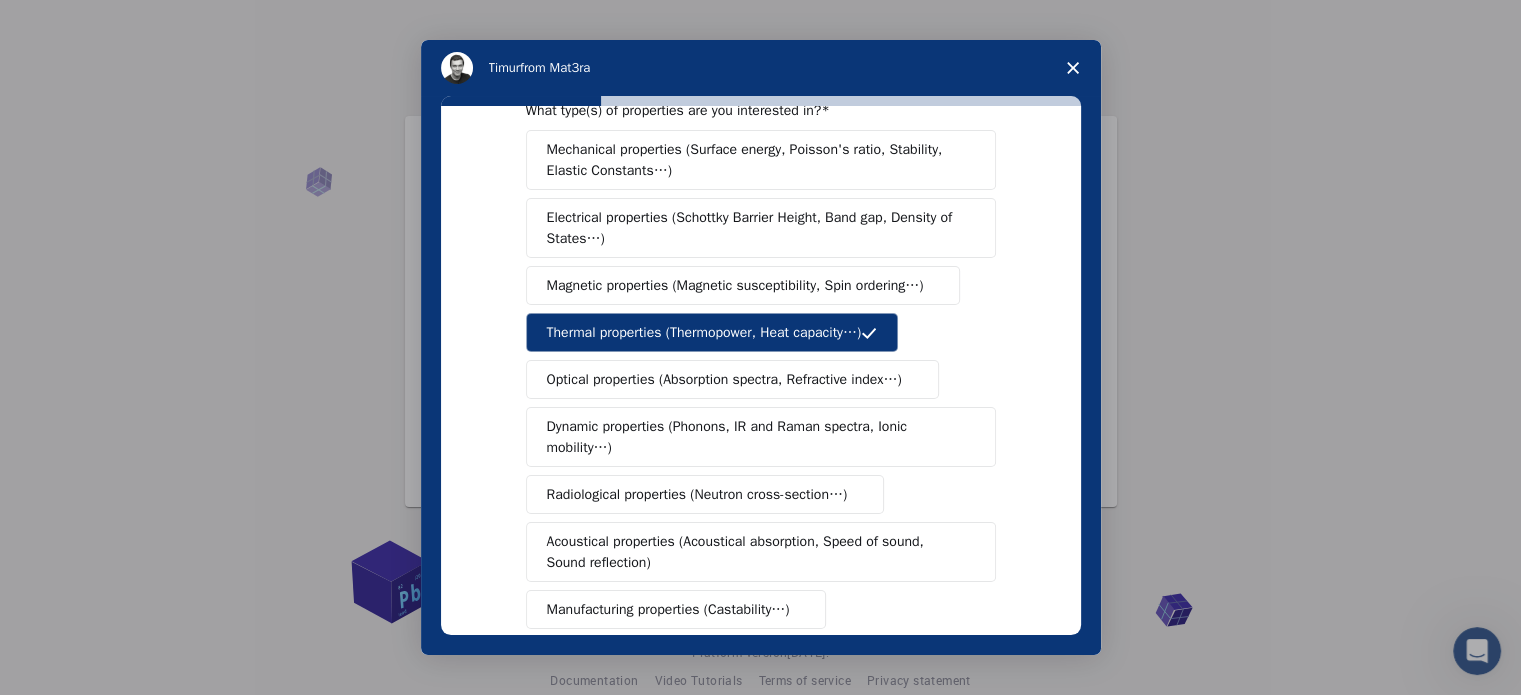 click on "Magnetic properties (Magnetic susceptibility, Spin ordering…)" at bounding box center [743, 285] 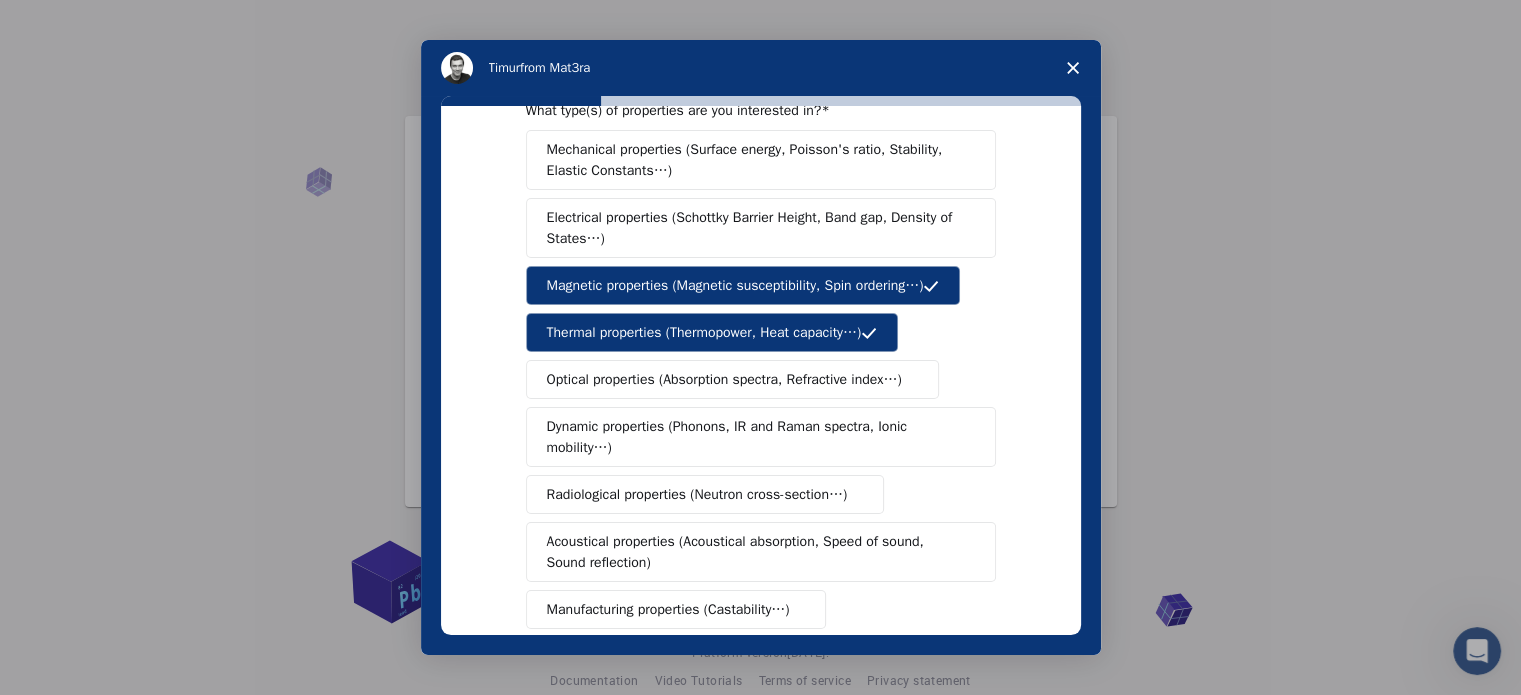 scroll, scrollTop: 0, scrollLeft: 0, axis: both 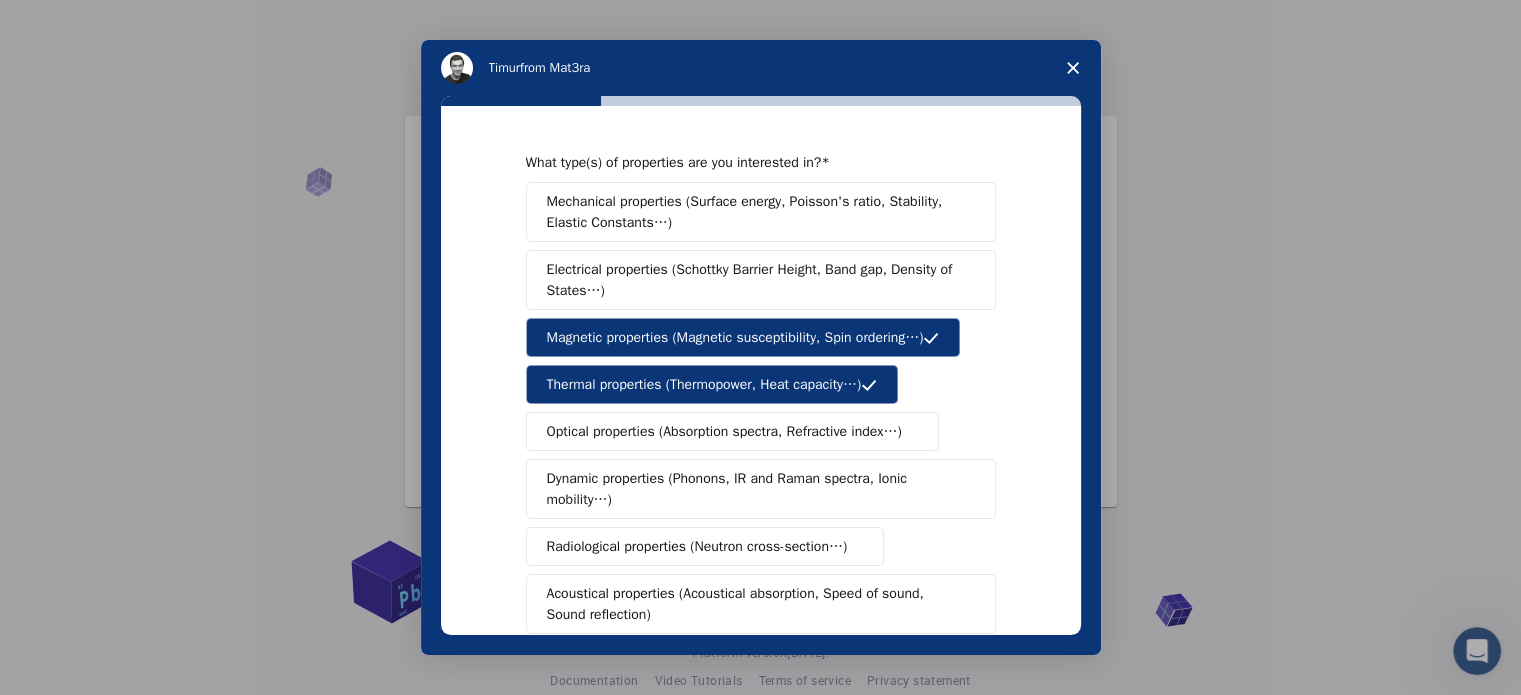 click on "Mechanical properties (Surface energy, Poisson's ratio, Stability, Elastic Constants…)" at bounding box center [754, 212] 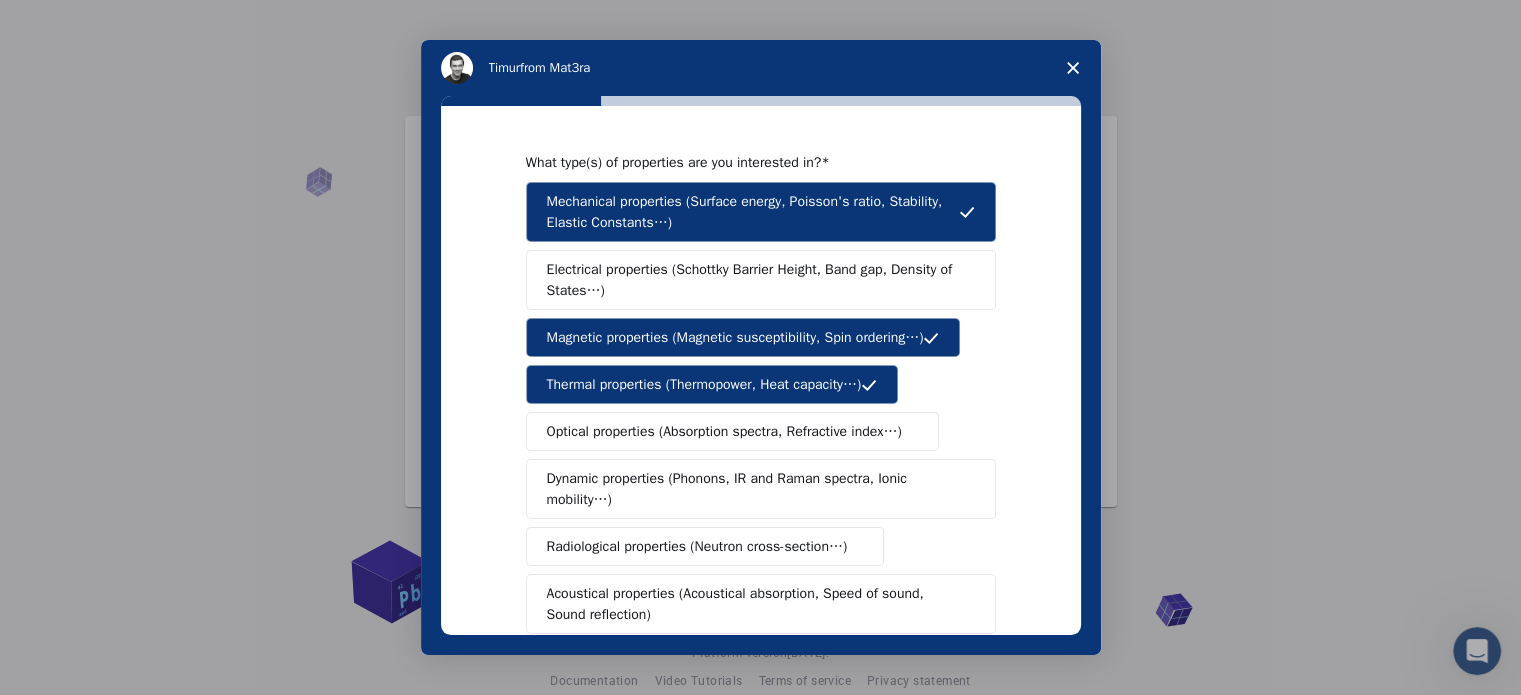 click on "Electrical properties (Schottky Barrier Height, Band gap, Density of States…)" at bounding box center (754, 280) 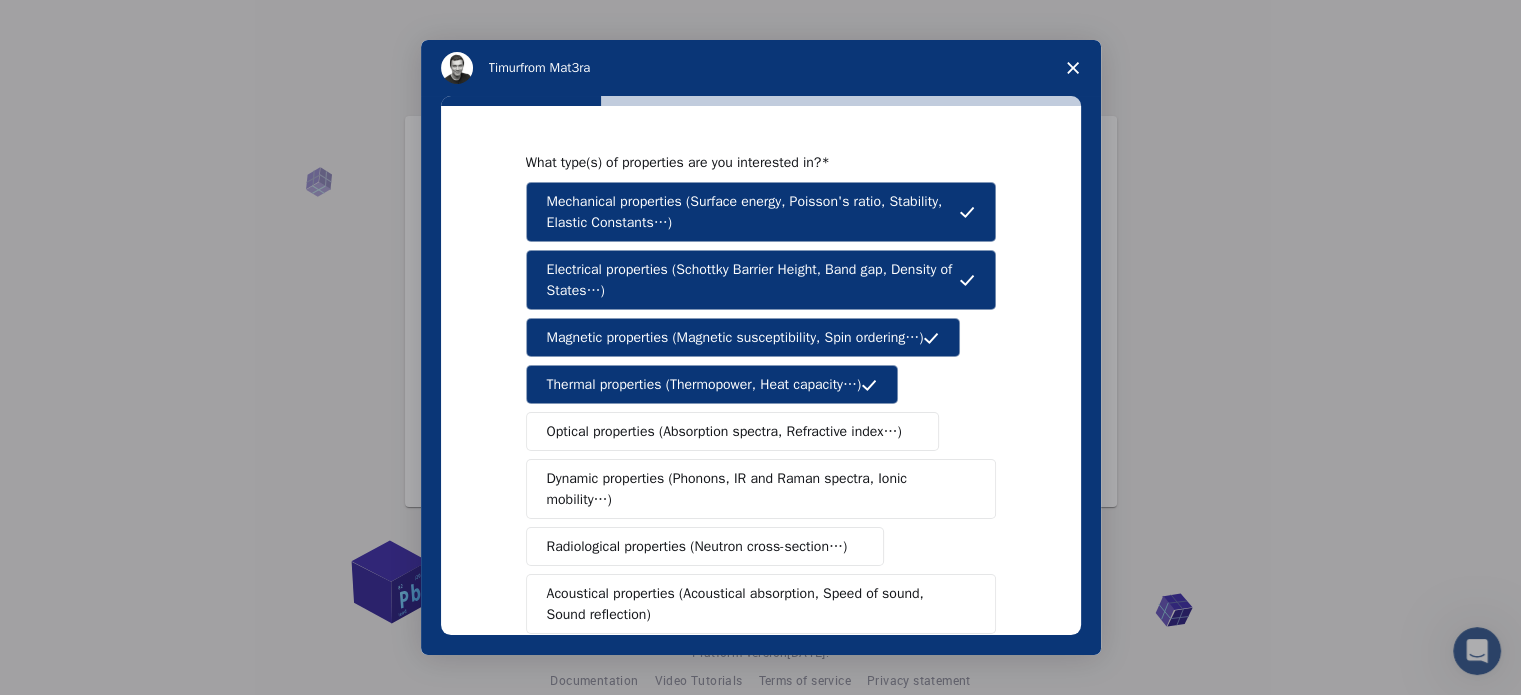 click on "Mechanical properties (Surface energy, Poisson's ratio, Stability, Elastic Constants…) Electrical properties (Schottky Barrier Height, Band gap, Density of States…) Magnetic properties (Magnetic susceptibility, Spin ordering…) Thermal properties (Thermopower, Heat capacity…) Optical properties (Absorption spectra, Refractive index…) Dynamic properties (Phonons, IR and Raman spectra, Ionic mobility…) Radiological properties (Neutron cross-section…) Acoustical properties (Acoustical absorption, Speed of sound, Sound reflection) Manufacturing properties (Castability…) Chemical properties (Chemical Reaction Energy, Catalytic activity…)" at bounding box center [761, 465] 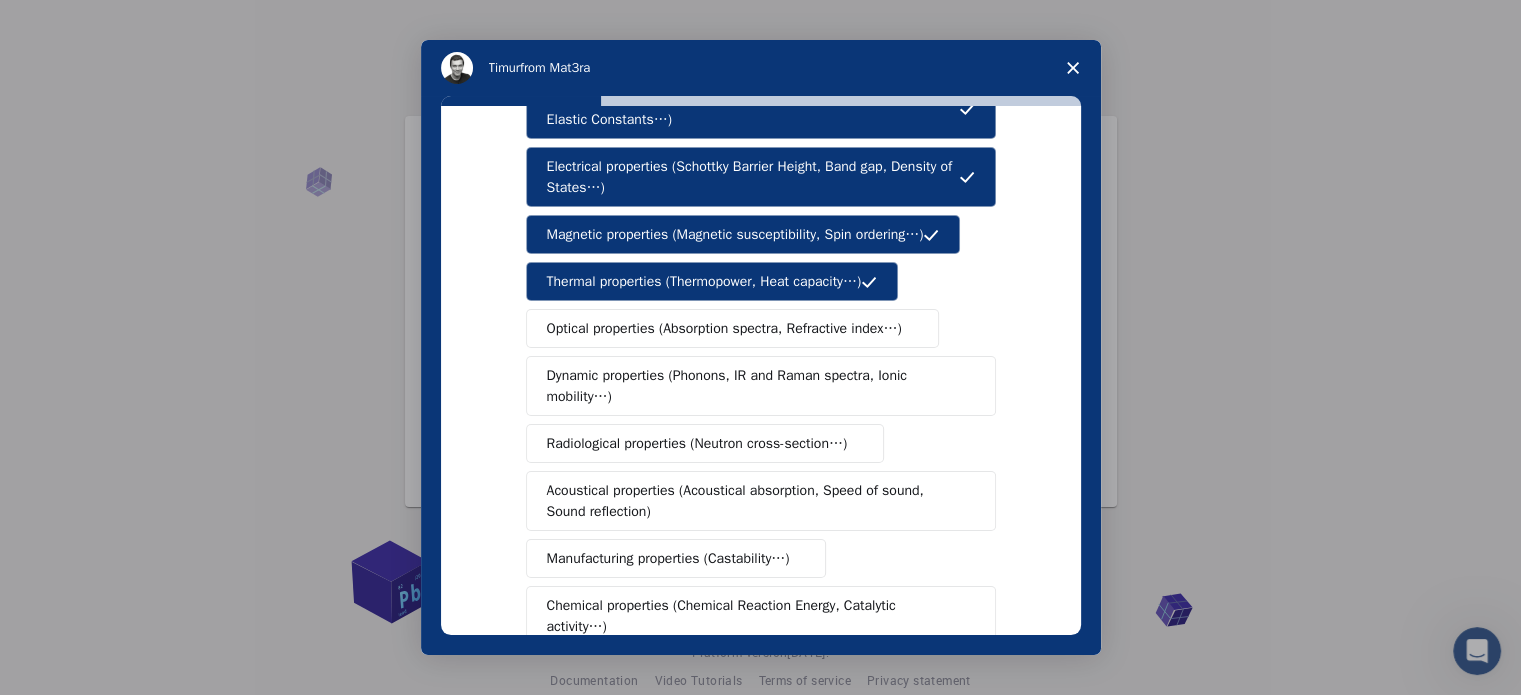 scroll, scrollTop: 104, scrollLeft: 0, axis: vertical 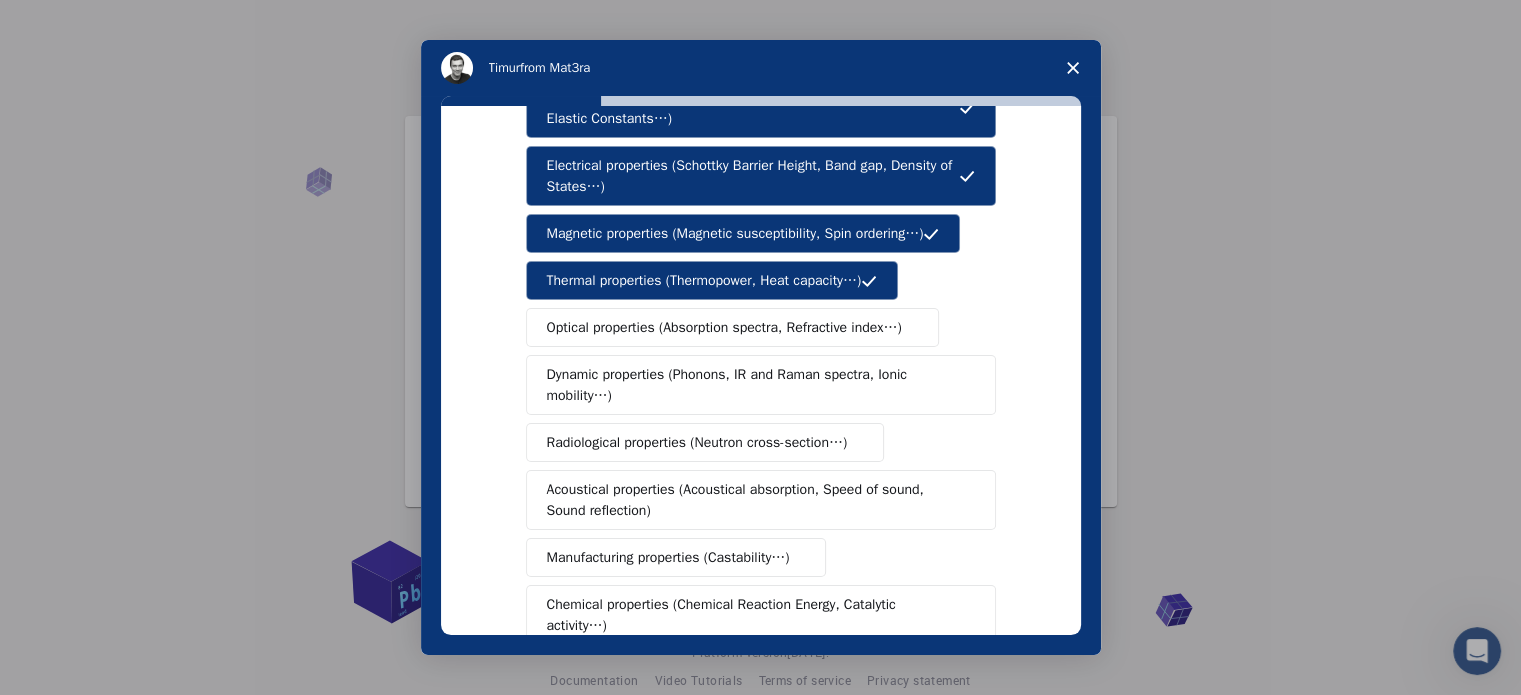 click on "Optical properties (Absorption spectra, Refractive index…)" at bounding box center [724, 327] 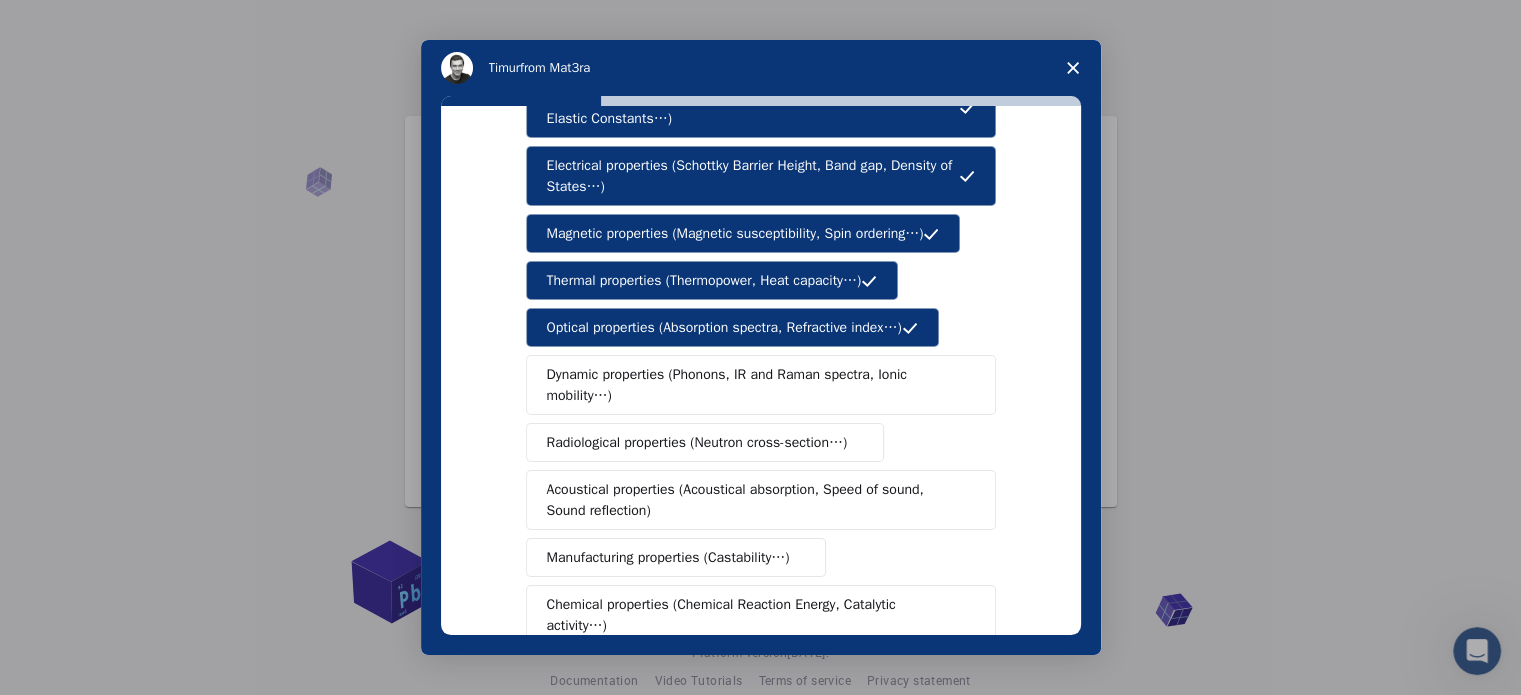 click on "Dynamic properties (Phonons, IR and Raman spectra, Ionic mobility…)" at bounding box center [753, 385] 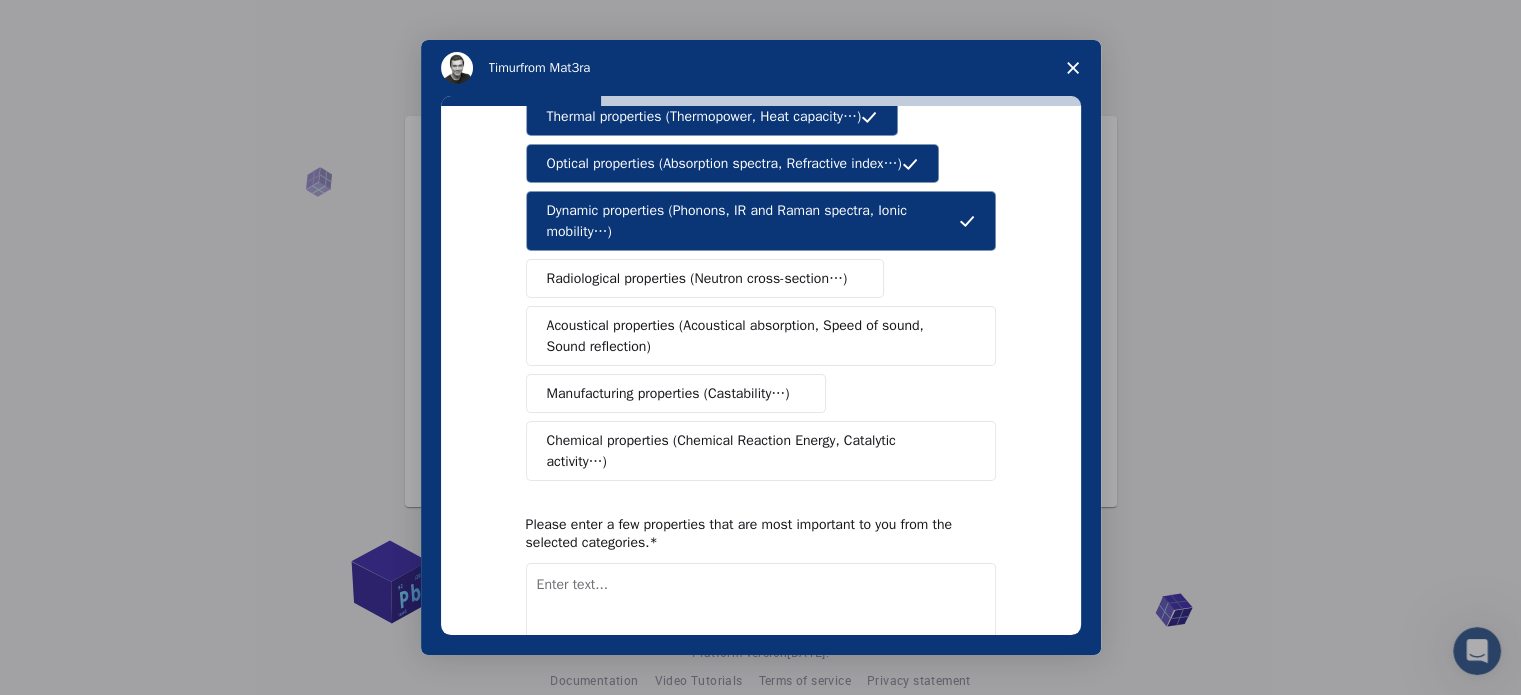scroll, scrollTop: 270, scrollLeft: 0, axis: vertical 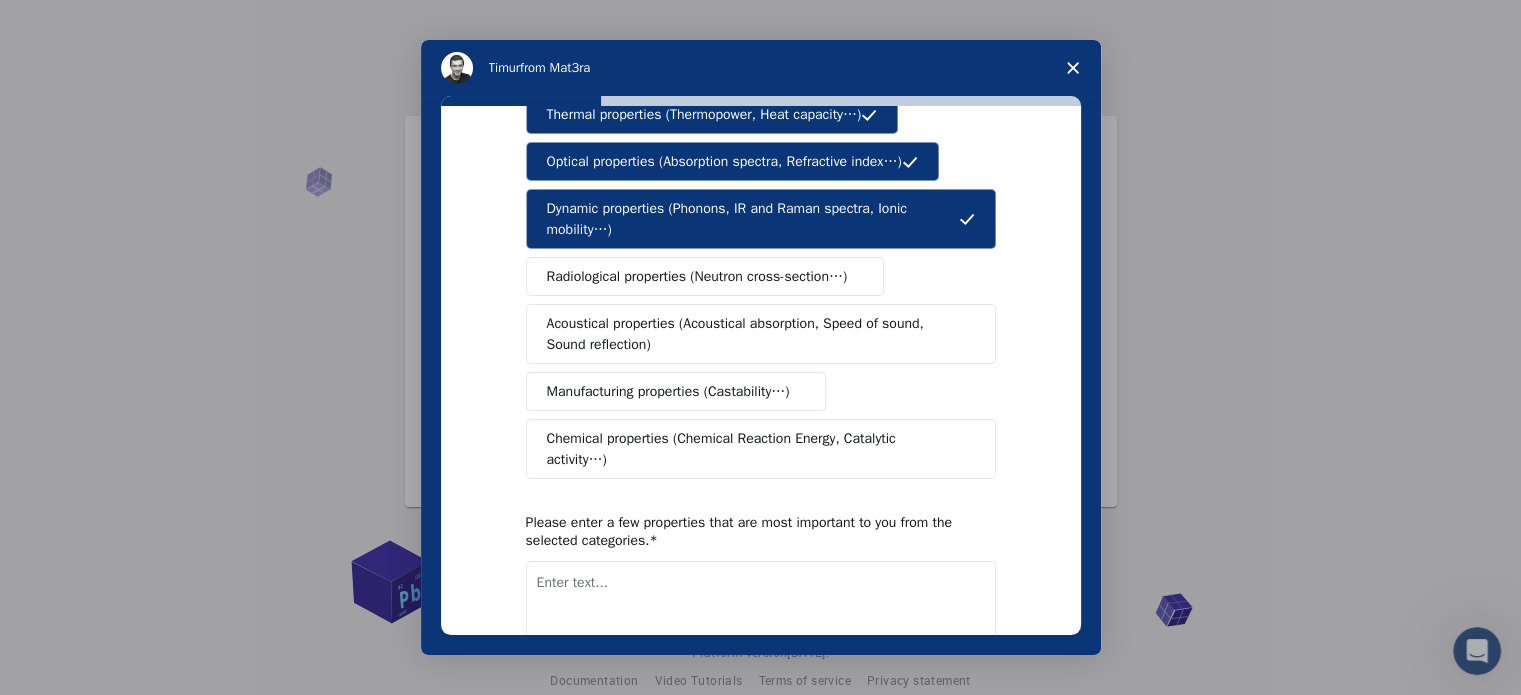 click on "Radiological properties (Neutron cross-section…)" at bounding box center (697, 276) 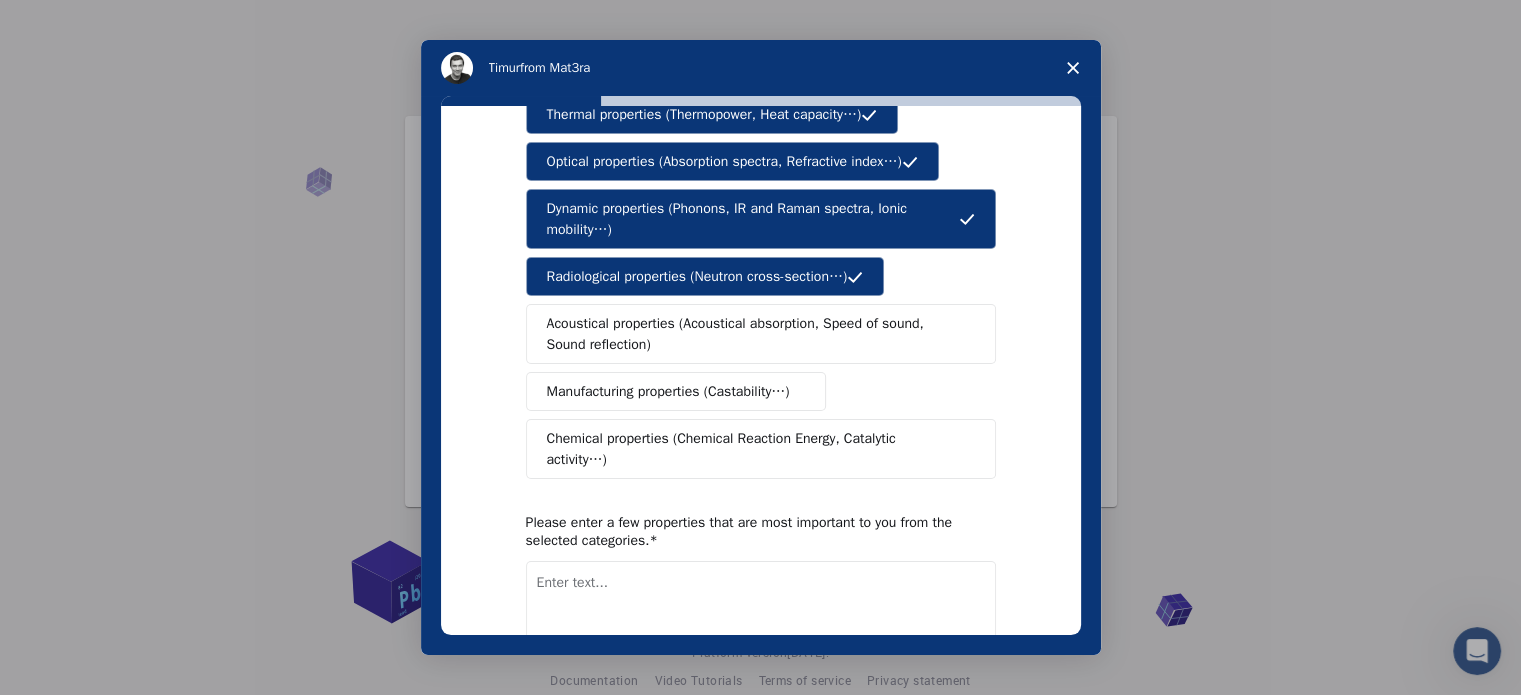 click on "Acoustical properties (Acoustical absorption, Speed of sound, Sound reflection)" at bounding box center [754, 334] 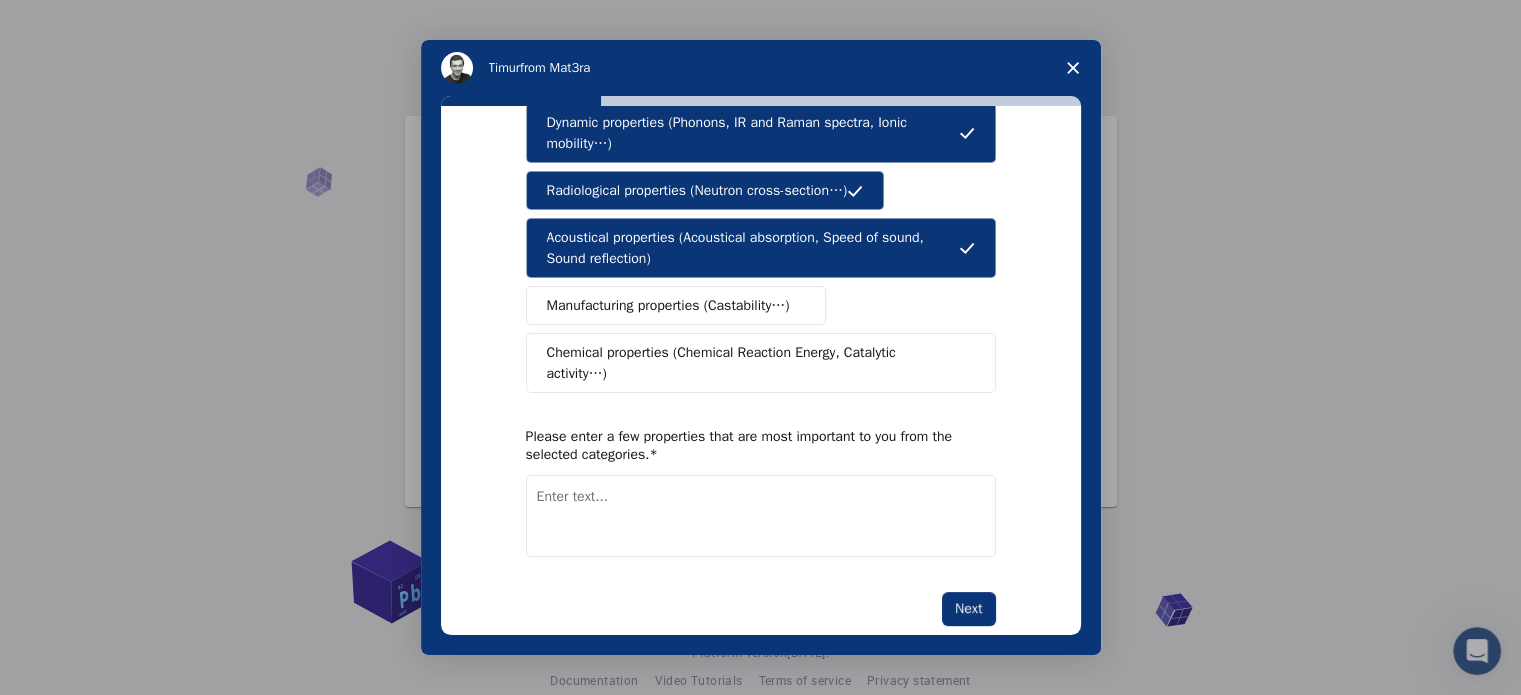 scroll, scrollTop: 368, scrollLeft: 0, axis: vertical 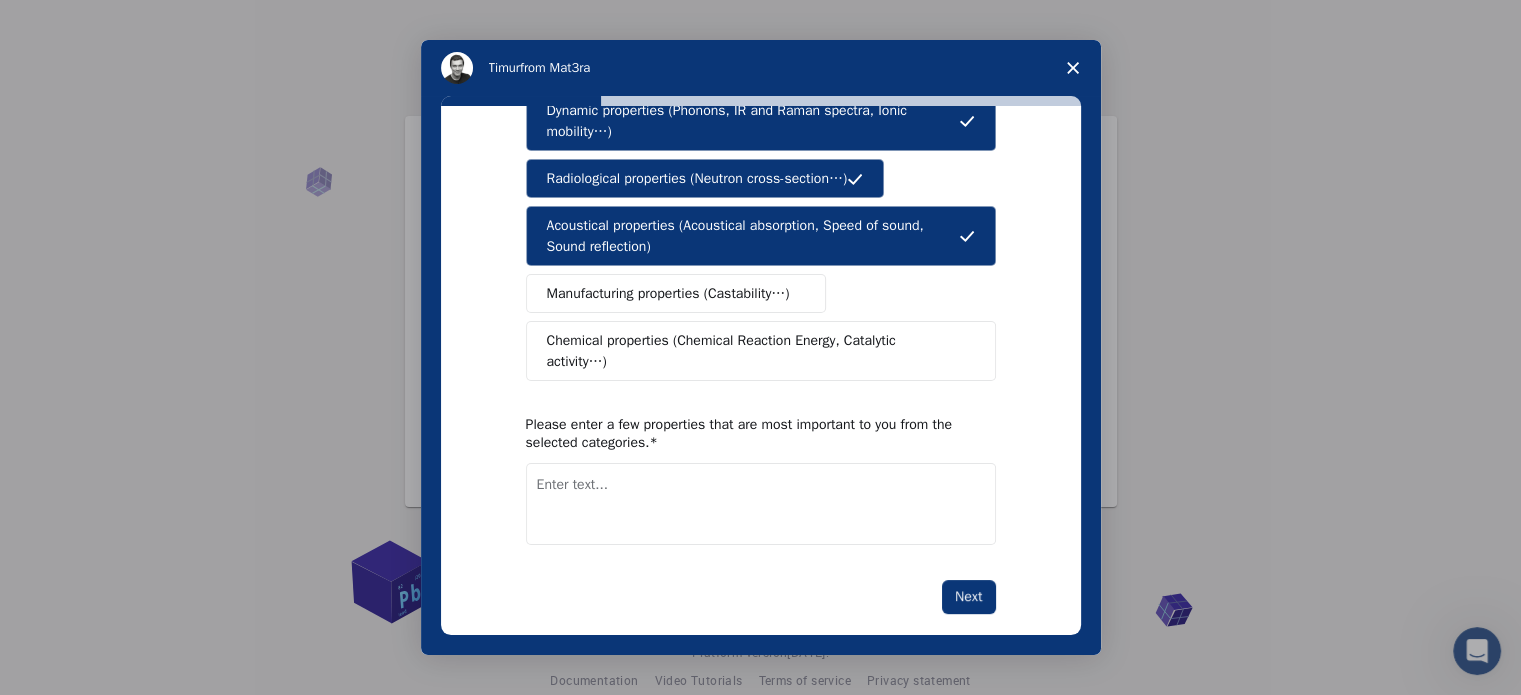 click on "Manufacturing properties (Castability…)" at bounding box center [668, 293] 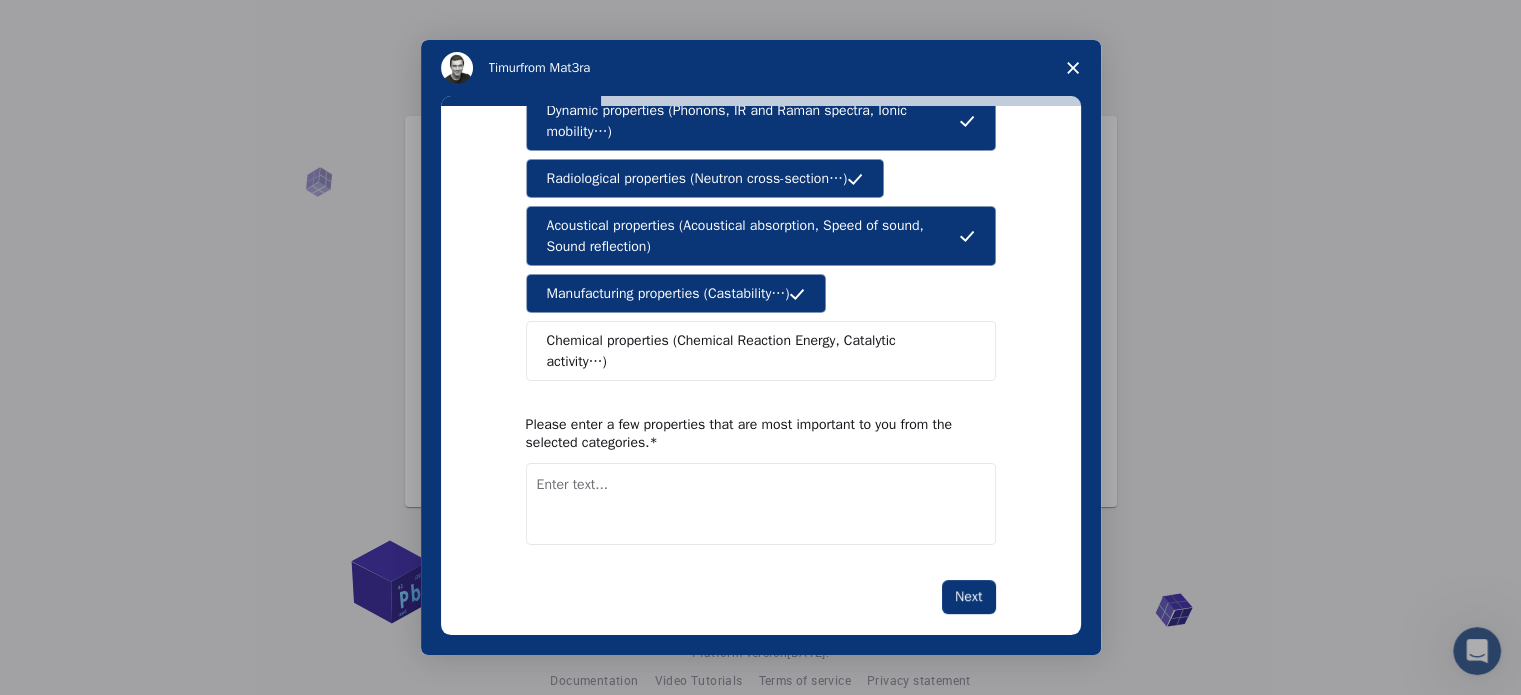 click on "Chemical properties (Chemical Reaction Energy, Catalytic activity…)" at bounding box center (753, 351) 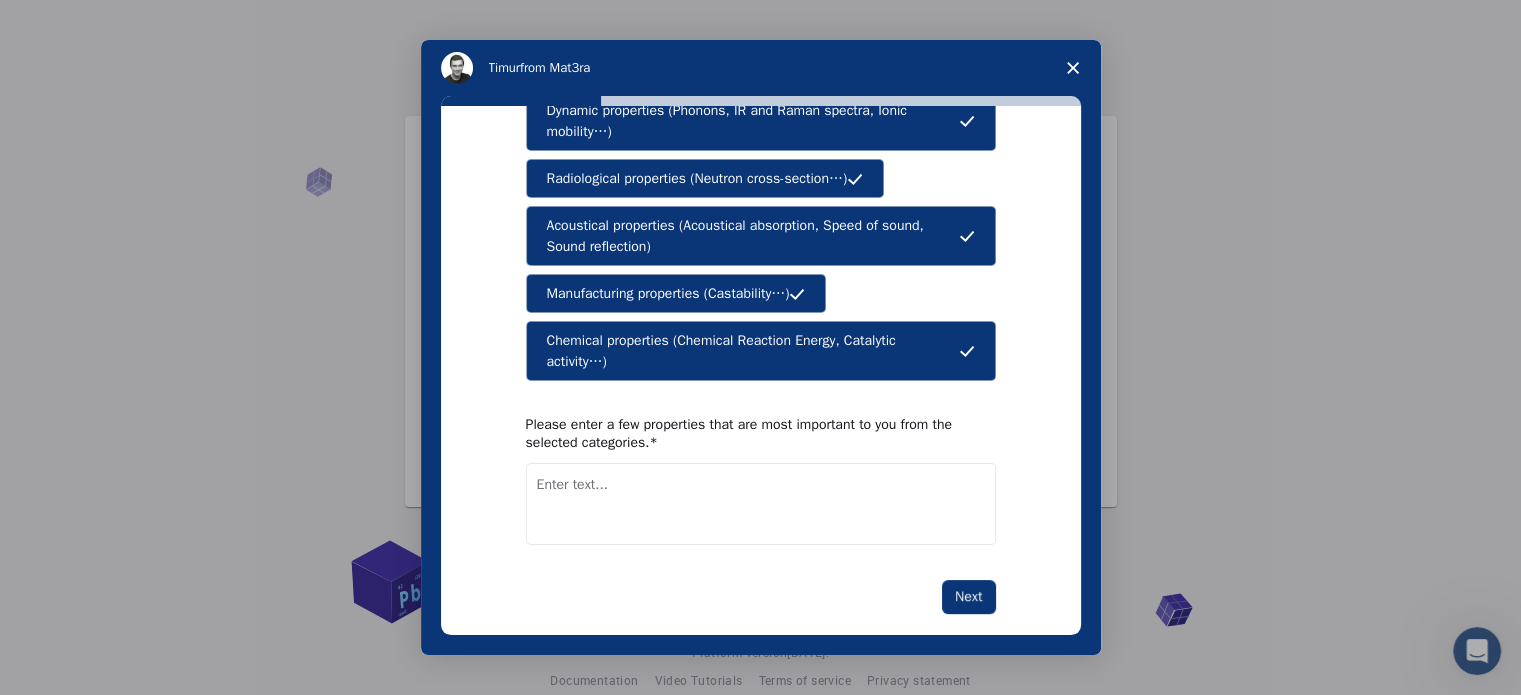 click at bounding box center (761, 504) 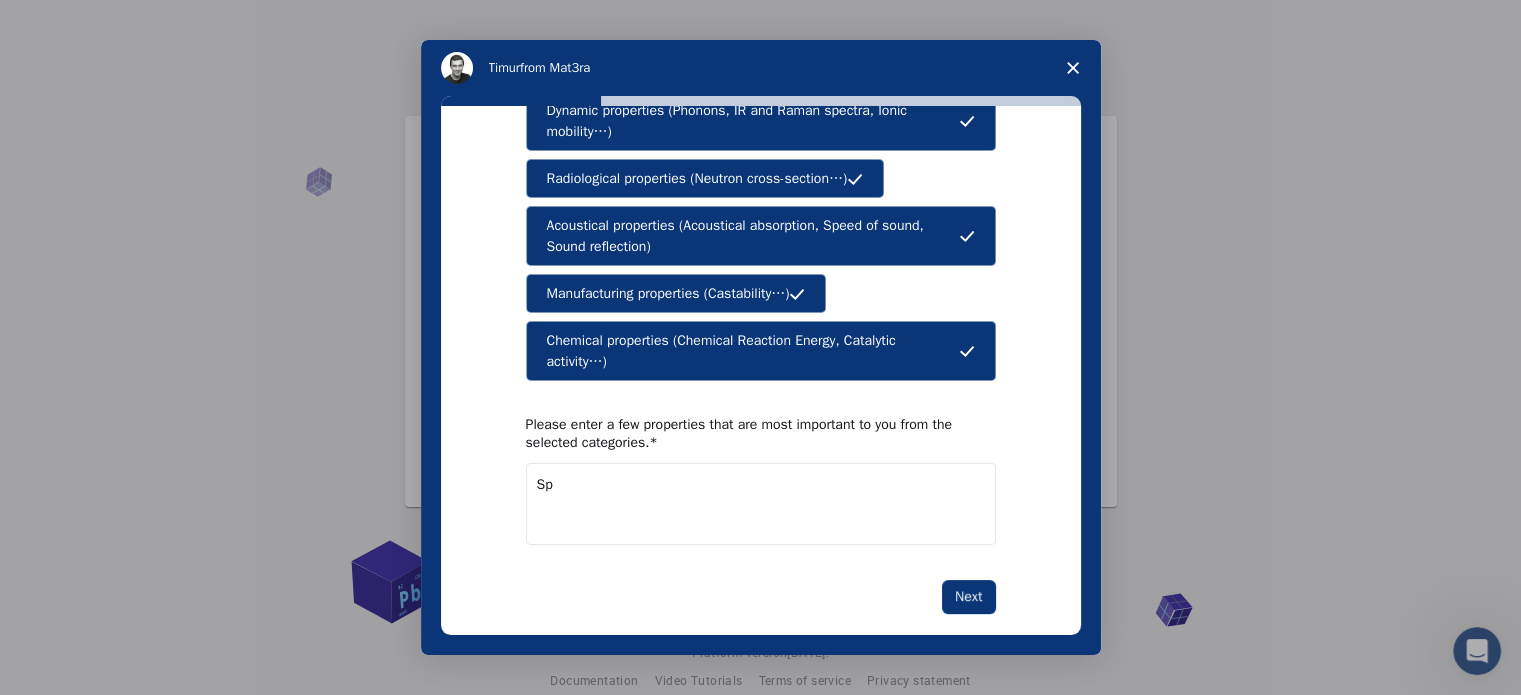 type on "S" 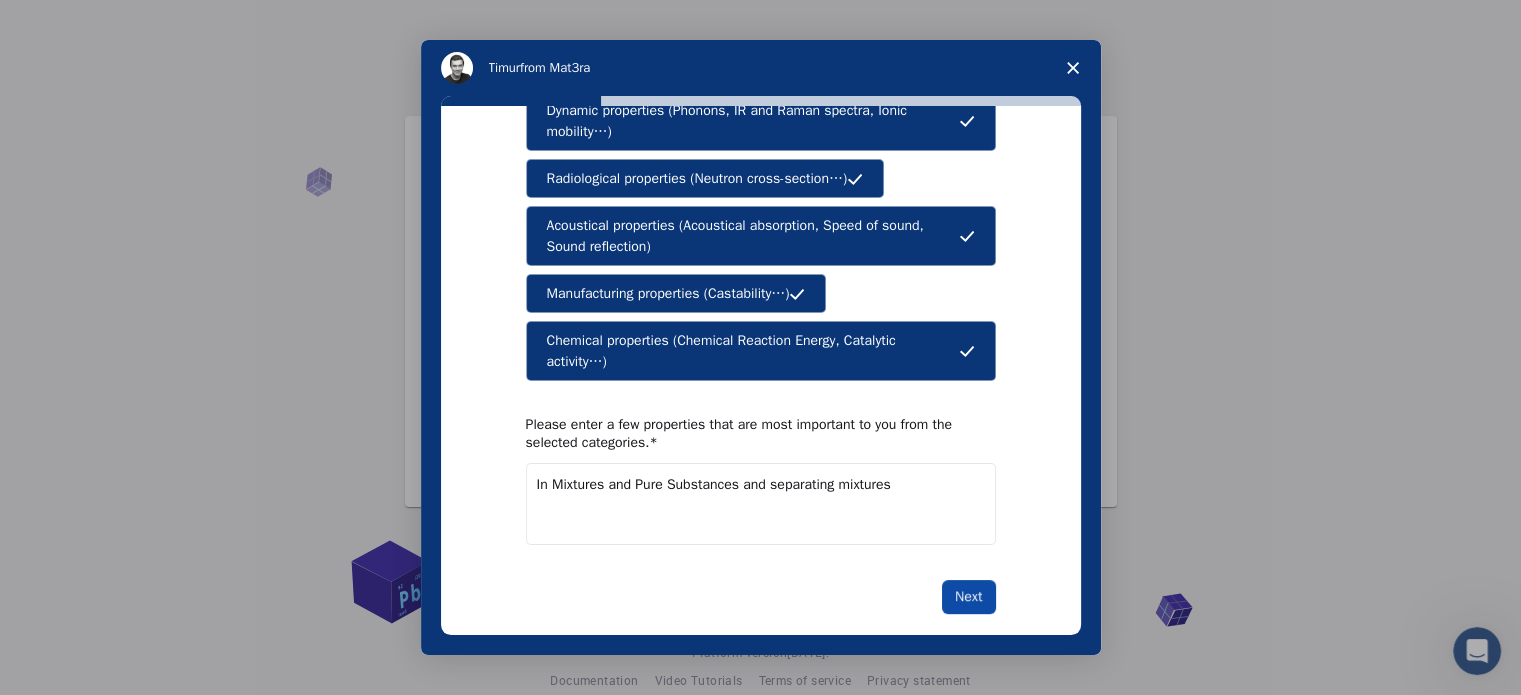type on "In Mixtures and Pure Substances and separating mixtures" 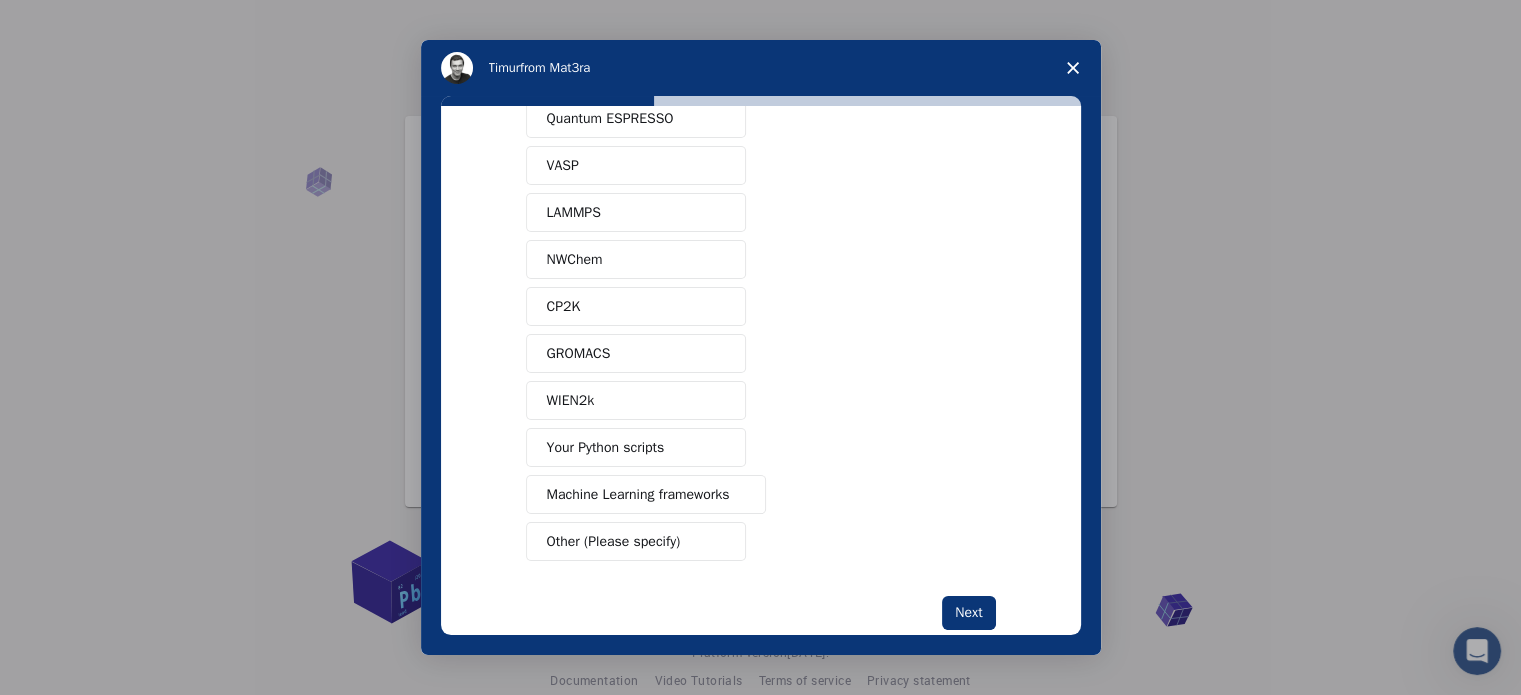scroll, scrollTop: 121, scrollLeft: 0, axis: vertical 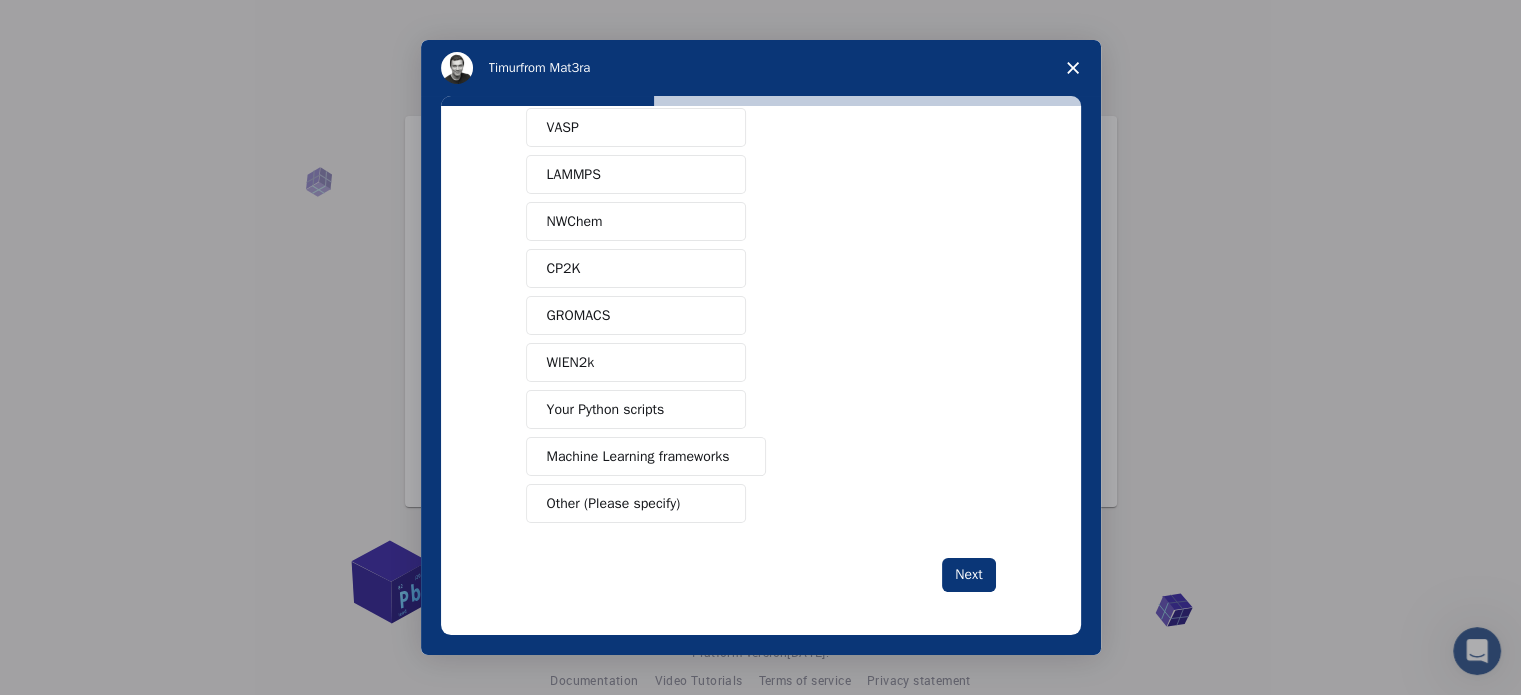 click on "Machine Learning frameworks" at bounding box center [638, 456] 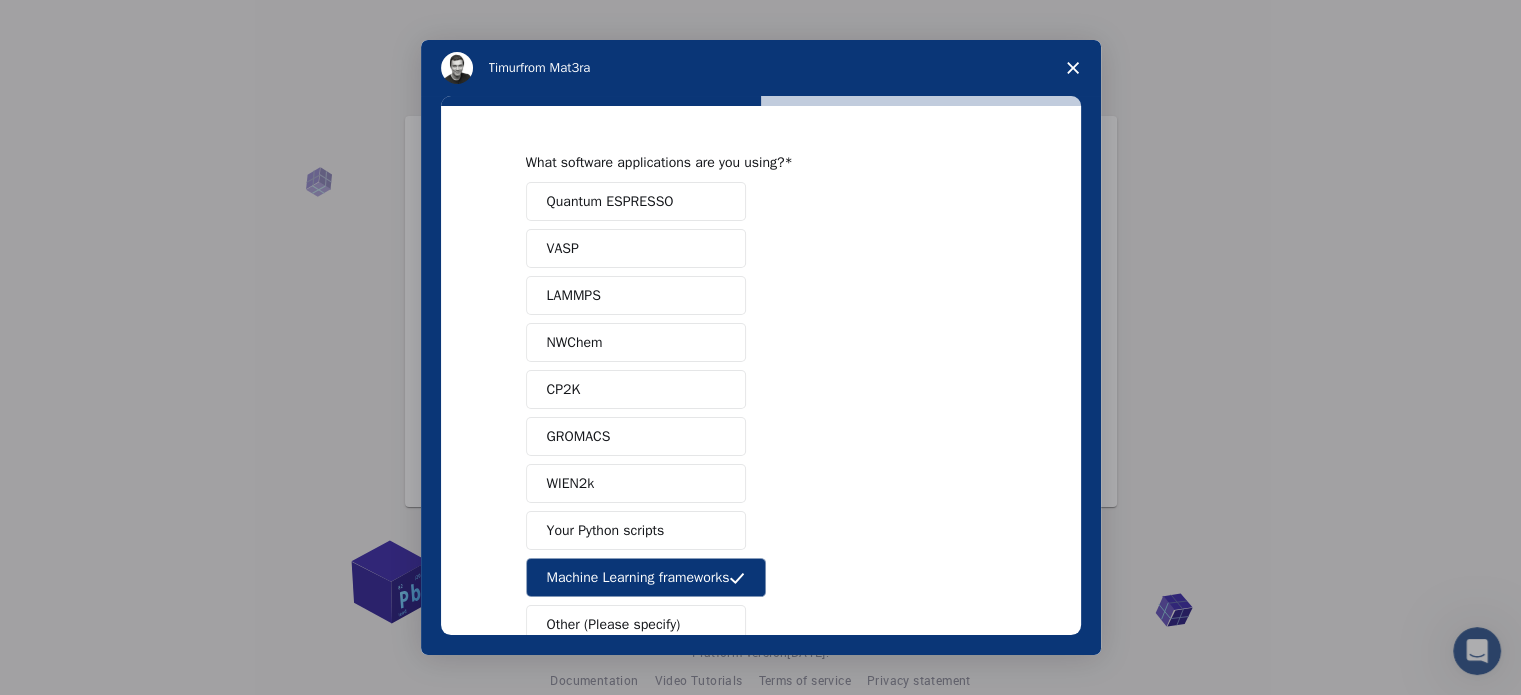 scroll, scrollTop: 121, scrollLeft: 0, axis: vertical 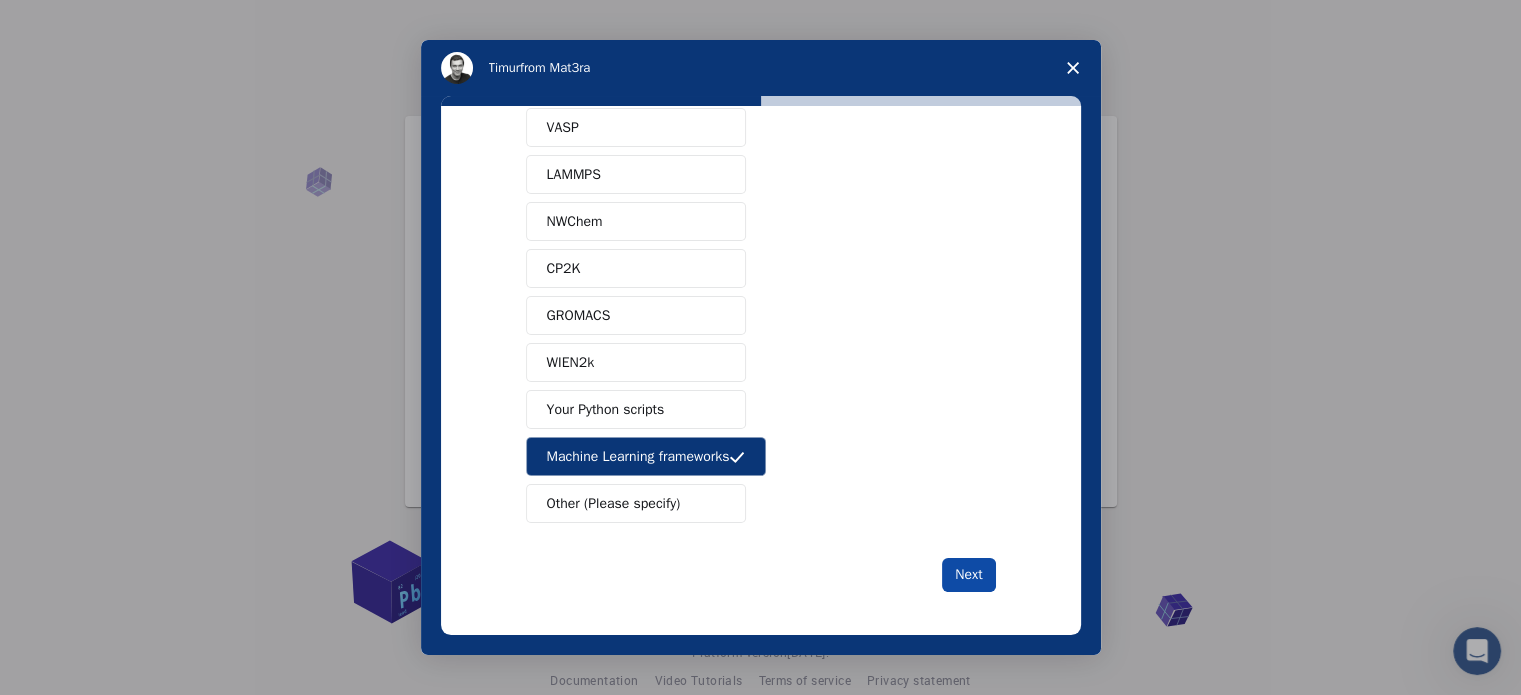 click on "Next" at bounding box center (968, 575) 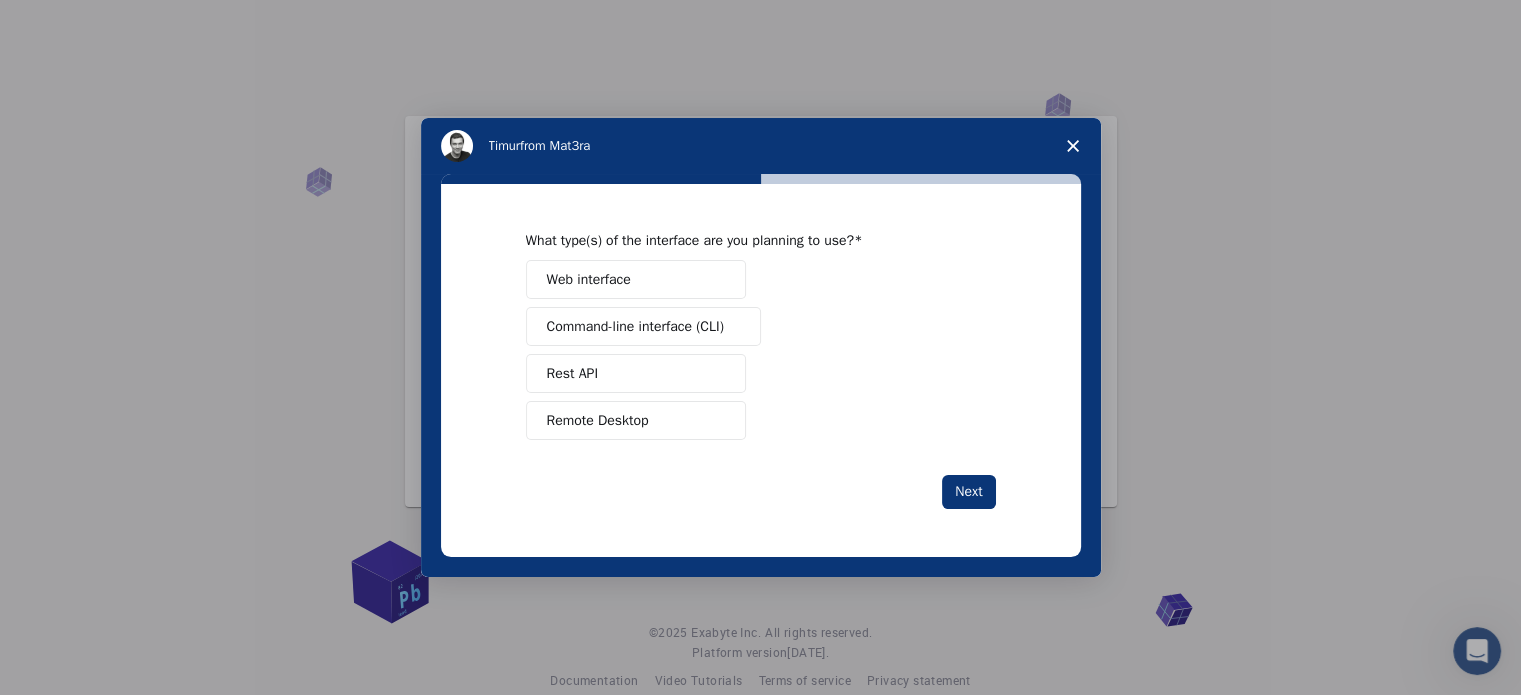 click on "Web interface" at bounding box center [636, 279] 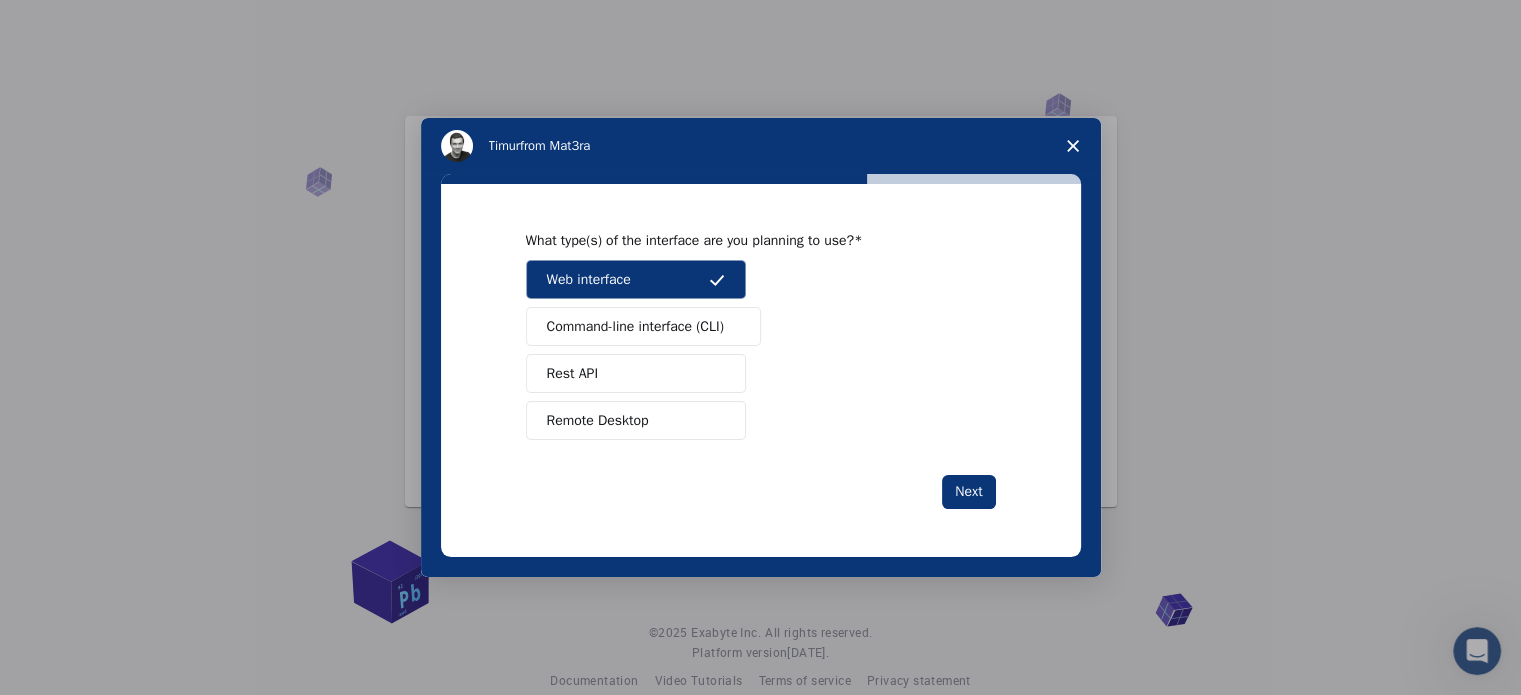 click on "Command-line interface (CLI)" at bounding box center [635, 326] 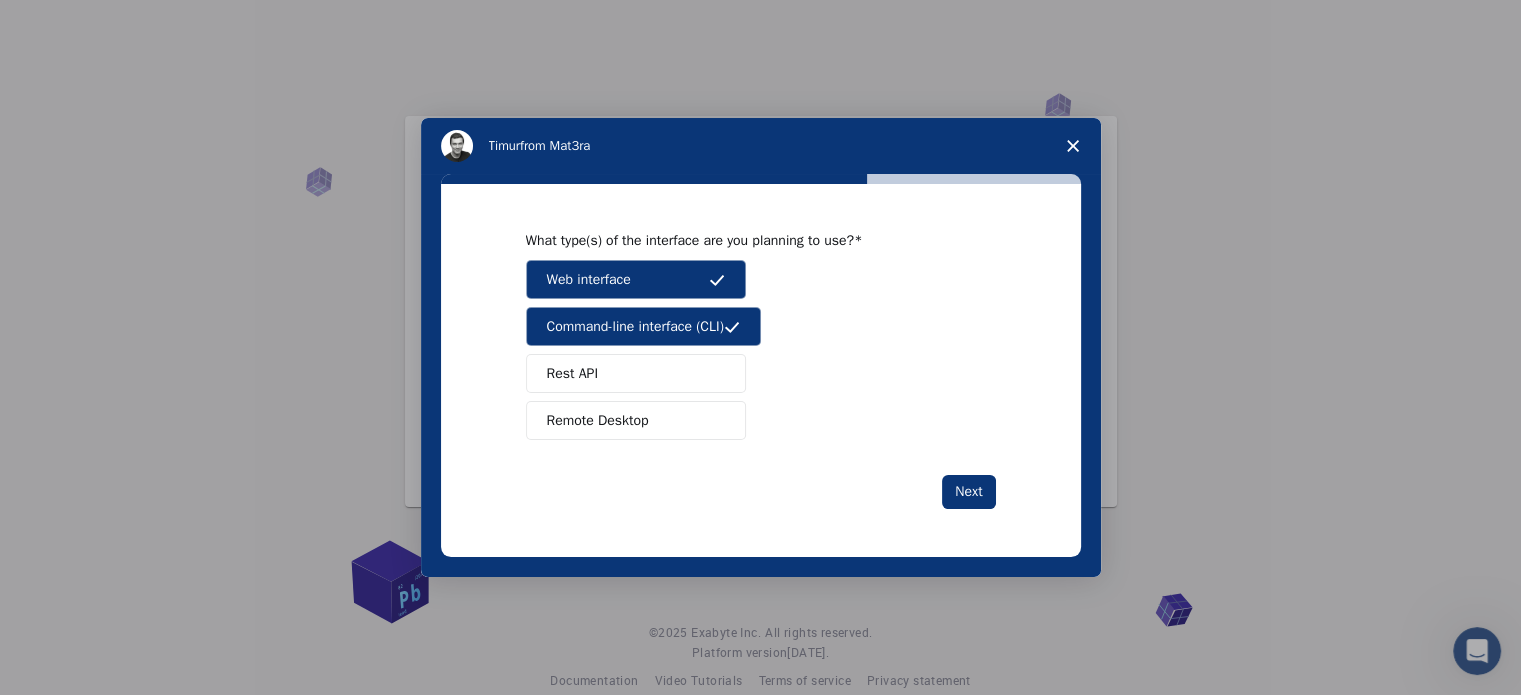 click on "Rest API" at bounding box center [636, 373] 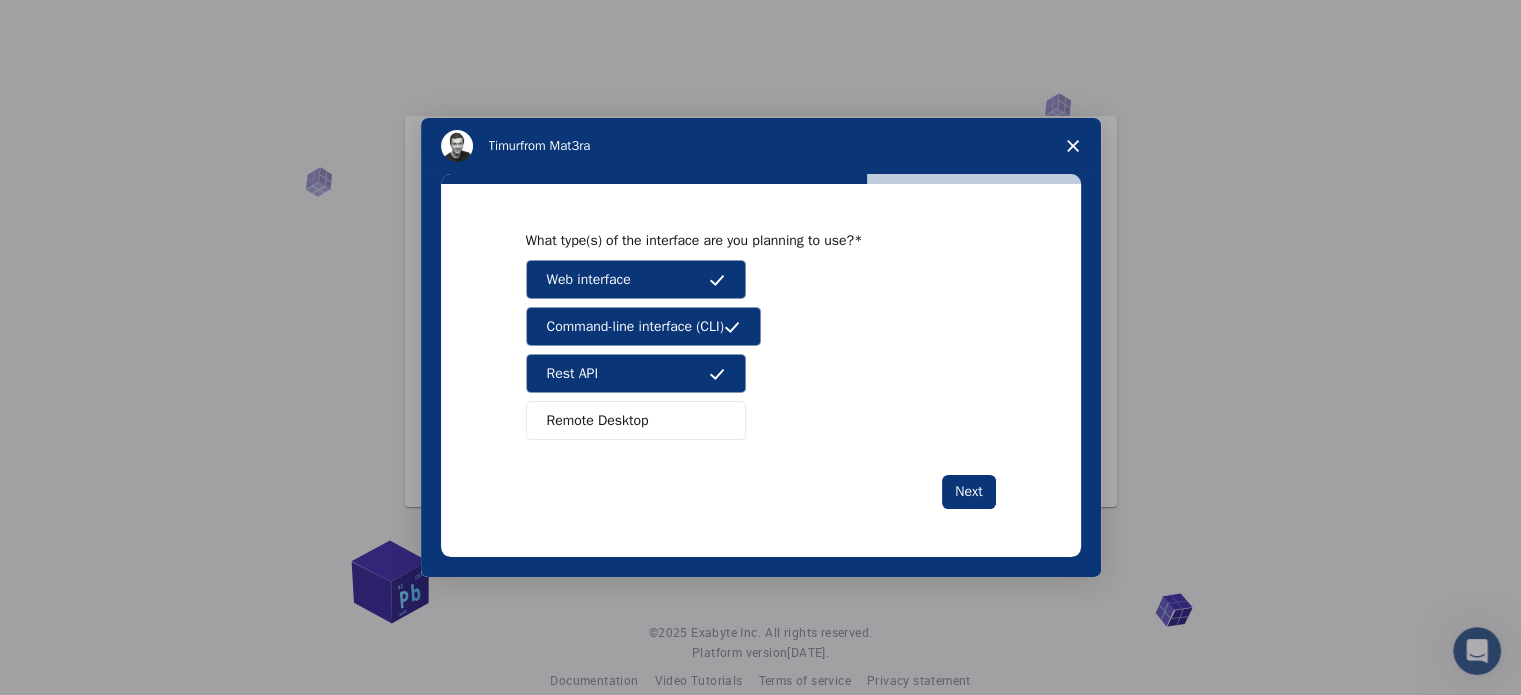 click on "What type(s) of the interface are you planning to use? Web interface Command-line interface (CLI) Rest API Remote Desktop Next" at bounding box center [761, 370] 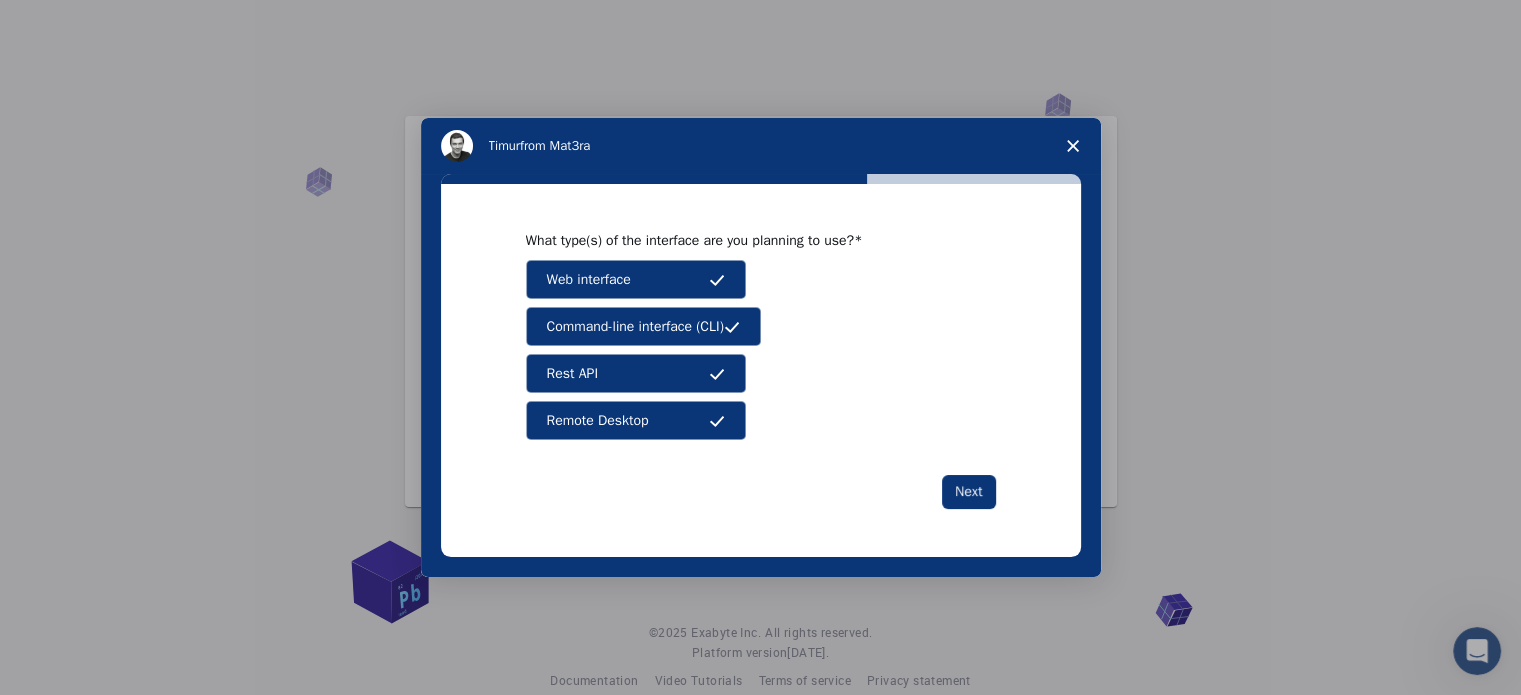 click on "Next" at bounding box center [761, 492] 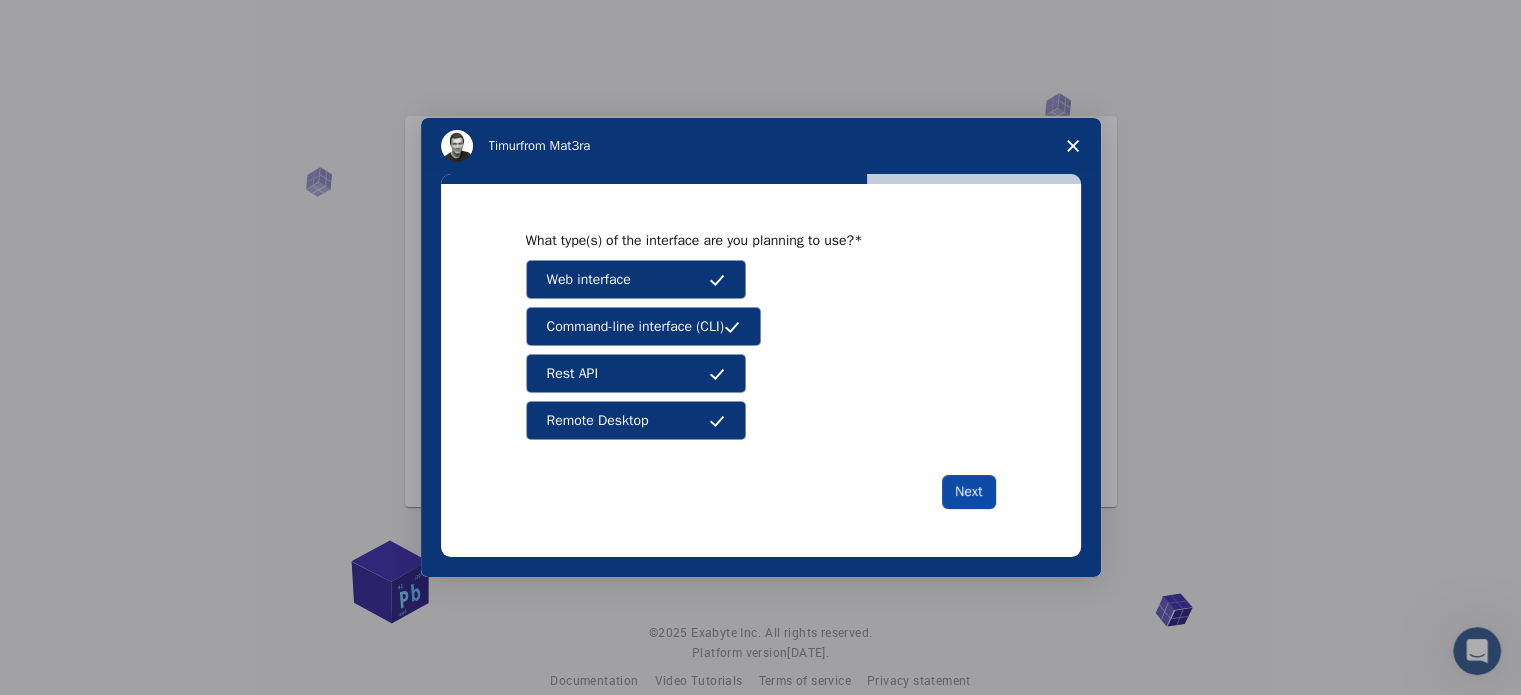 click on "Next" at bounding box center [968, 492] 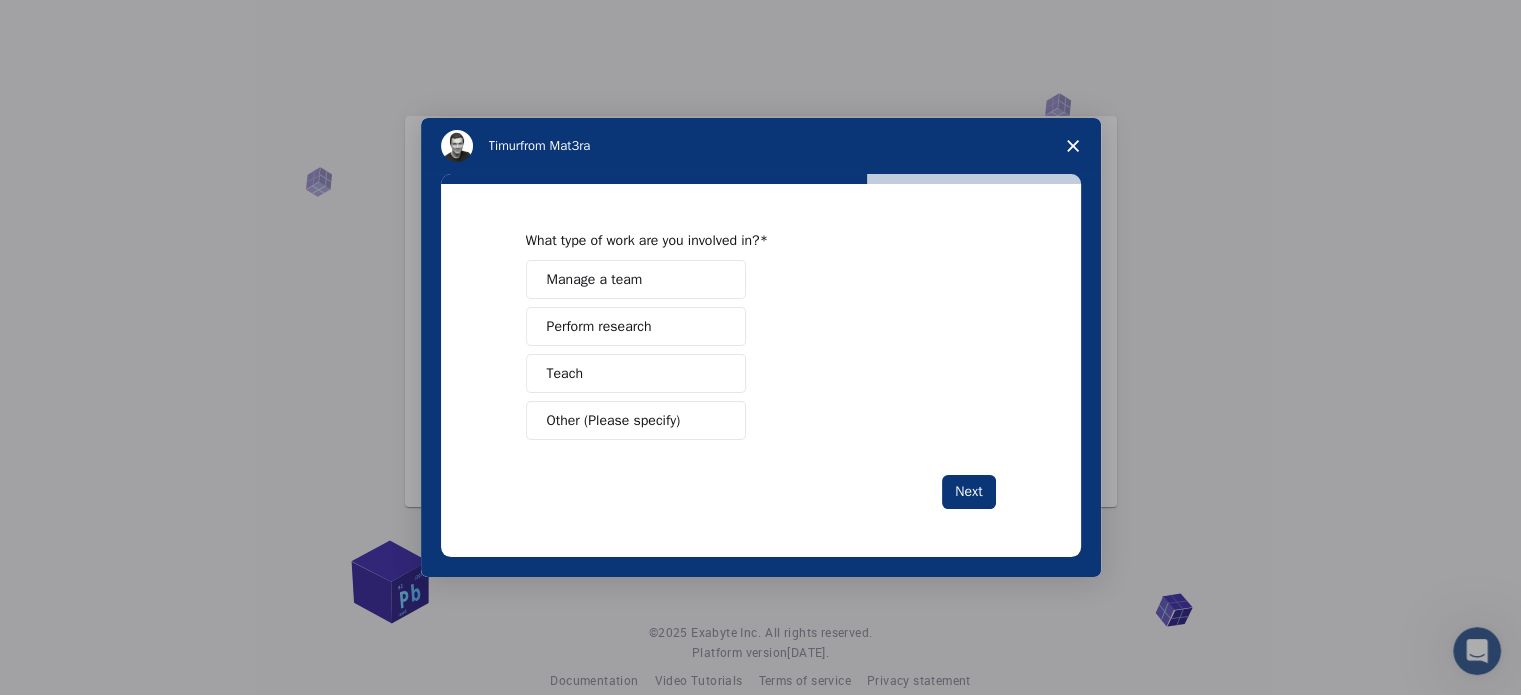 click on "Manage a team" at bounding box center (636, 279) 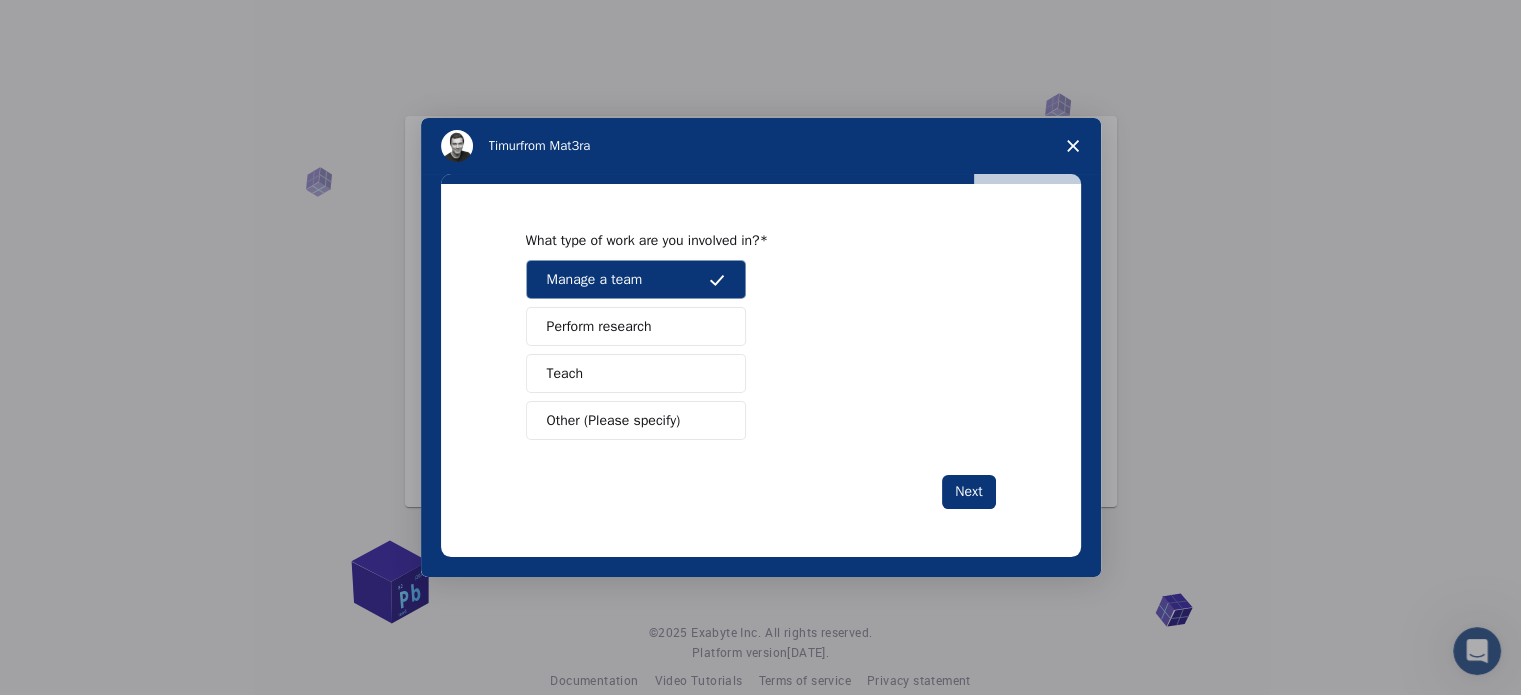 click on "Perform research" at bounding box center [636, 326] 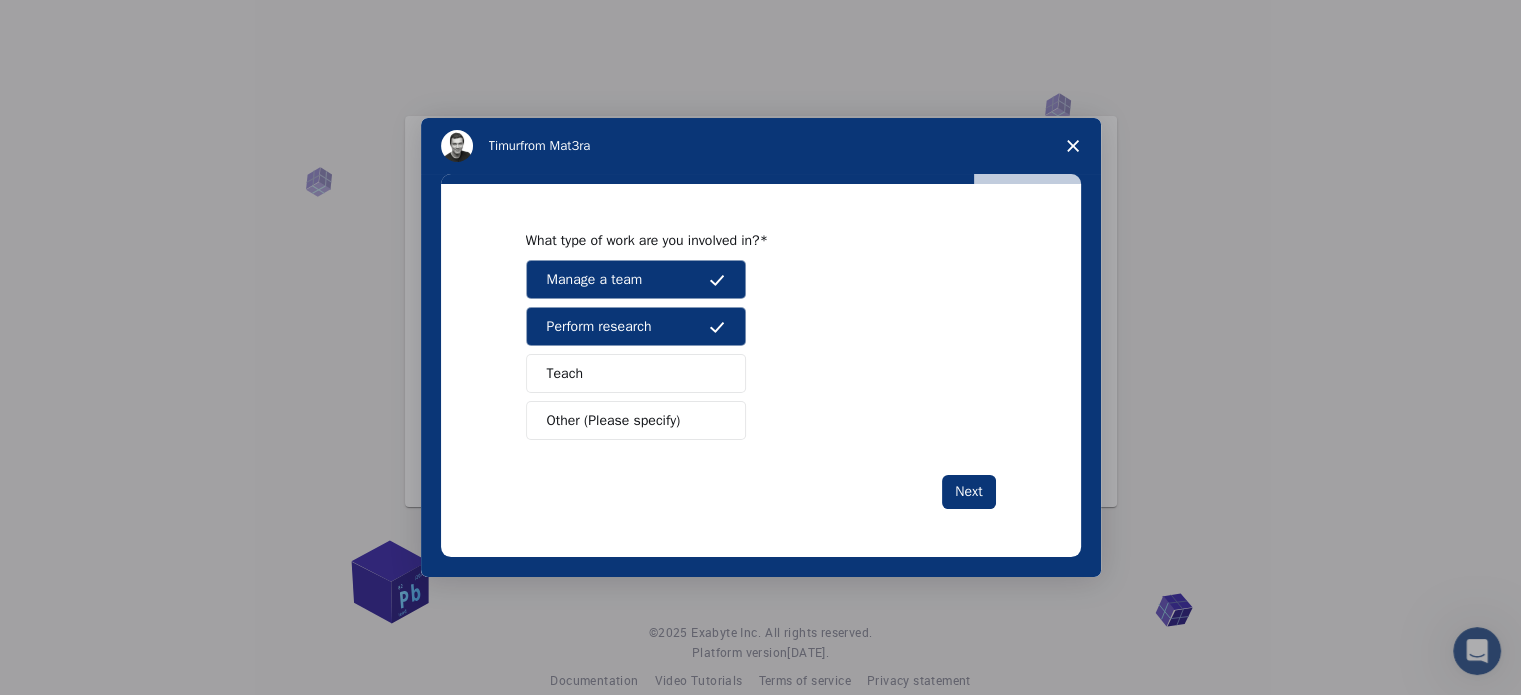 click on "Teach" at bounding box center (636, 373) 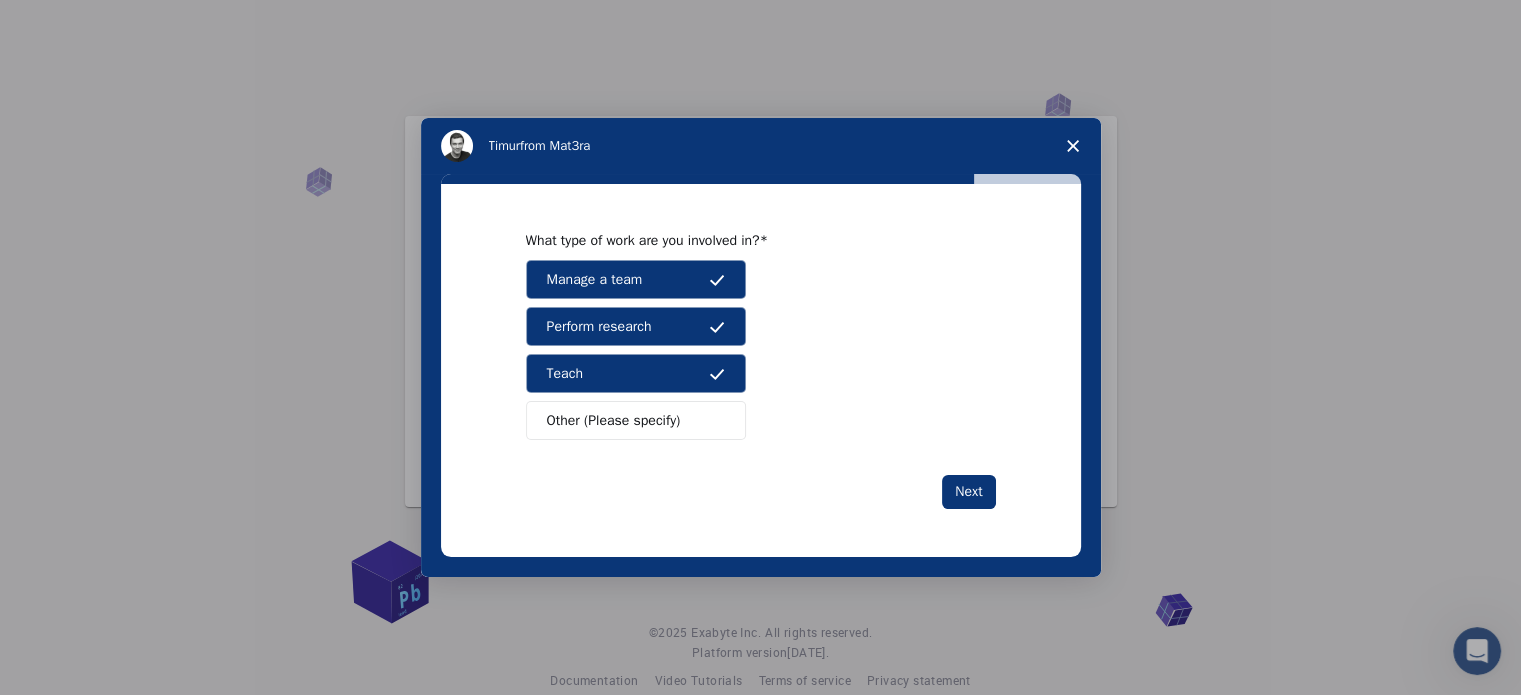 click on "Other (Please specify)" at bounding box center [636, 420] 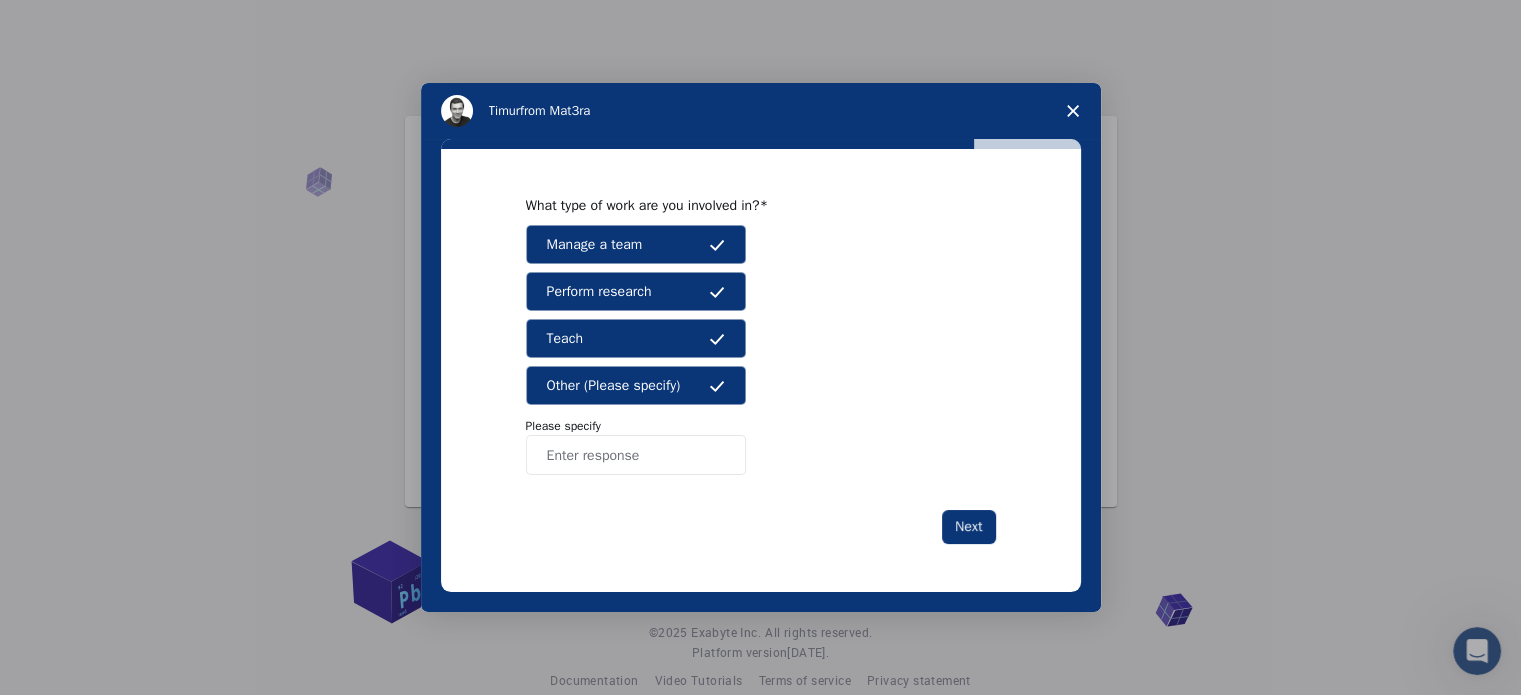 click on "Other (Please specify)" at bounding box center [614, 385] 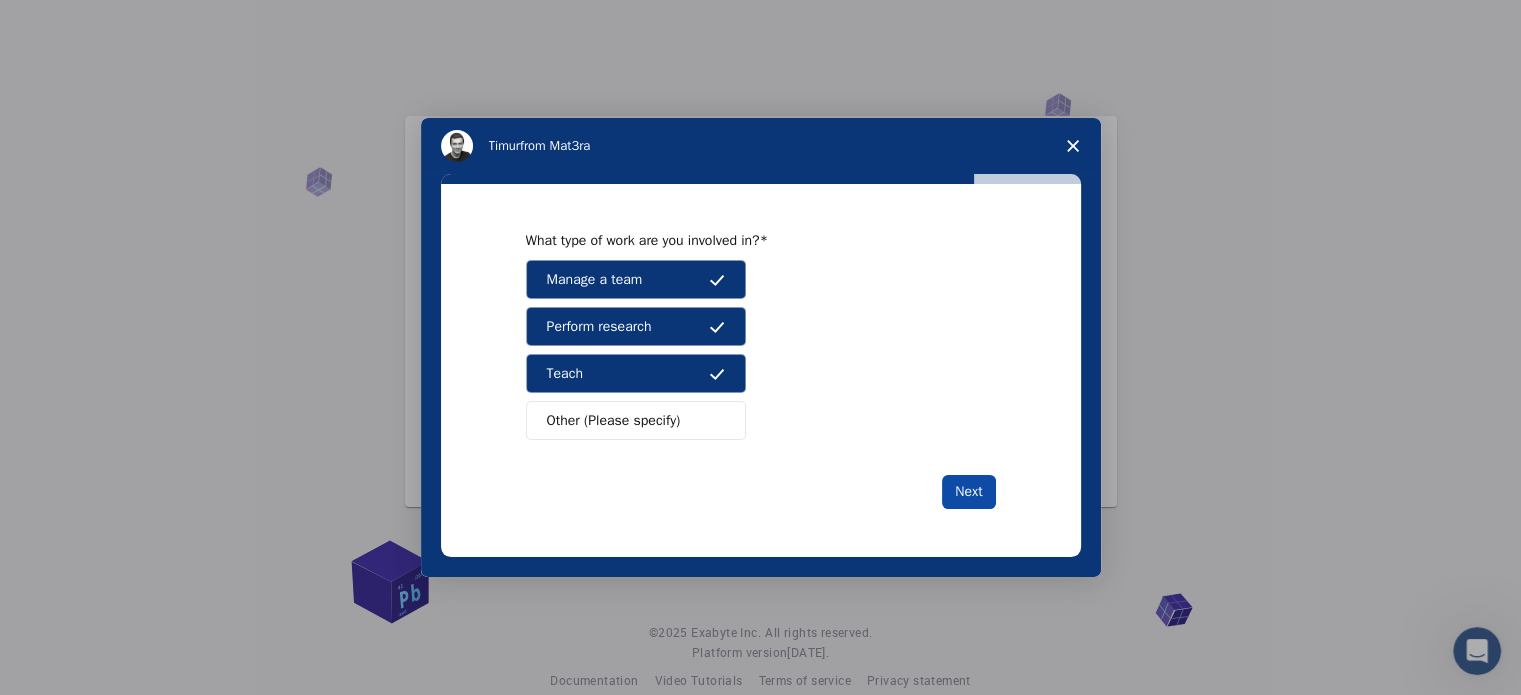click on "Next" at bounding box center (968, 492) 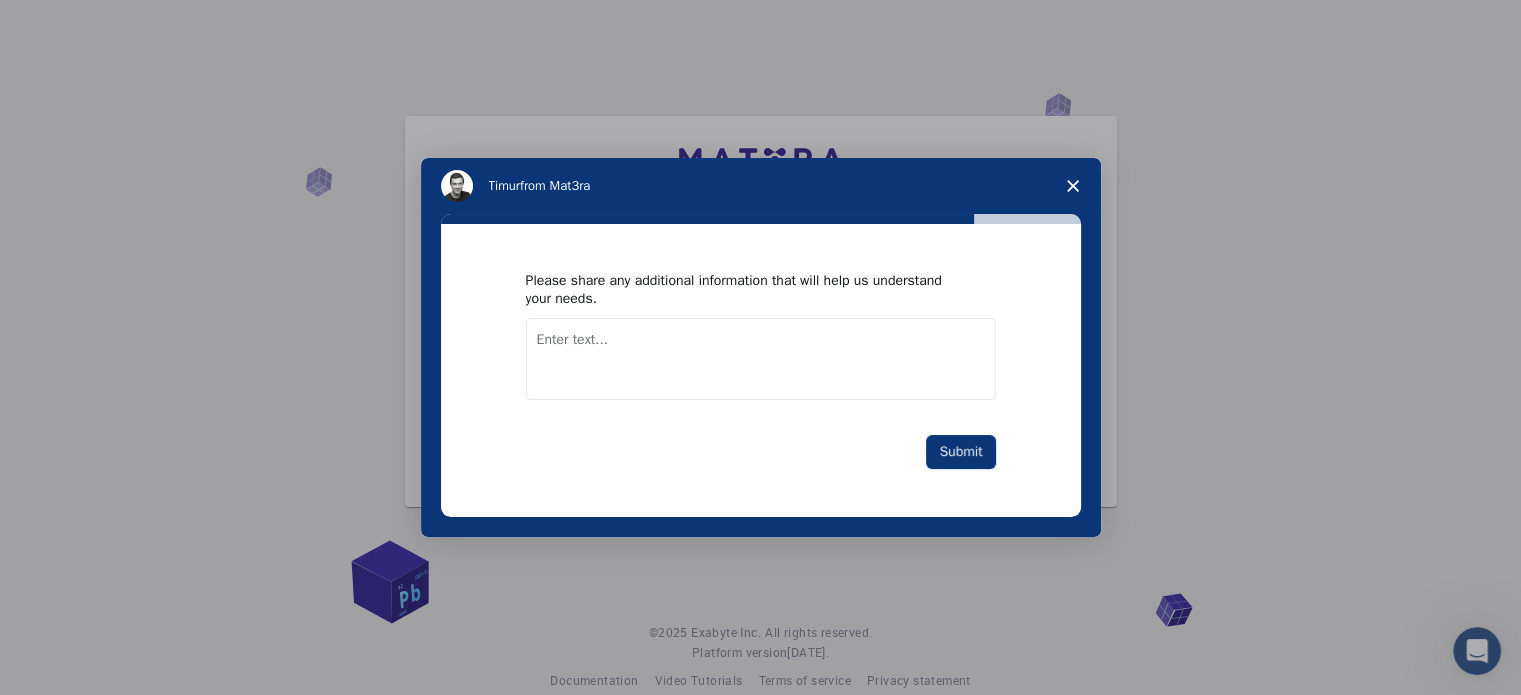 click at bounding box center (761, 359) 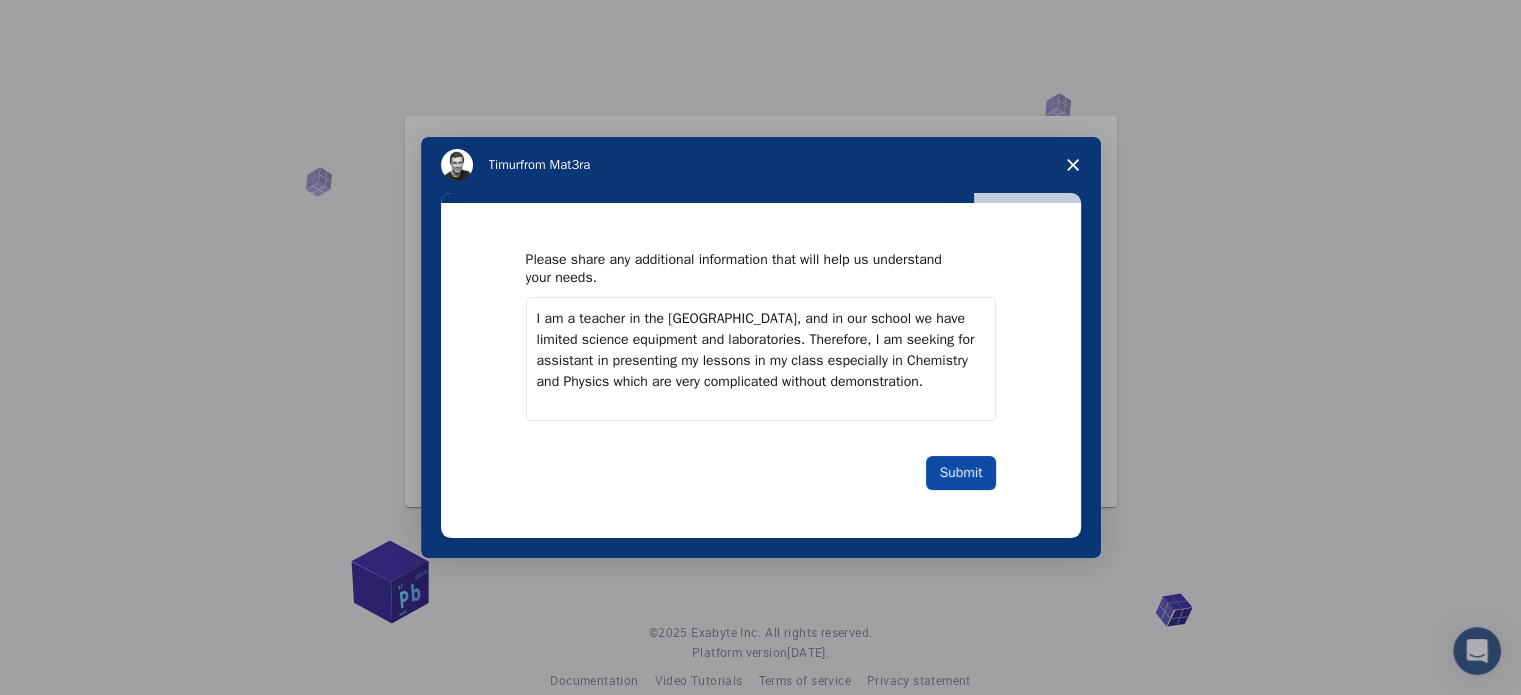type on "I am a teacher in the Philippines, and in our school we have limited science equipment and laboratories. Therefore, I am seeking for assistant in presenting my lessons in my class especially in Chemistry and Physics which are very complicated without demonstration." 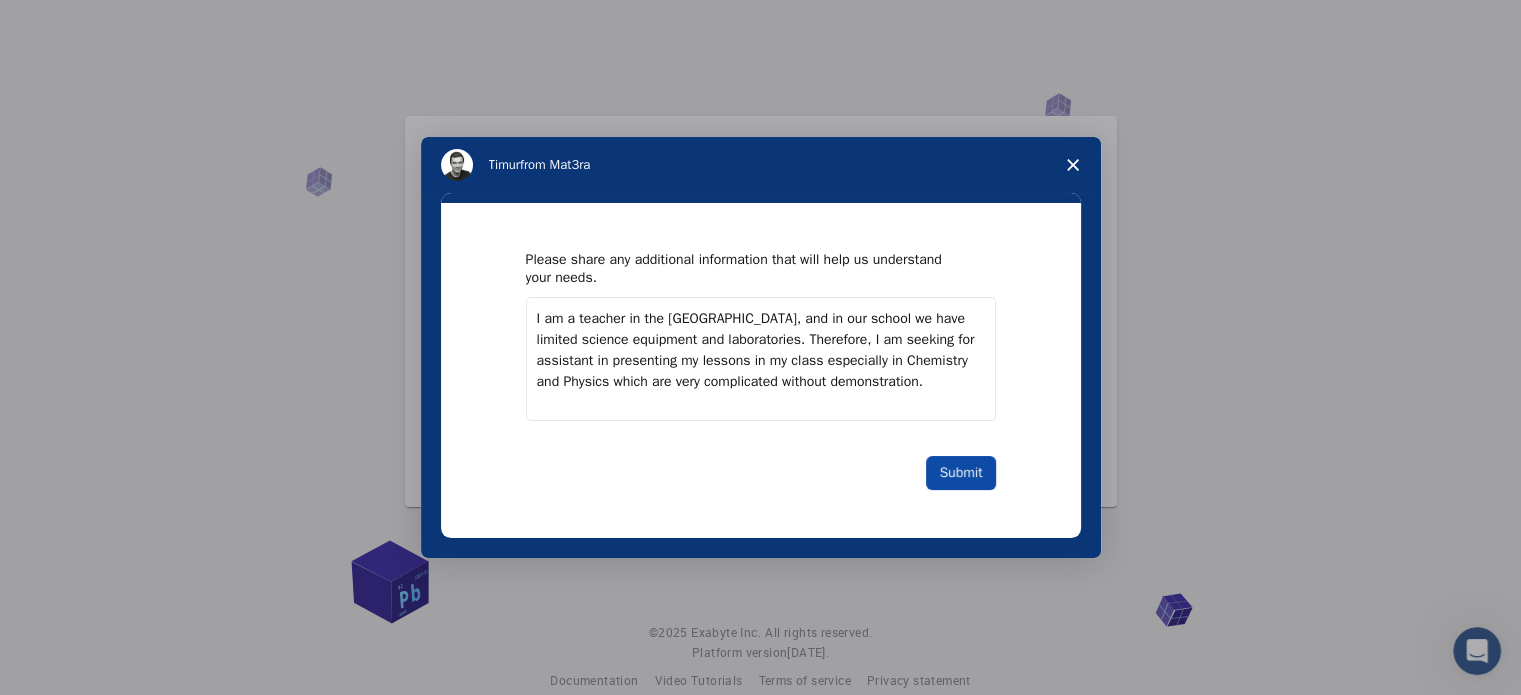click on "Submit" at bounding box center (960, 473) 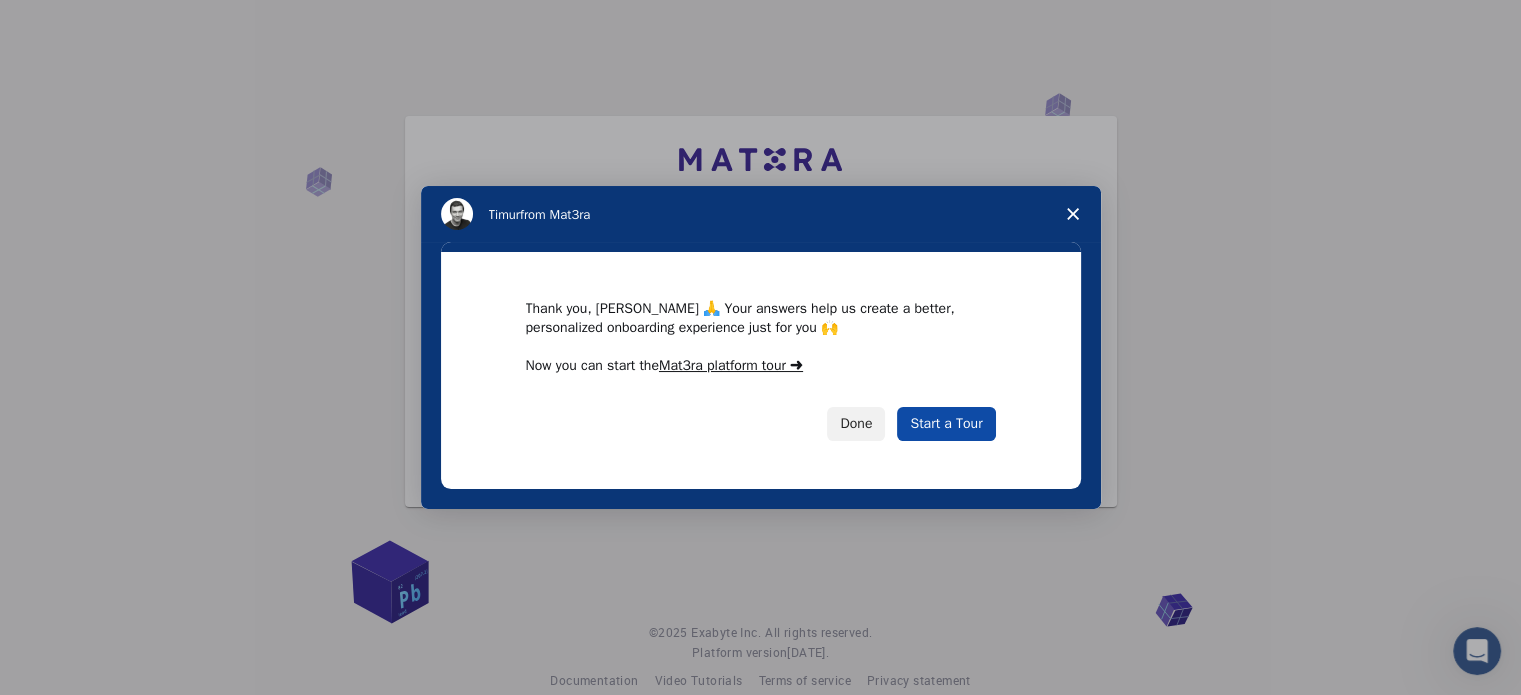 click on "Start a Tour" at bounding box center (946, 424) 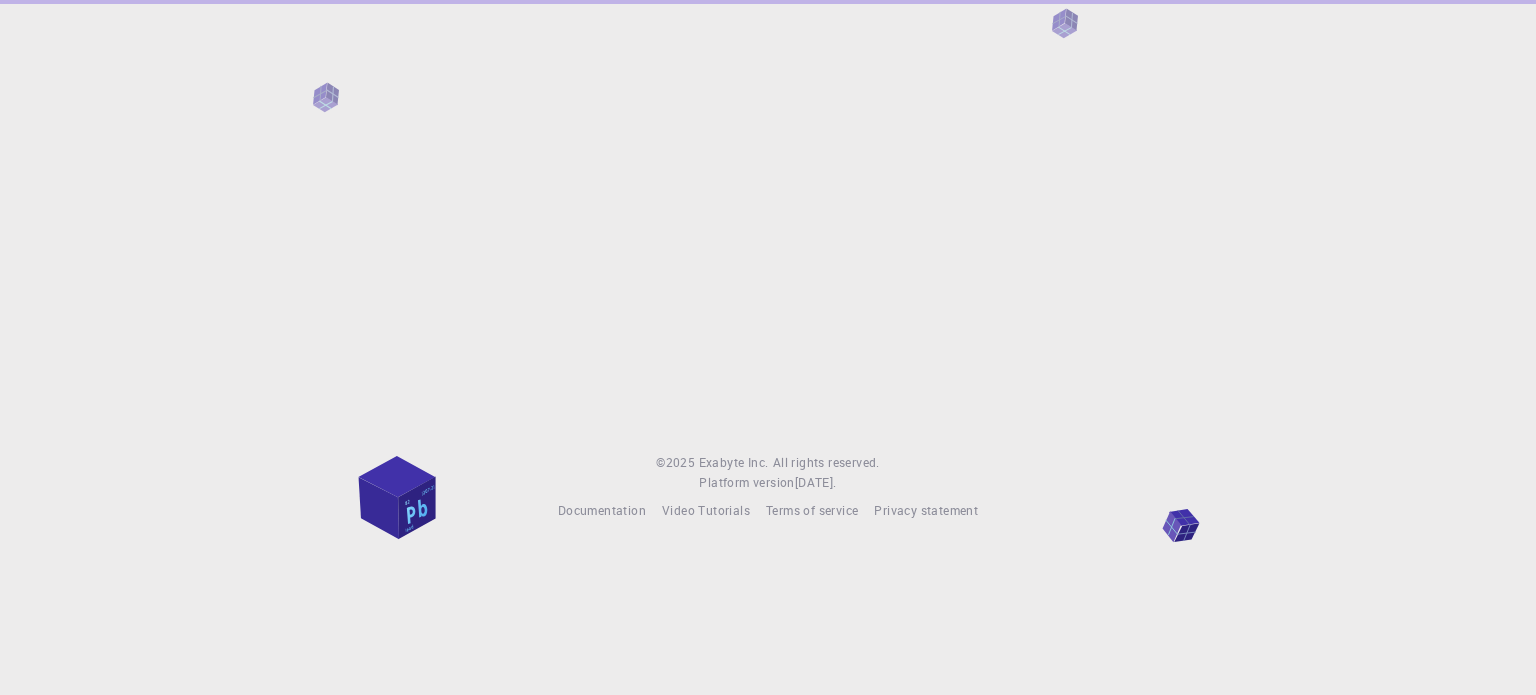 scroll, scrollTop: 0, scrollLeft: 0, axis: both 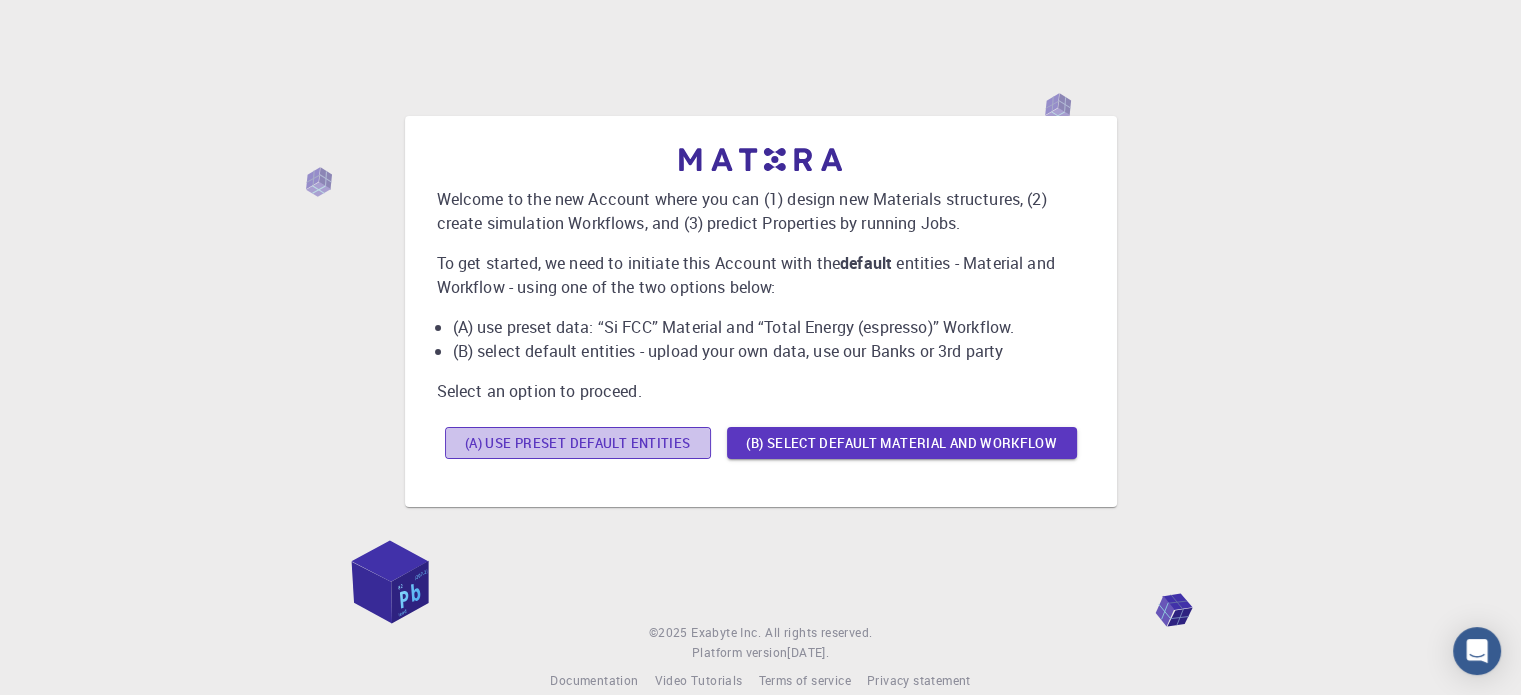 click on "(A) Use preset default entities" at bounding box center (578, 443) 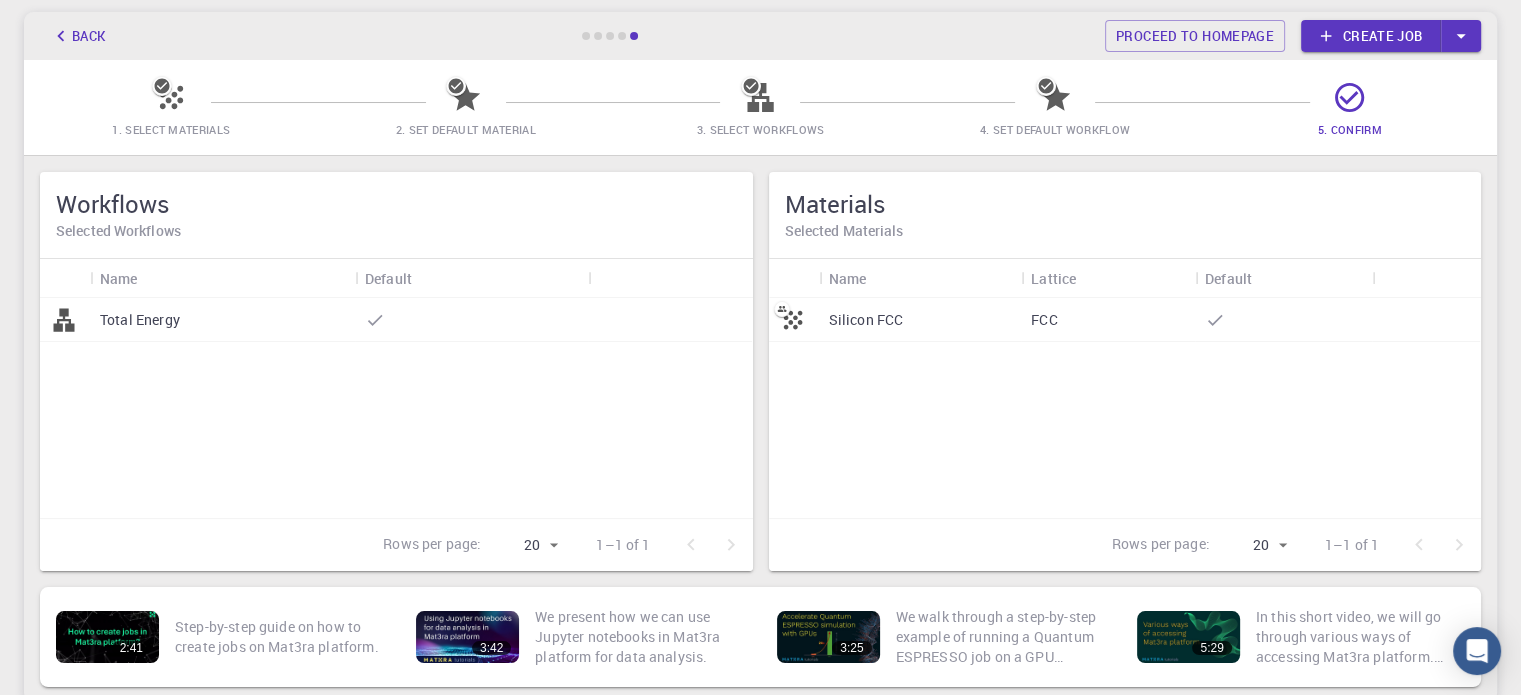 scroll, scrollTop: 0, scrollLeft: 0, axis: both 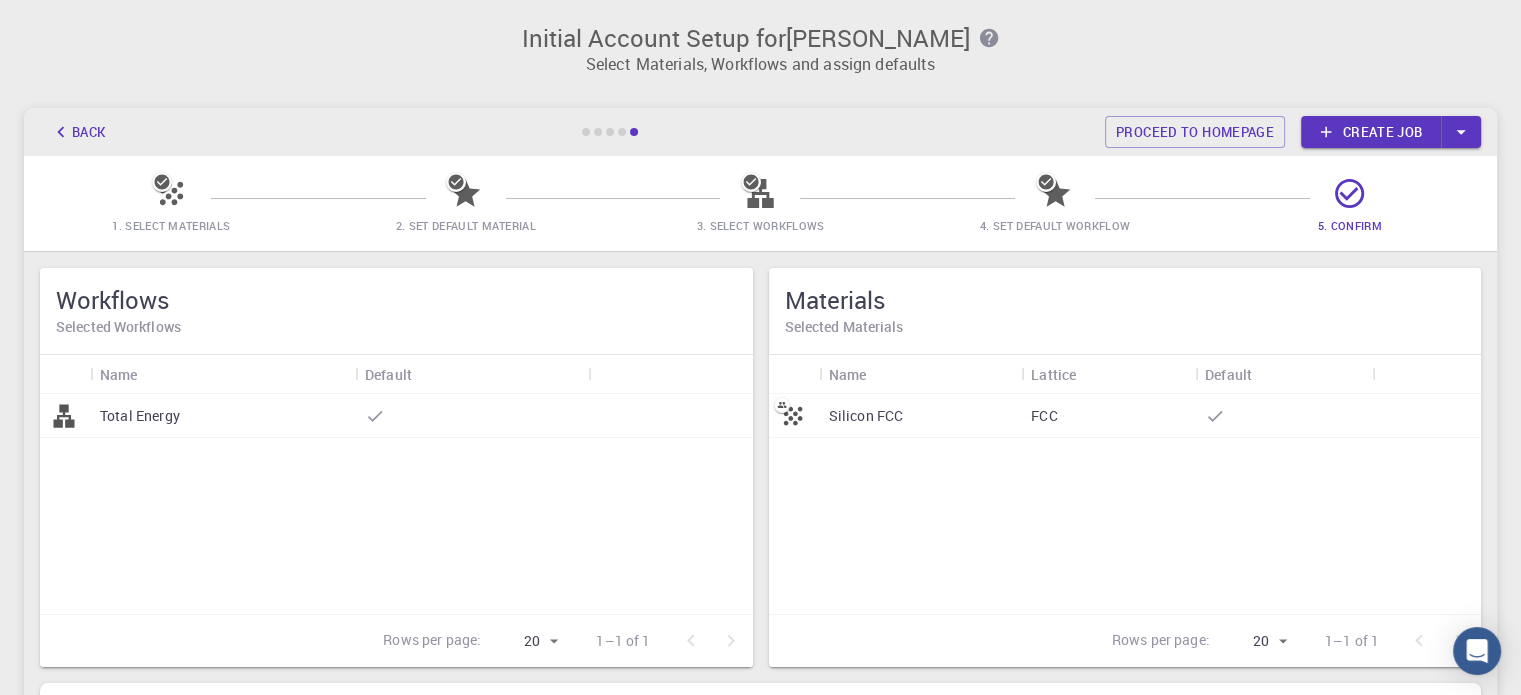 click on "Total Energy" at bounding box center (222, 416) 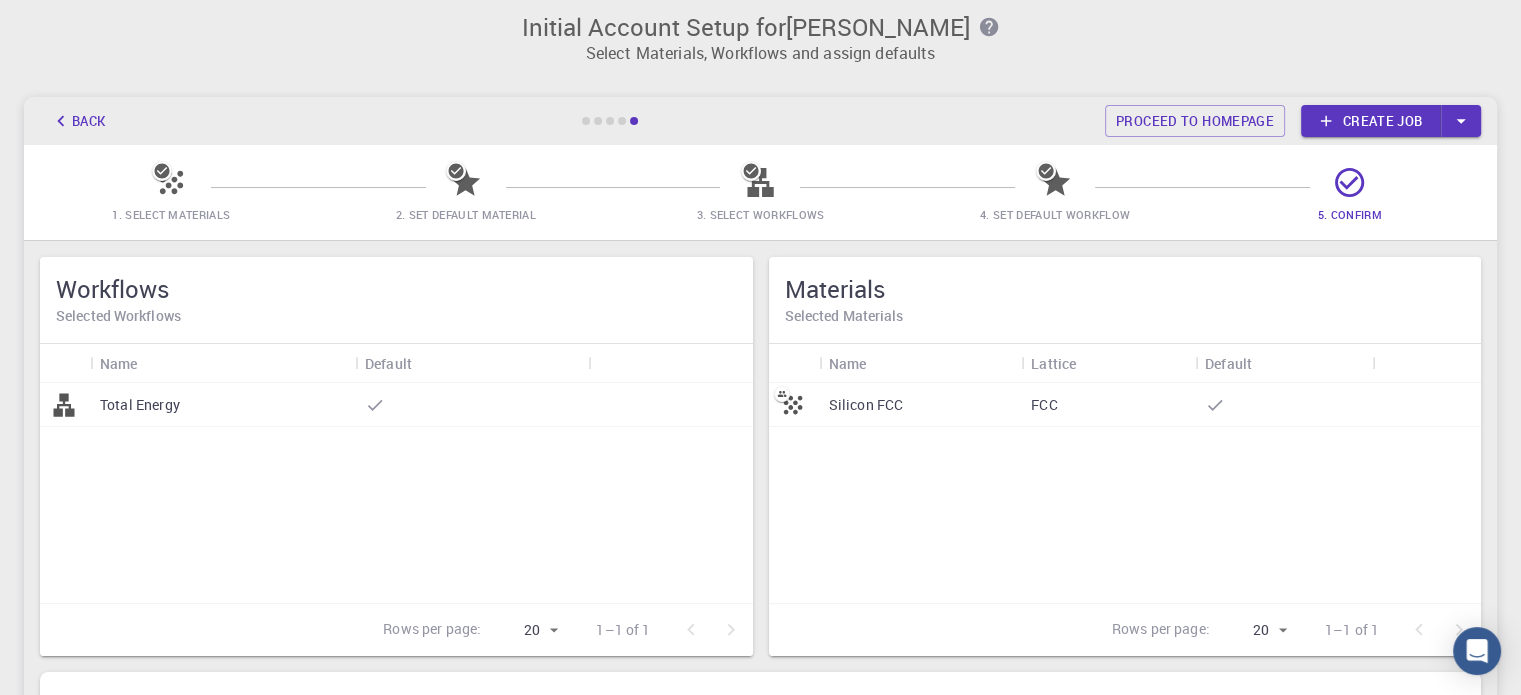 scroll, scrollTop: 8, scrollLeft: 0, axis: vertical 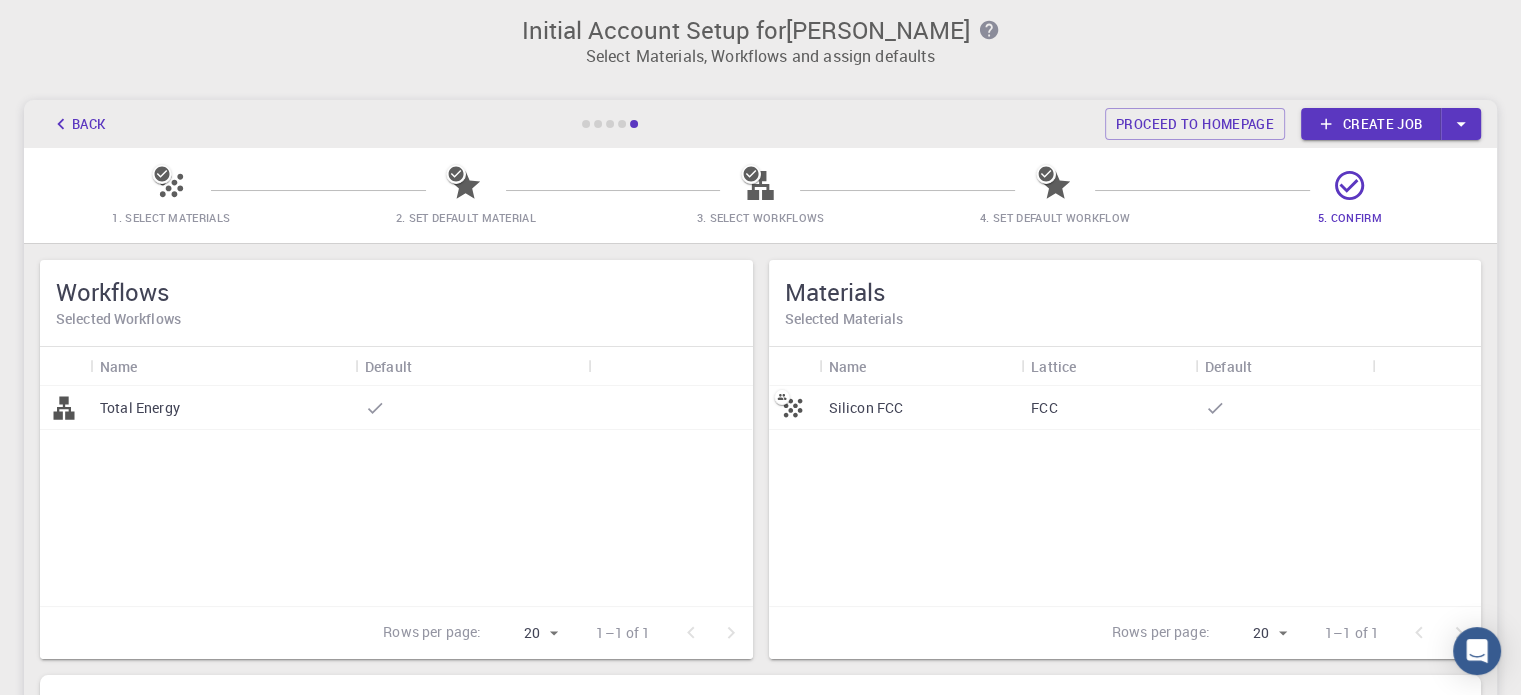 click on "FCC" at bounding box center [1108, 408] 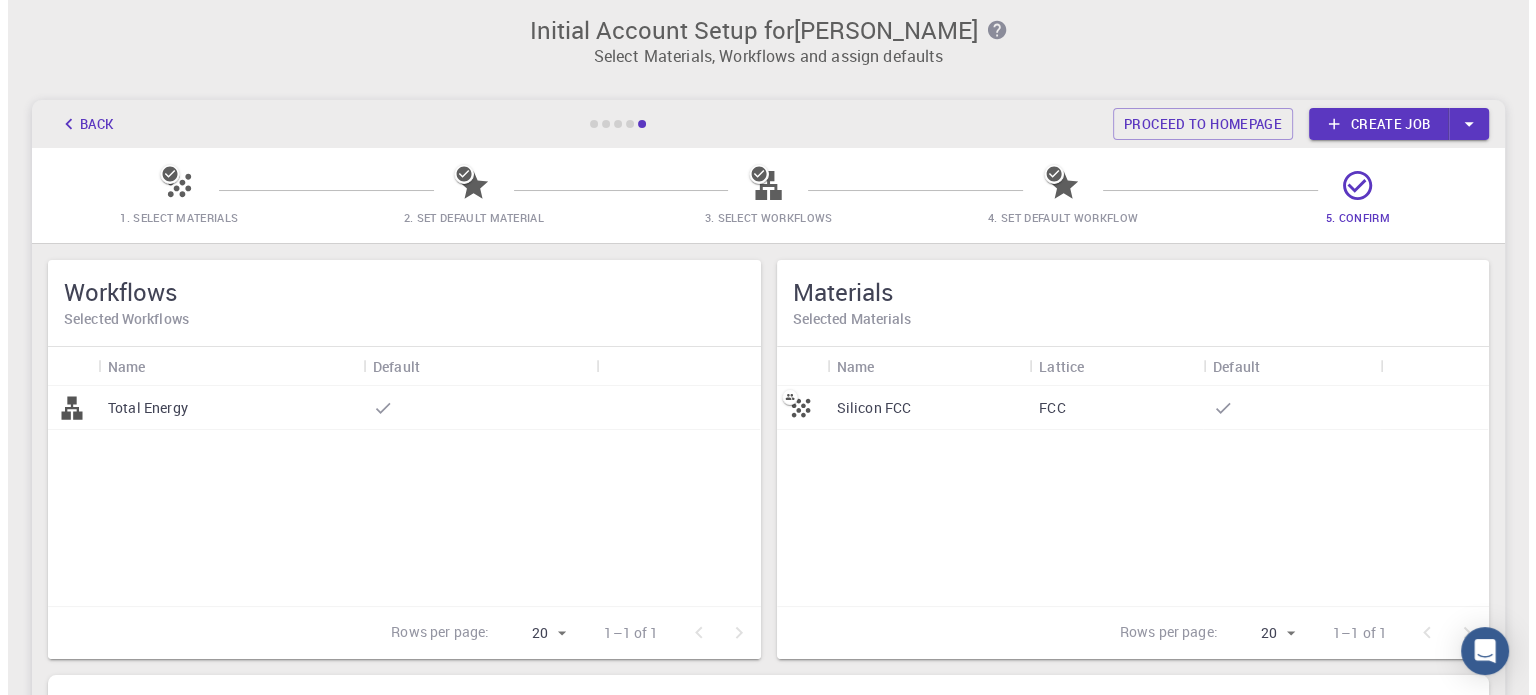 scroll, scrollTop: 0, scrollLeft: 0, axis: both 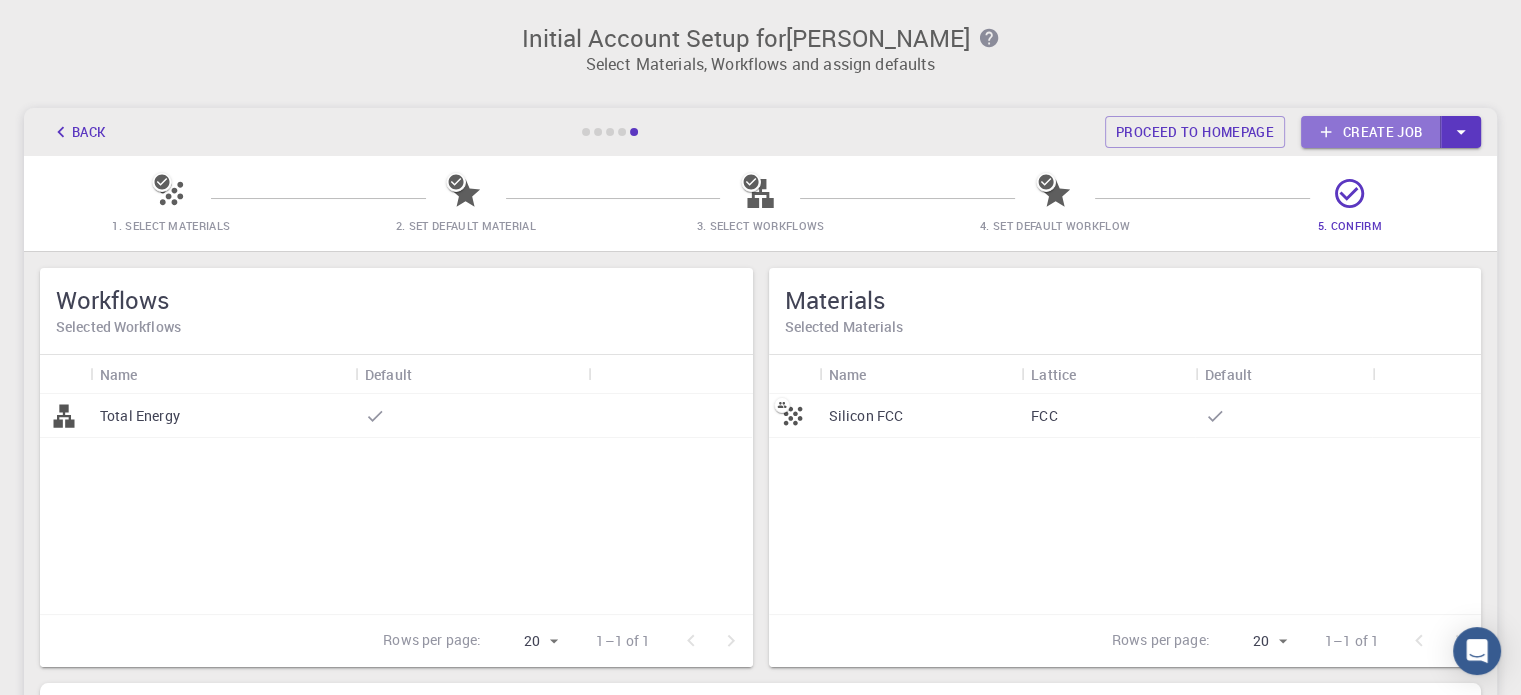 click on "Create job" at bounding box center (1371, 132) 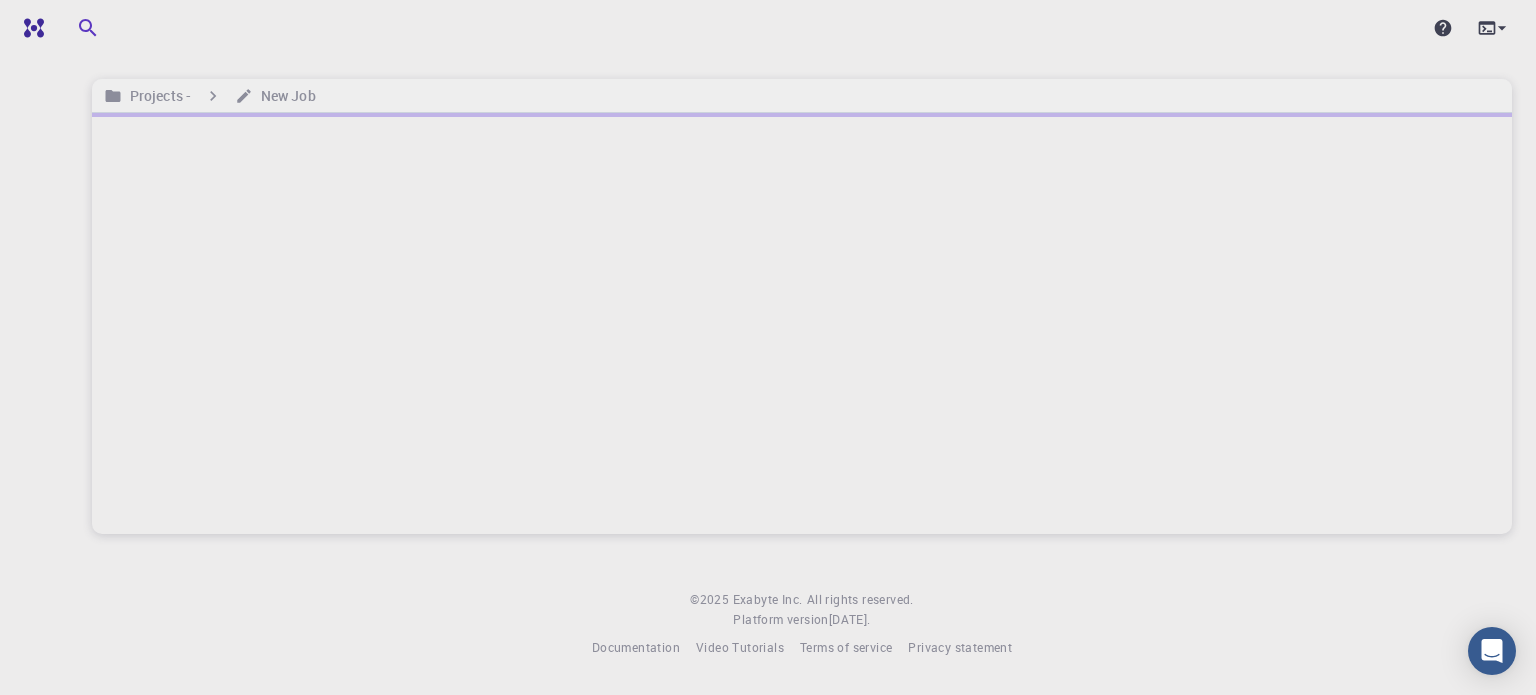 scroll, scrollTop: 0, scrollLeft: 0, axis: both 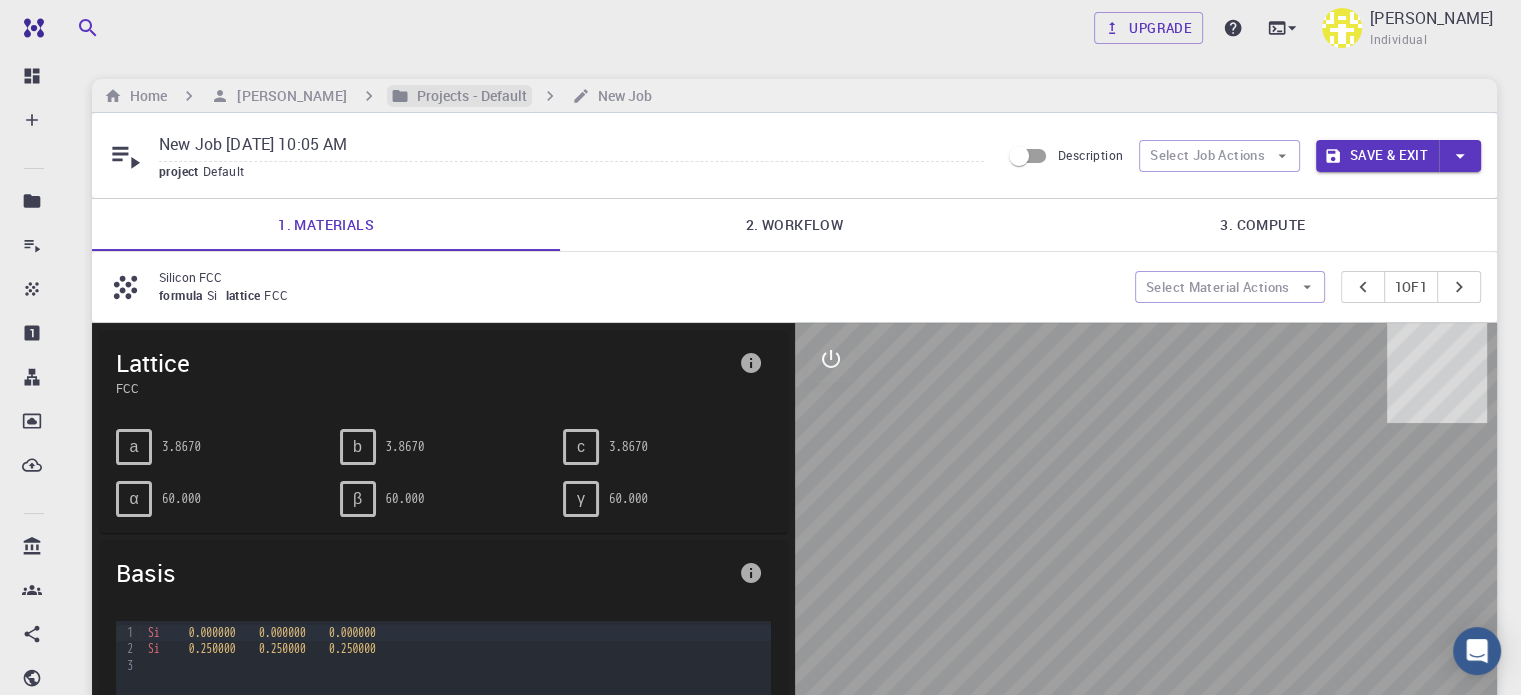 click on "Projects - Default" at bounding box center [468, 96] 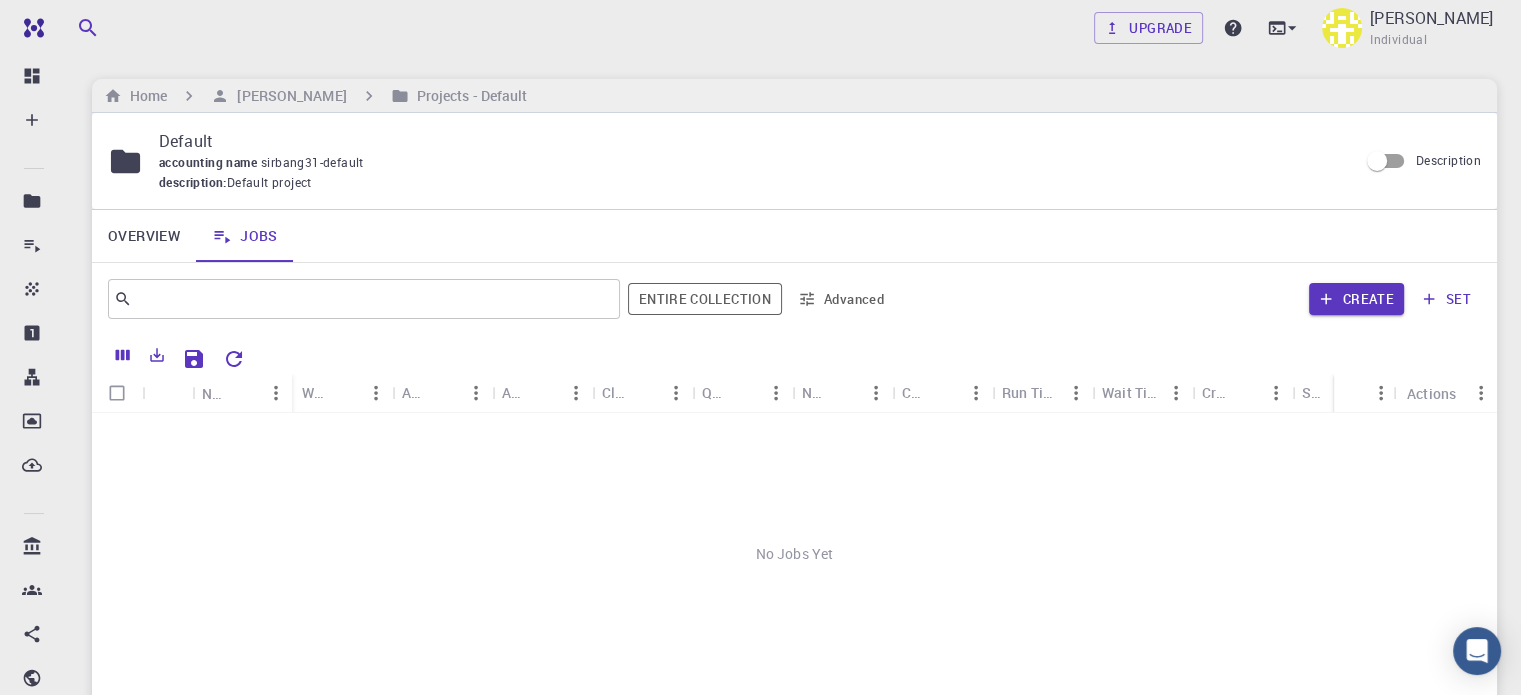 scroll, scrollTop: 104, scrollLeft: 0, axis: vertical 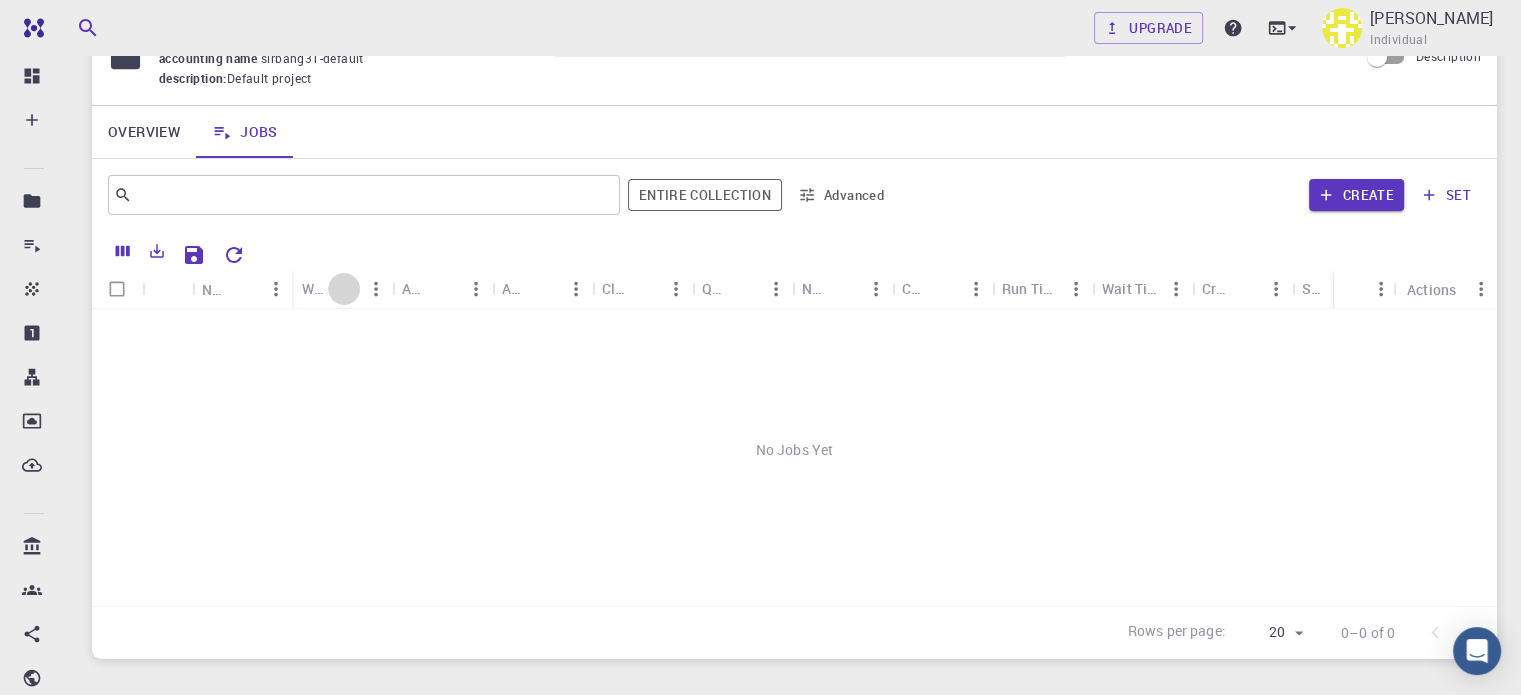 click 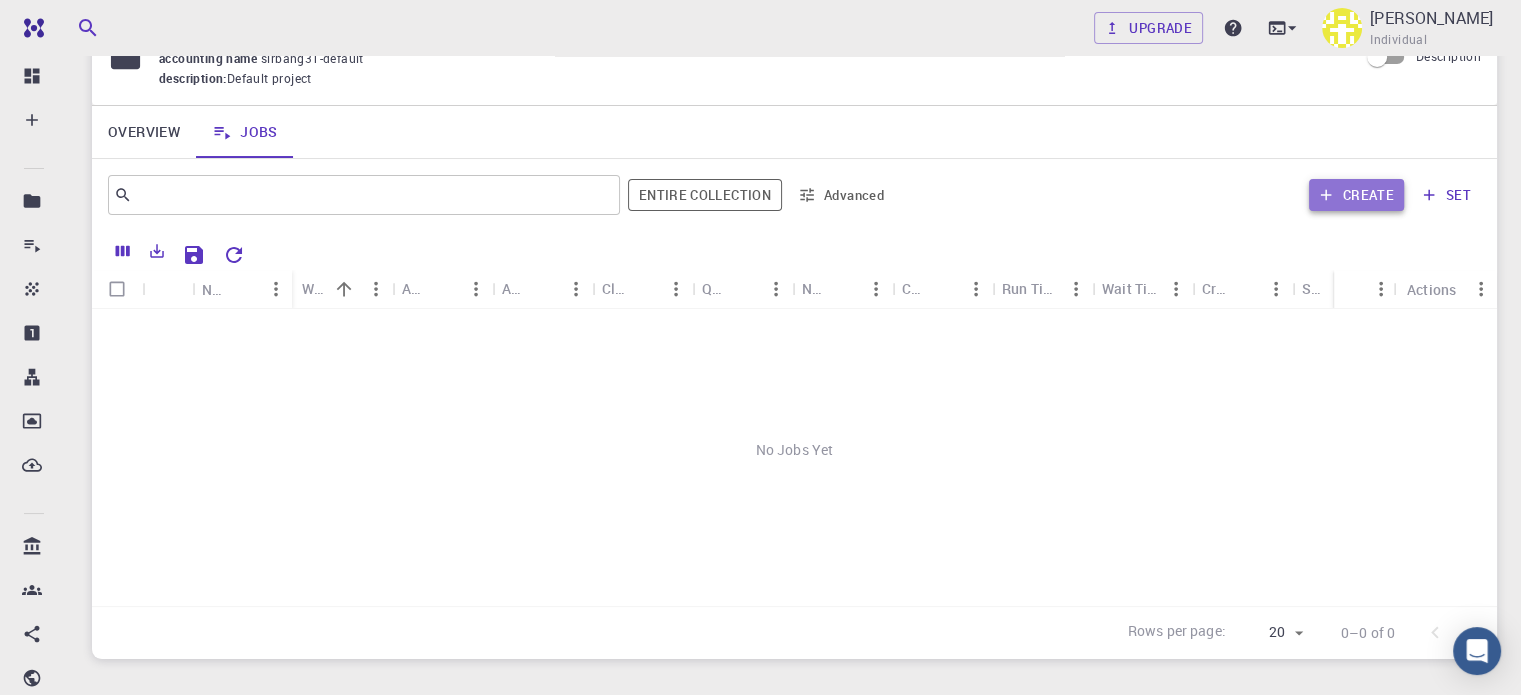 click on "Create" at bounding box center [1356, 195] 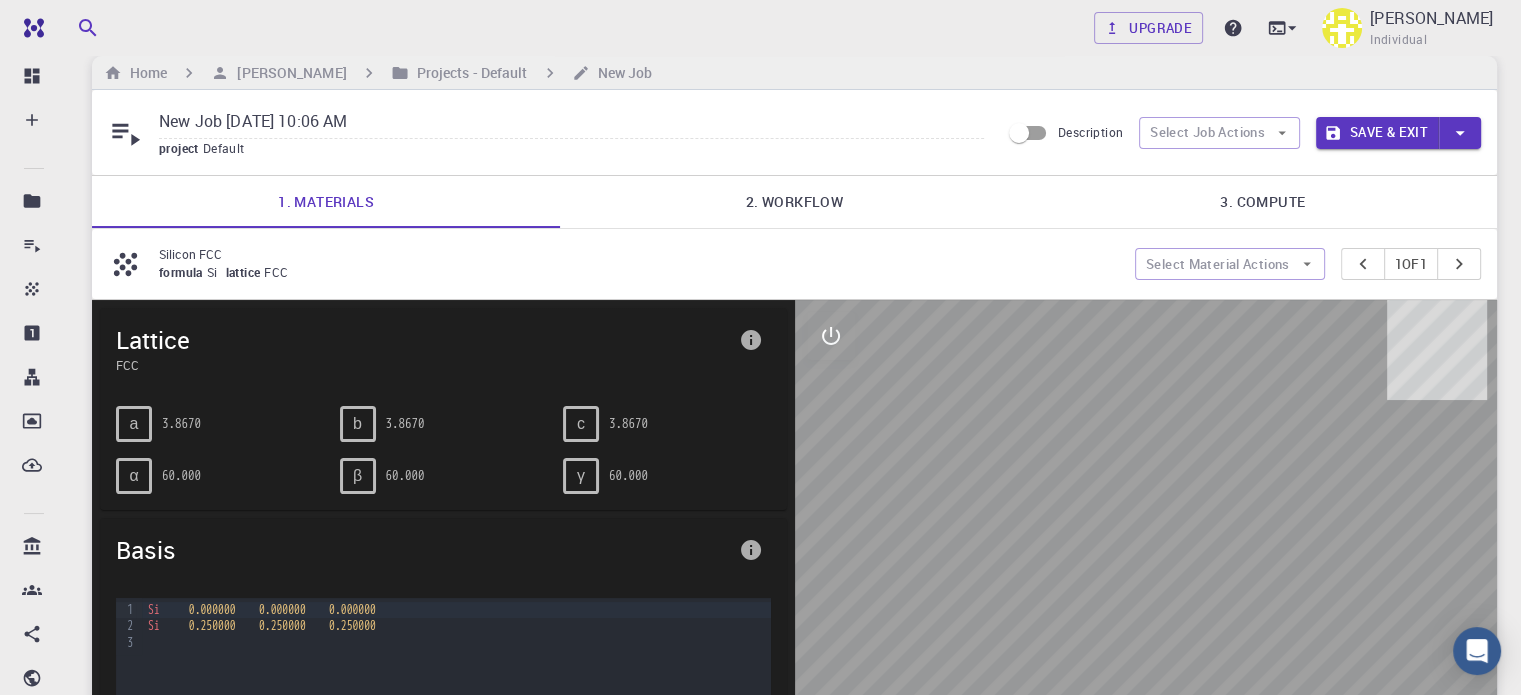 scroll, scrollTop: 24, scrollLeft: 0, axis: vertical 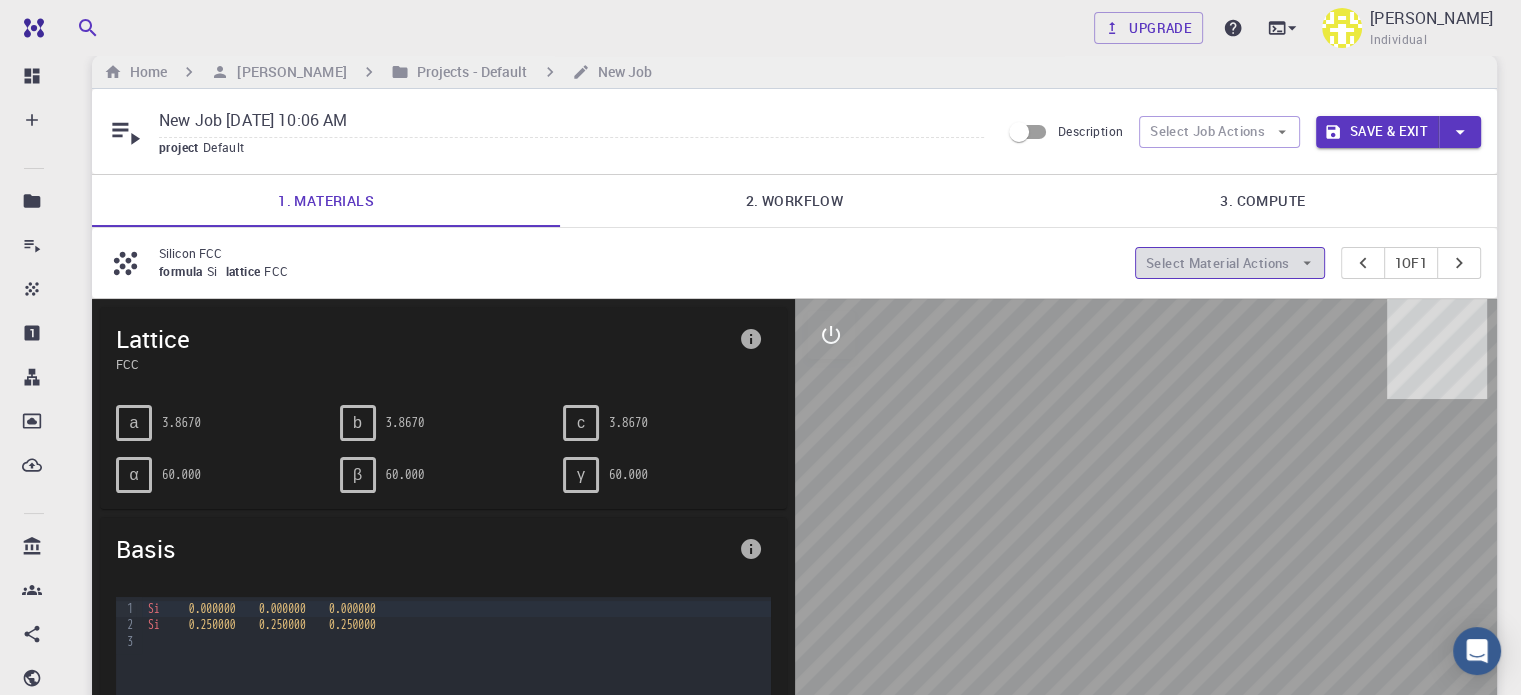 click on "Select Material Actions" at bounding box center [1230, 263] 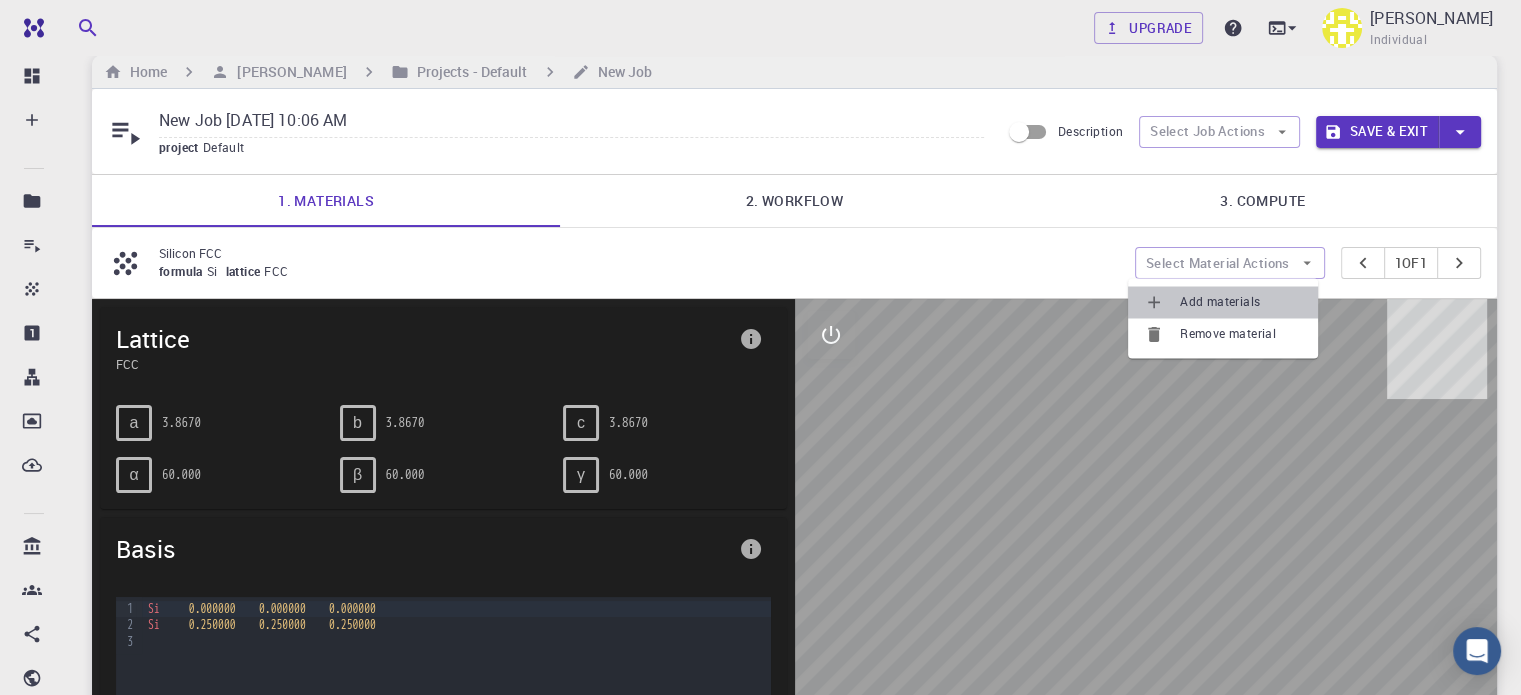 click on "Add materials" at bounding box center [1241, 302] 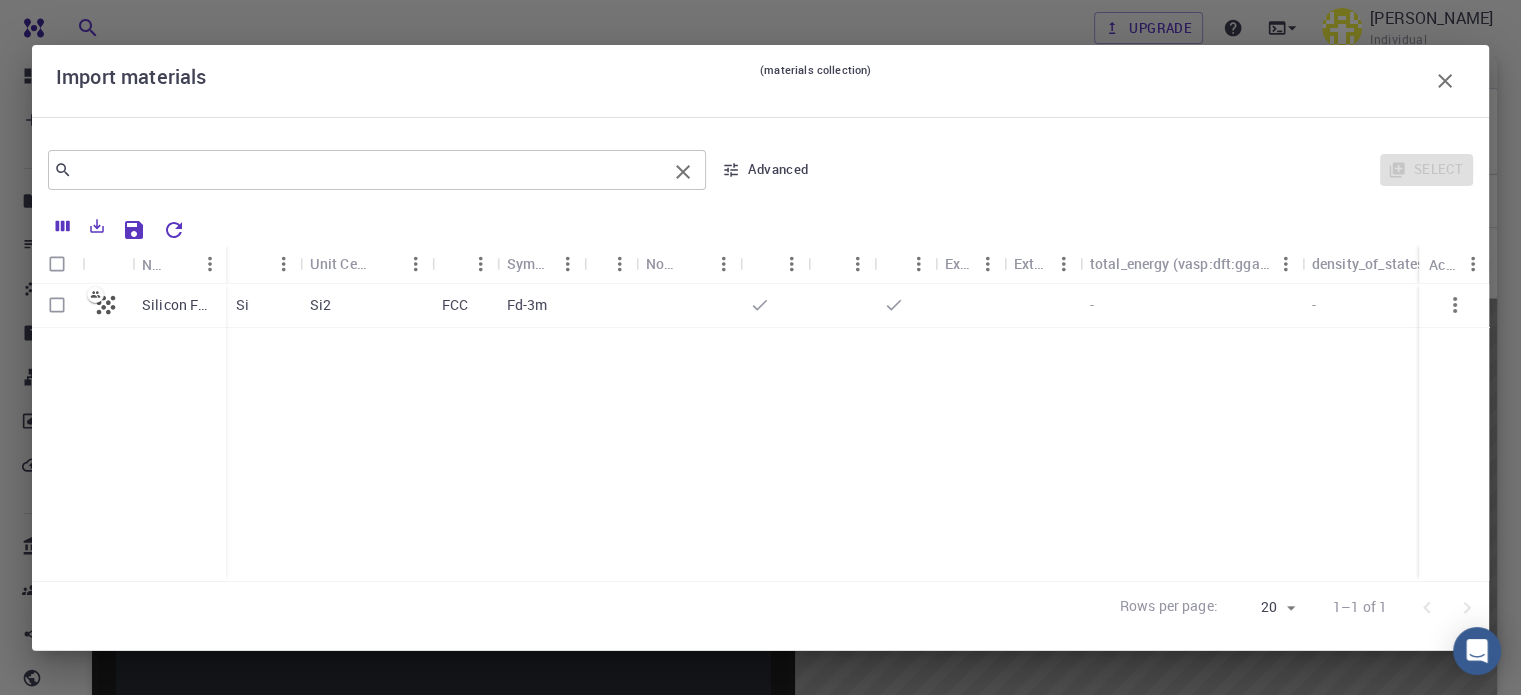 click on "​" at bounding box center (377, 170) 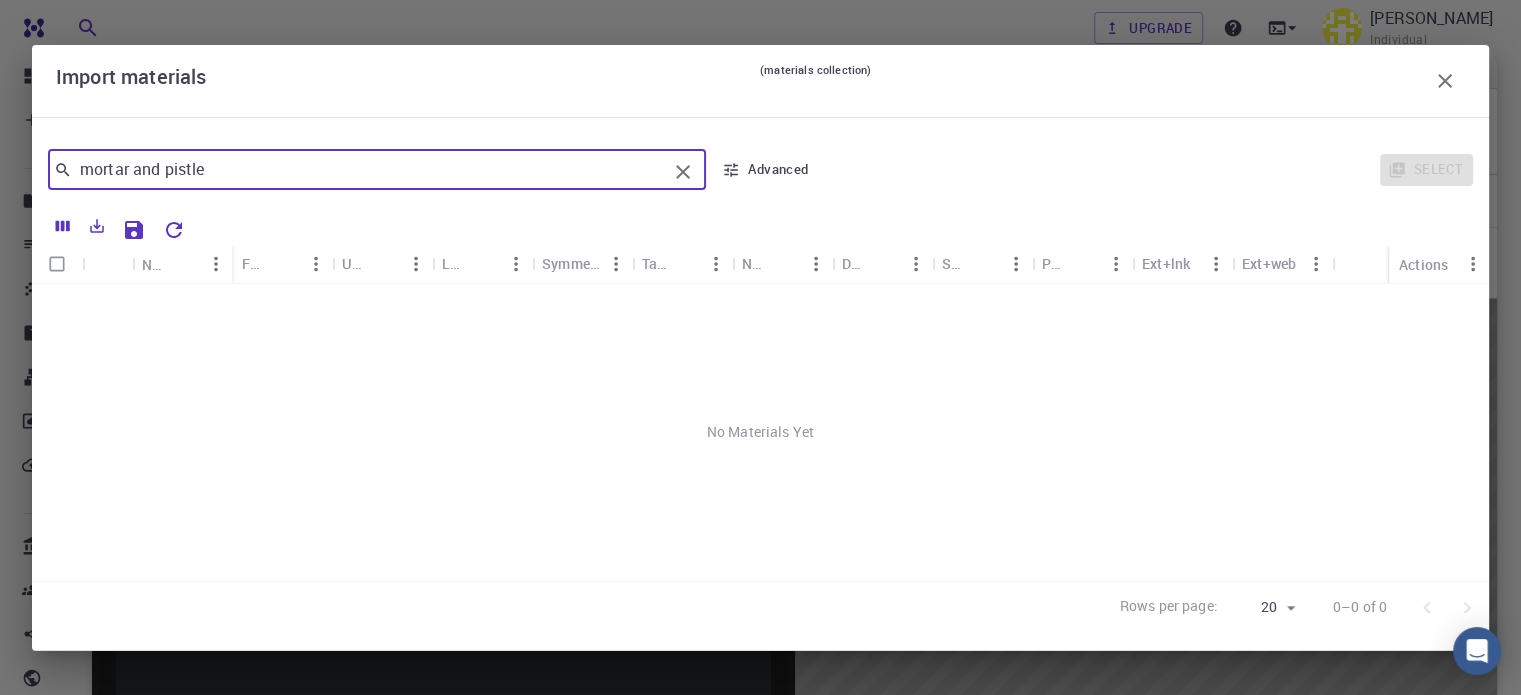 click on "mortar and pistle ​" at bounding box center (377, 170) 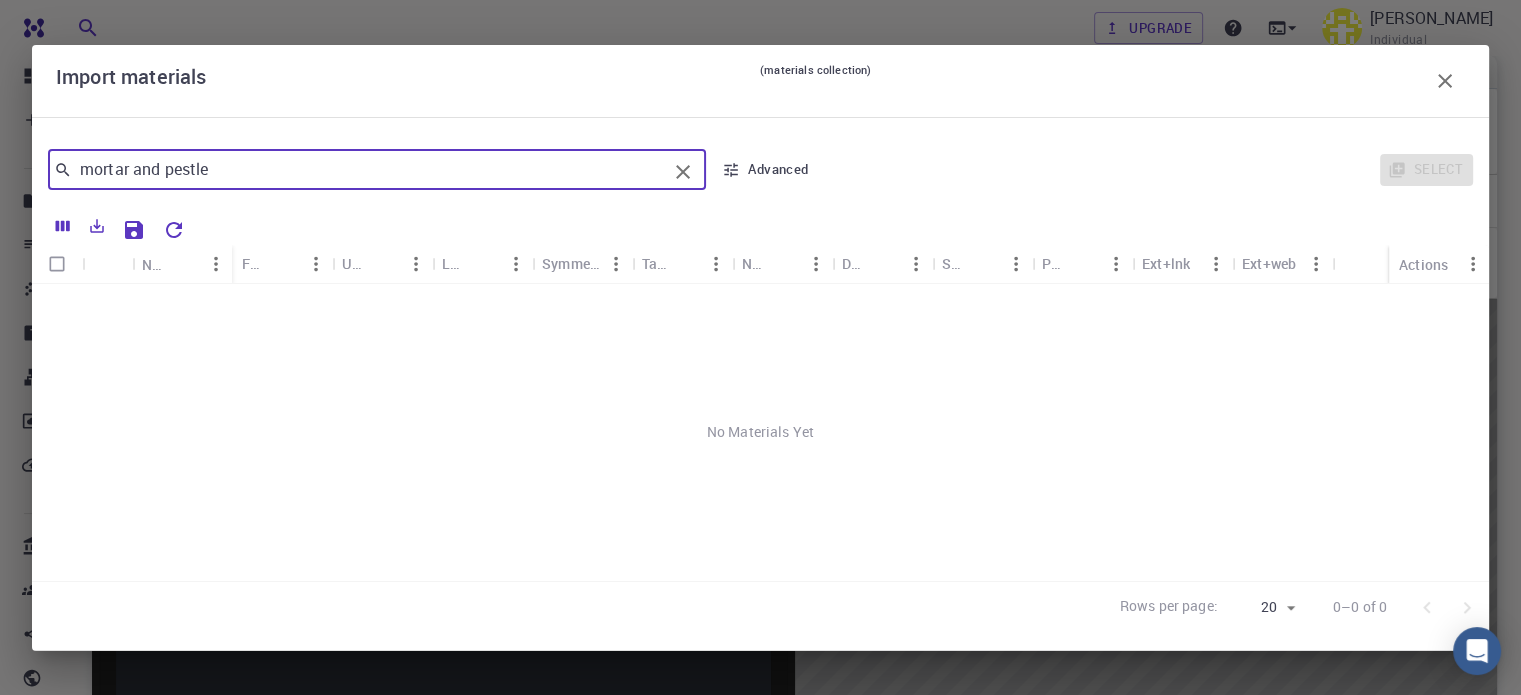 type on "mortar and pestle" 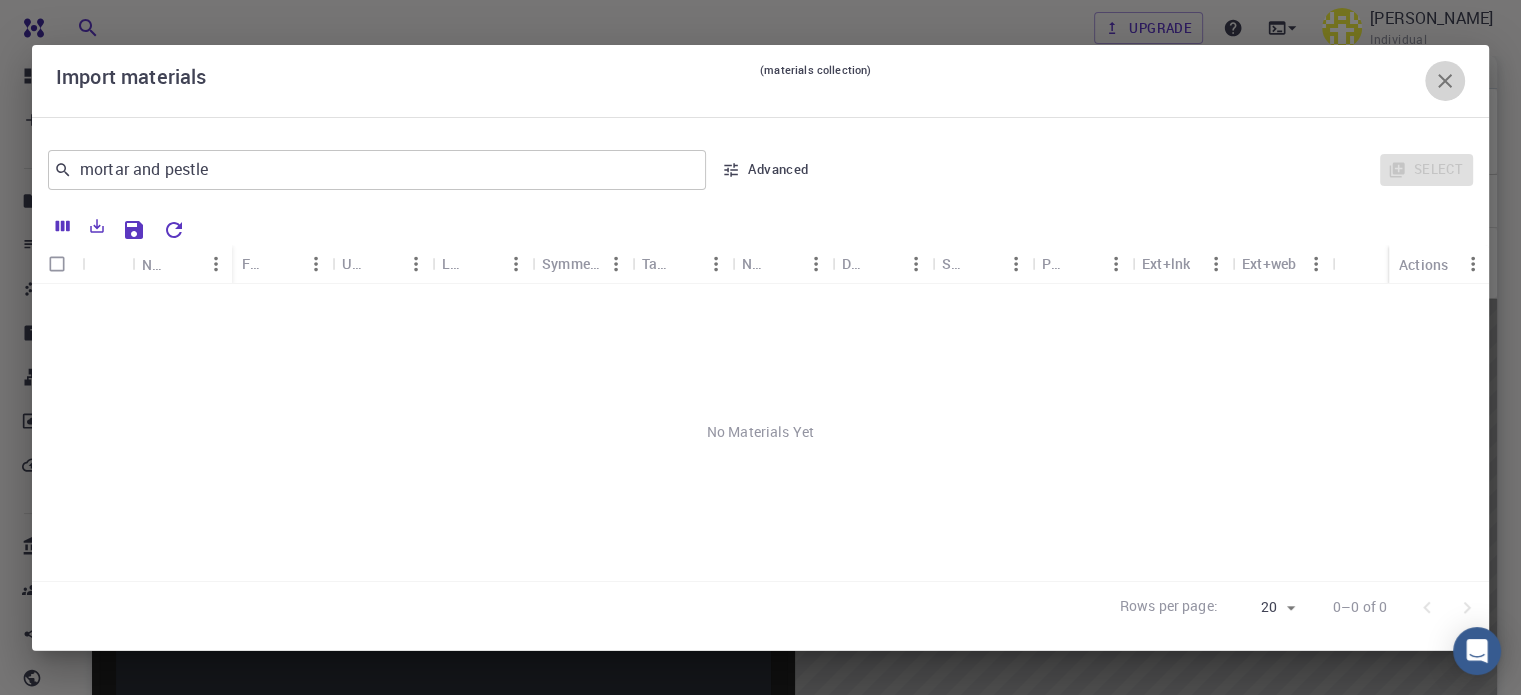click 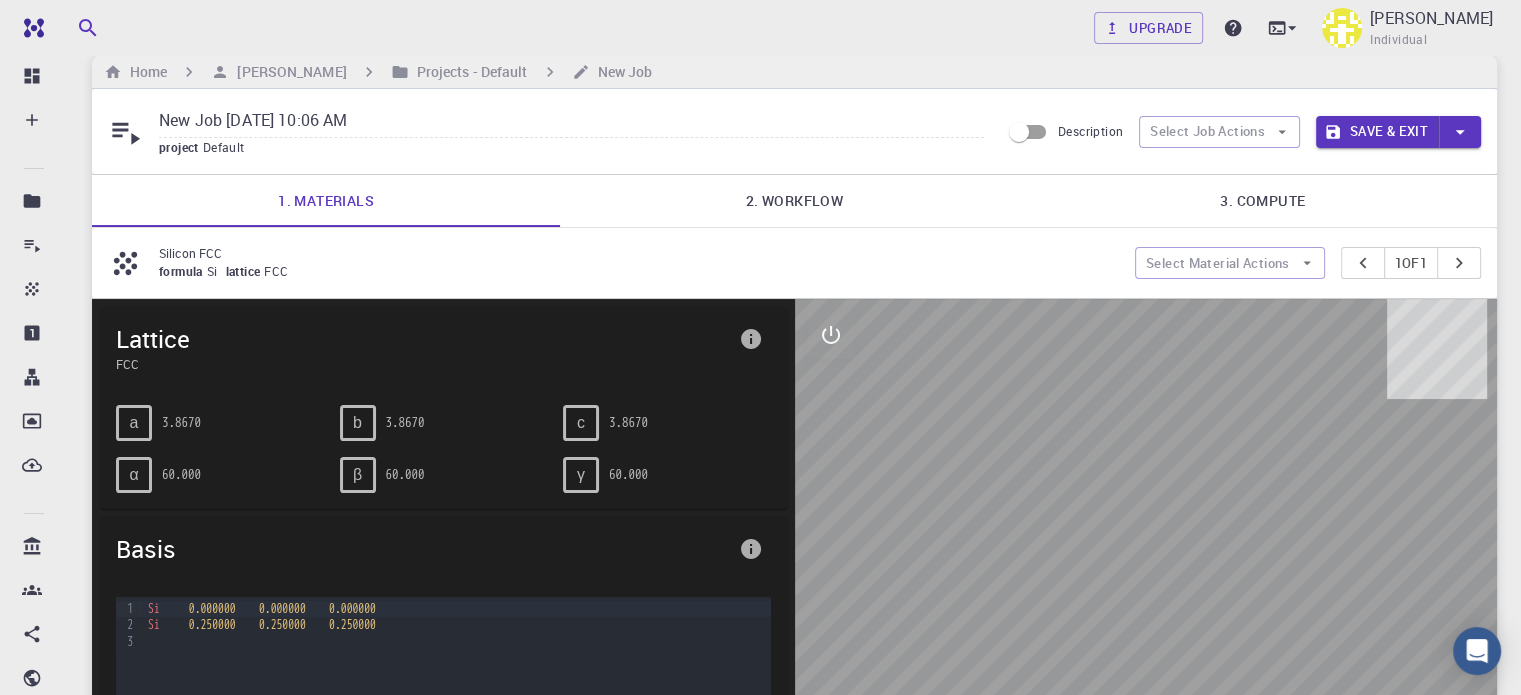 scroll, scrollTop: 0, scrollLeft: 0, axis: both 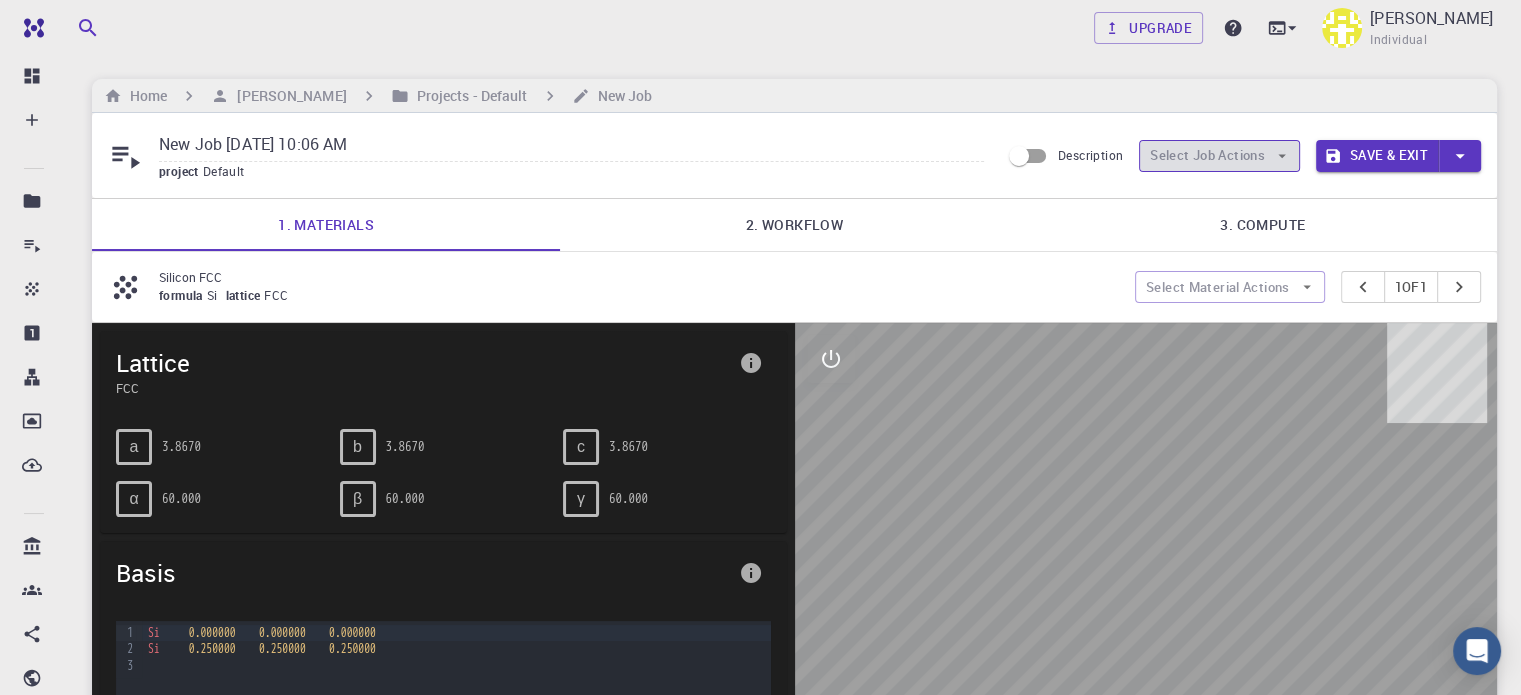 click on "Select Job Actions" at bounding box center [1219, 156] 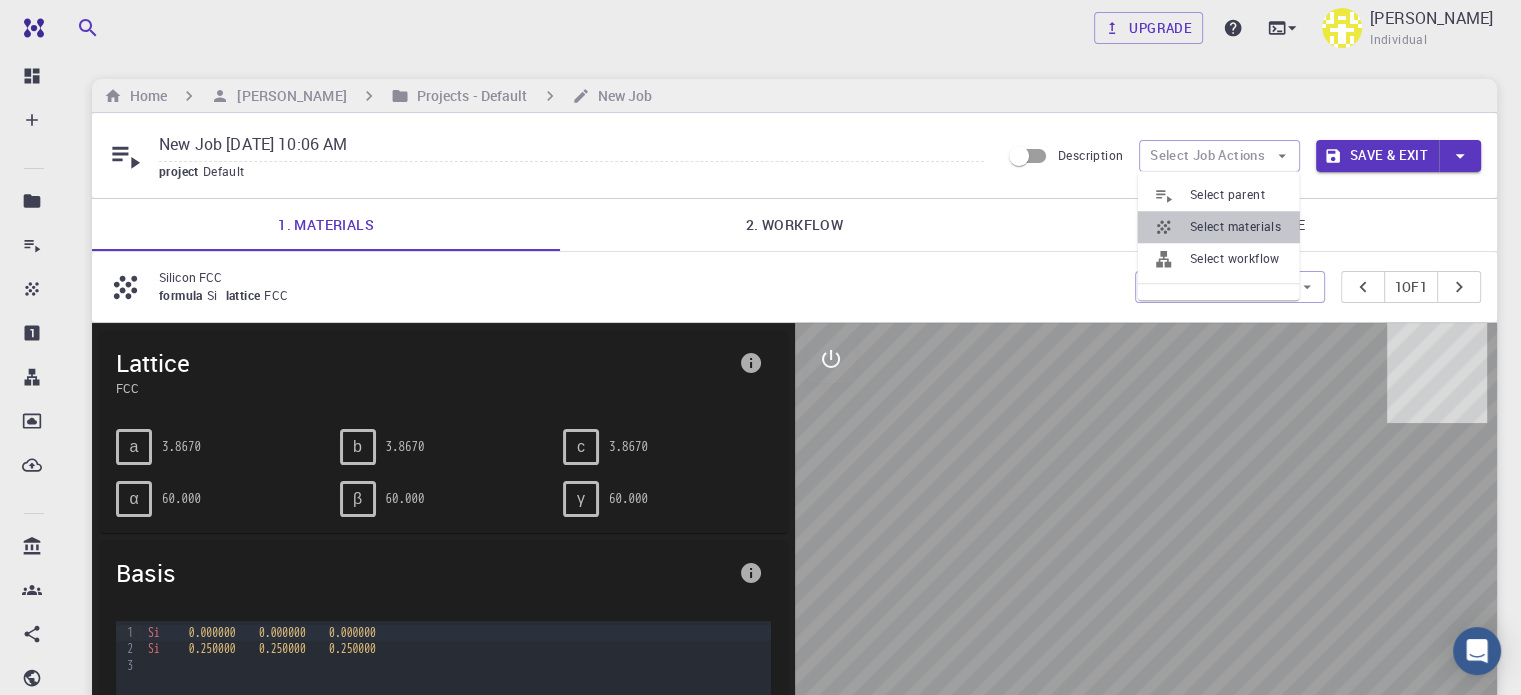 click on "Select materials" at bounding box center [1219, 227] 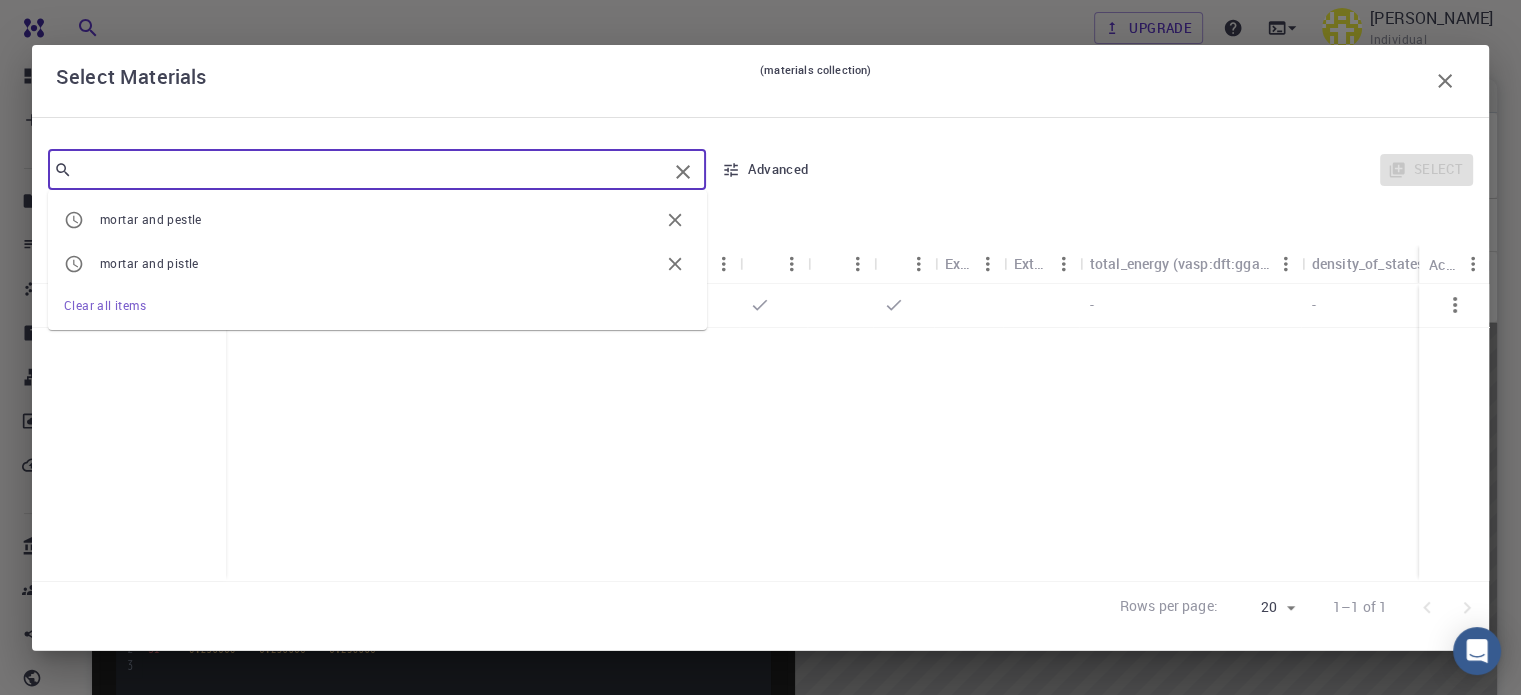 click at bounding box center (369, 170) 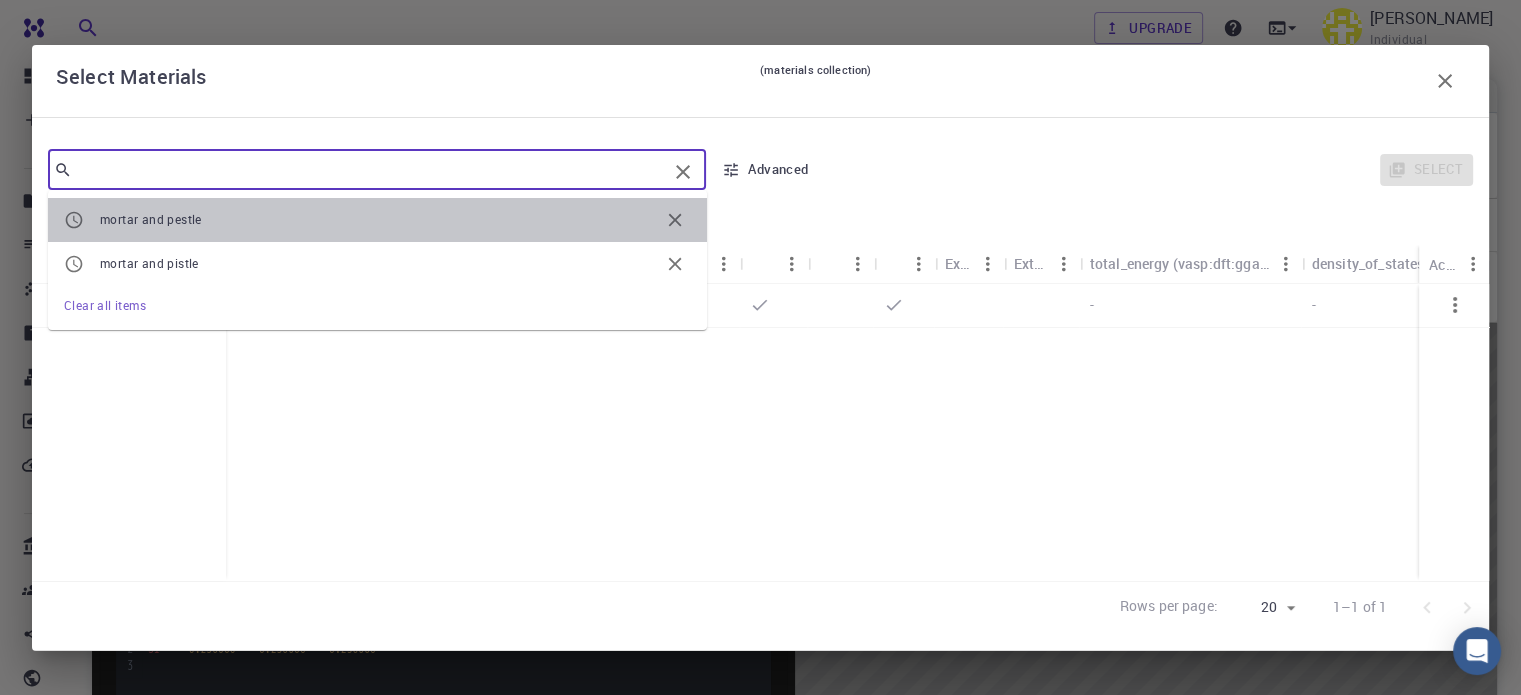 click on "mortar and pestle" at bounding box center (151, 219) 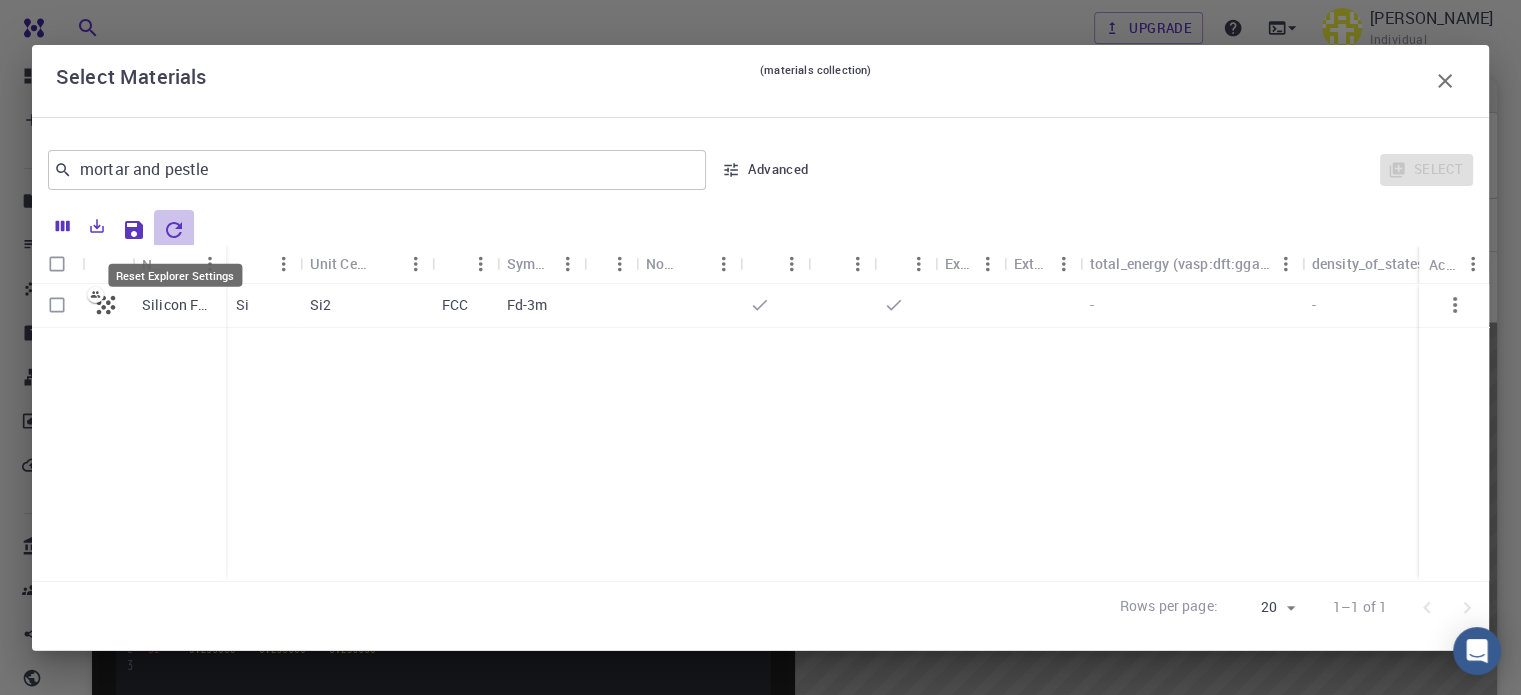 click at bounding box center (174, 230) 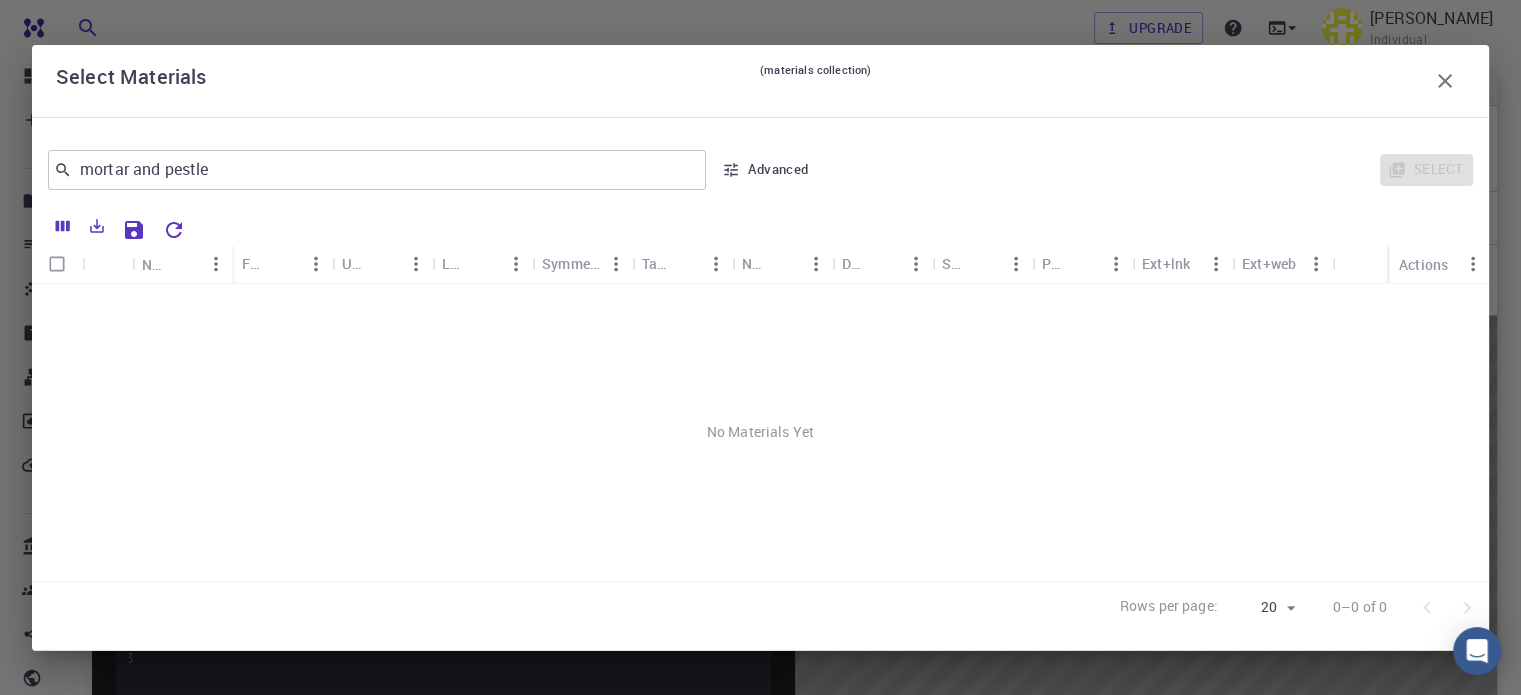 scroll, scrollTop: 0, scrollLeft: 0, axis: both 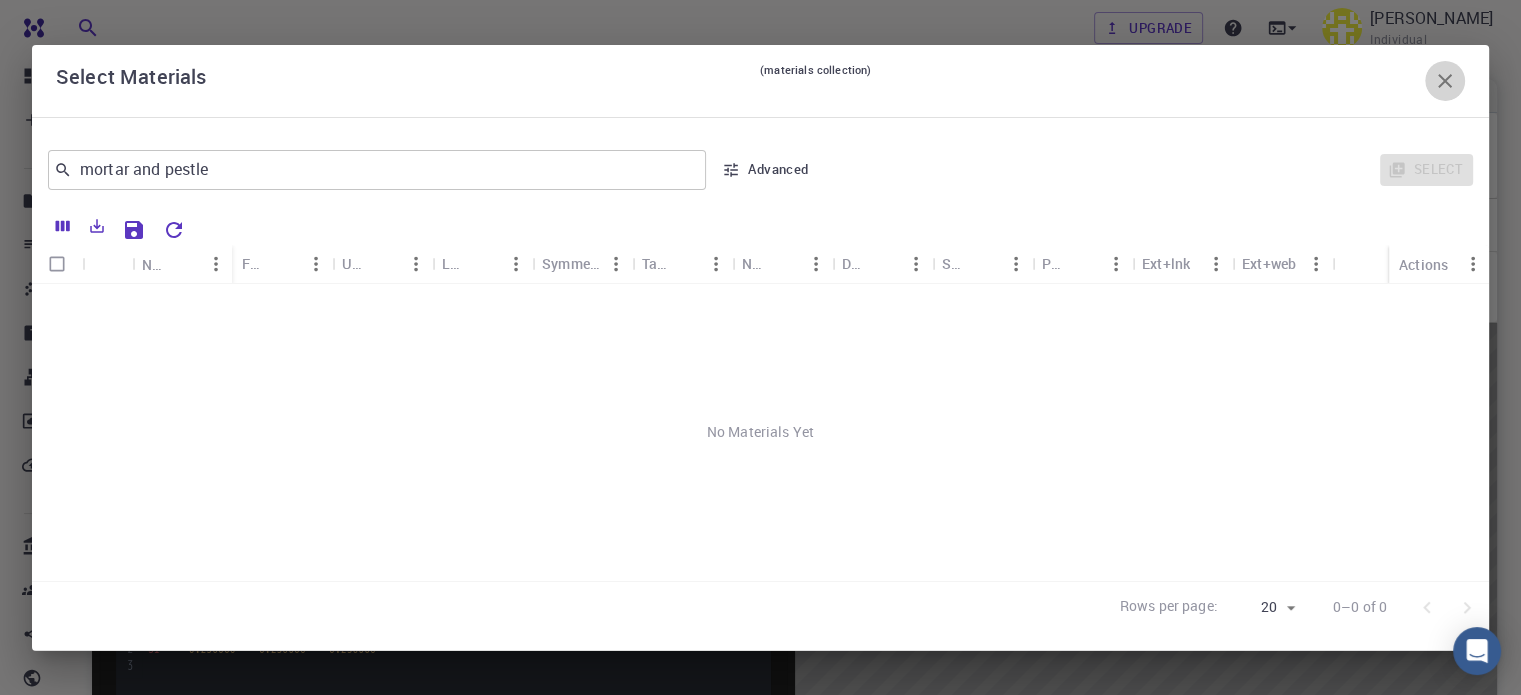 click 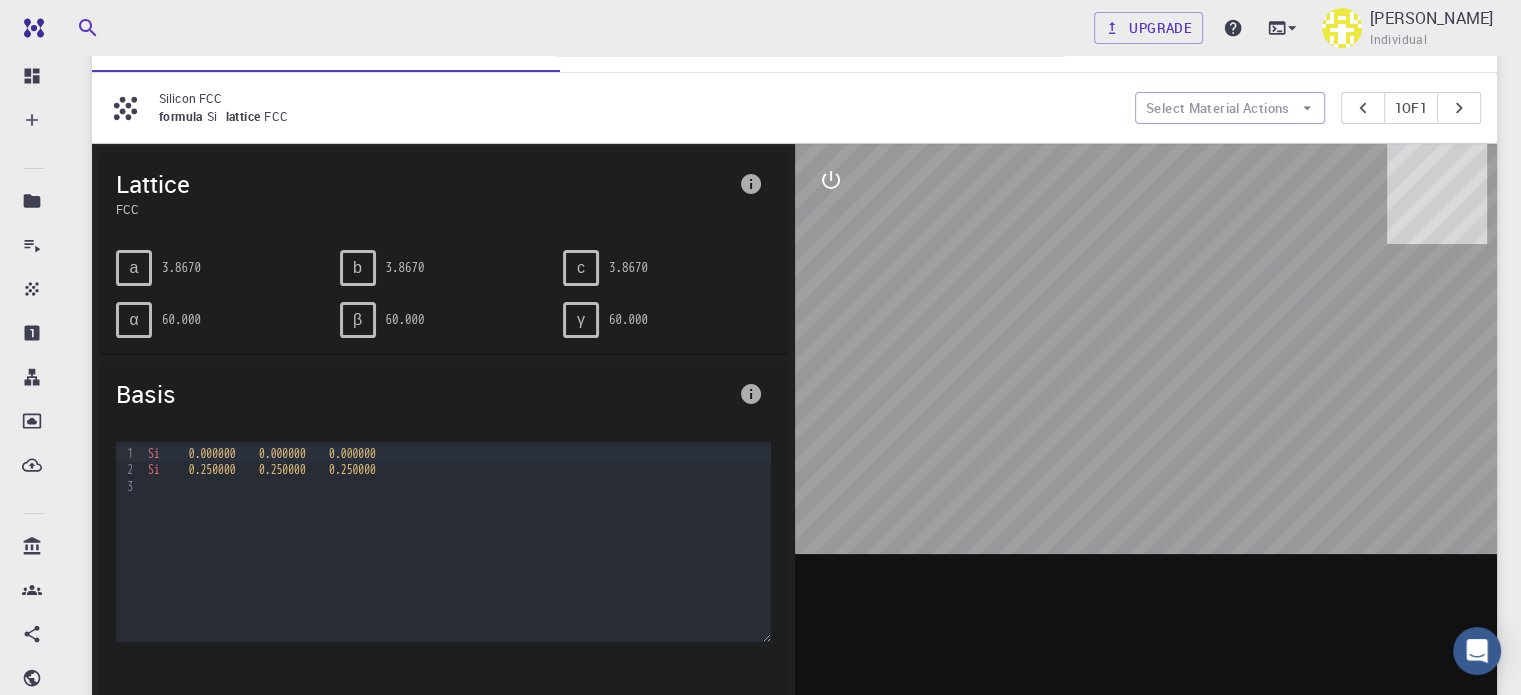 scroll, scrollTop: 0, scrollLeft: 0, axis: both 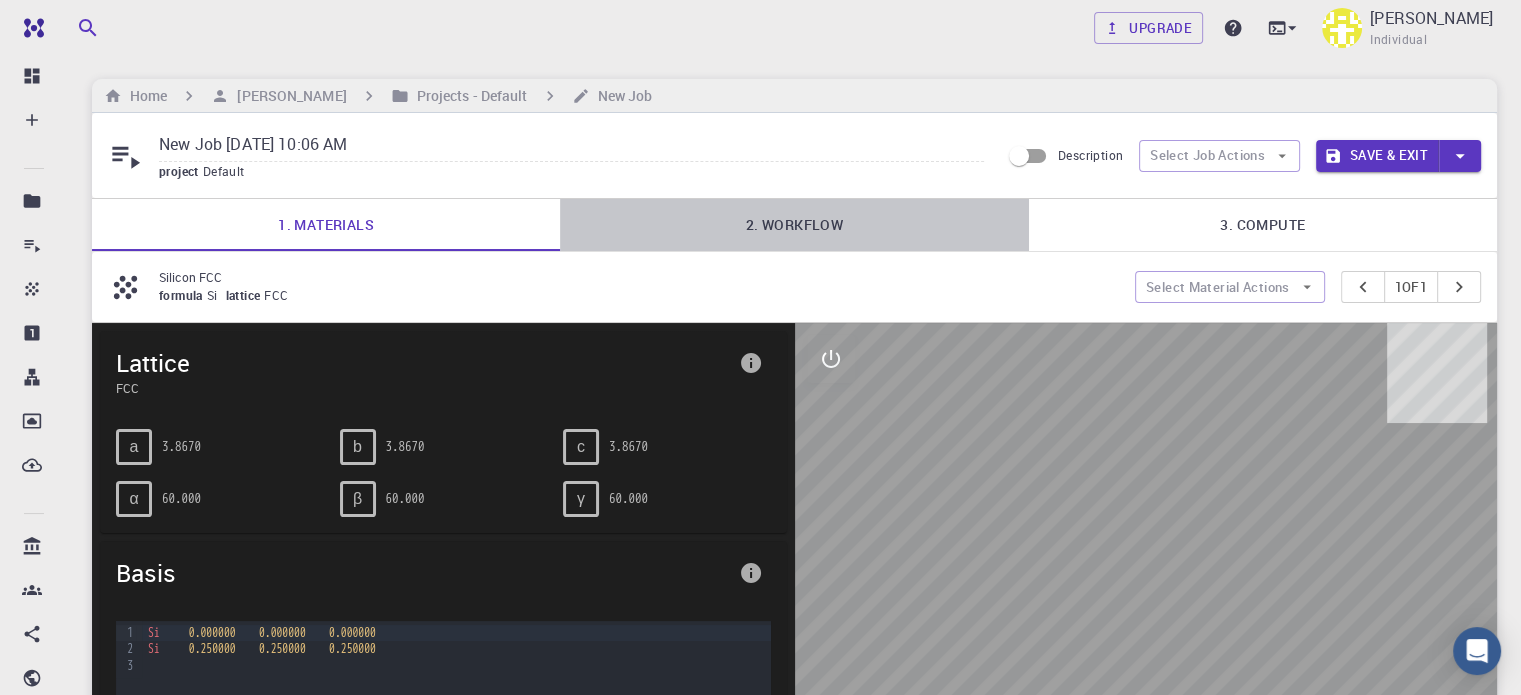 click on "2. Workflow" at bounding box center [794, 225] 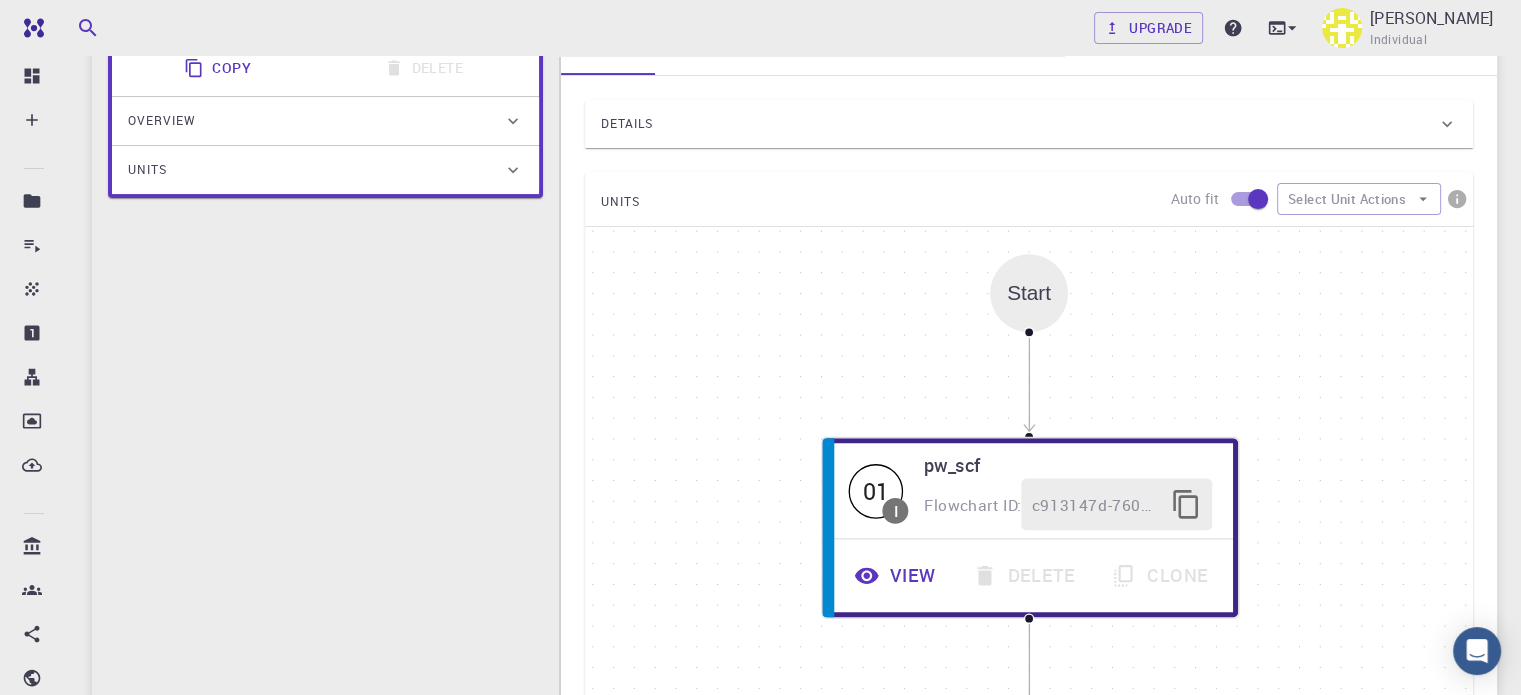 scroll, scrollTop: 352, scrollLeft: 0, axis: vertical 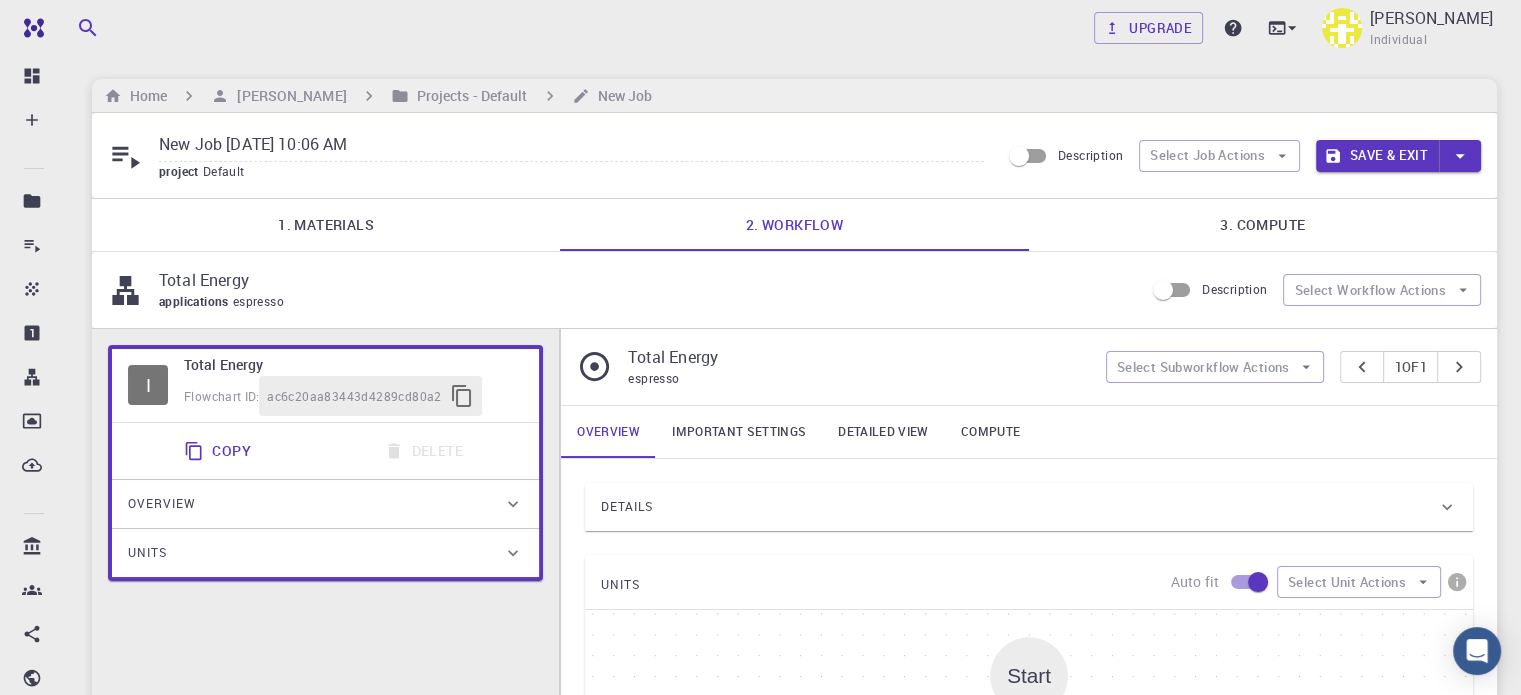 click on "Home Jhuvan Rhey C. Mondido Projects - Default New Job" at bounding box center (794, 96) 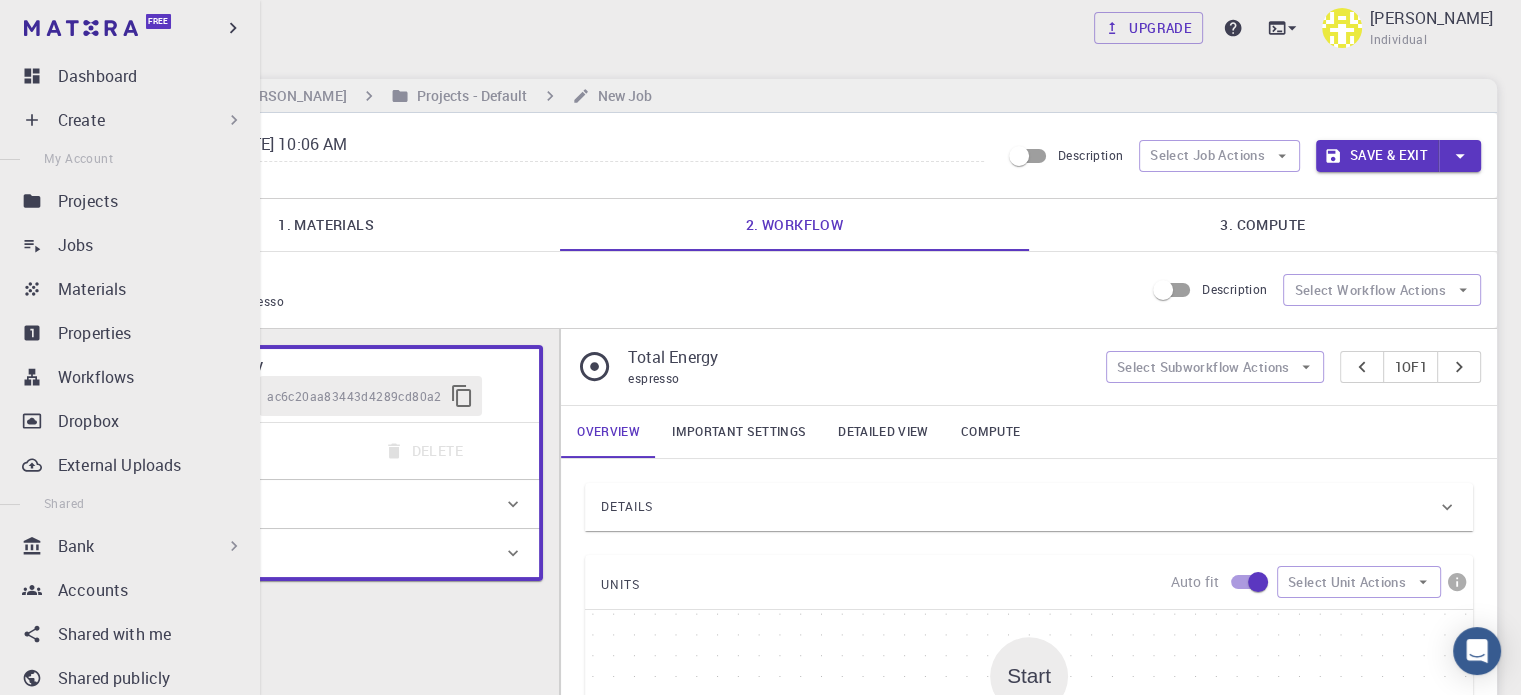 click 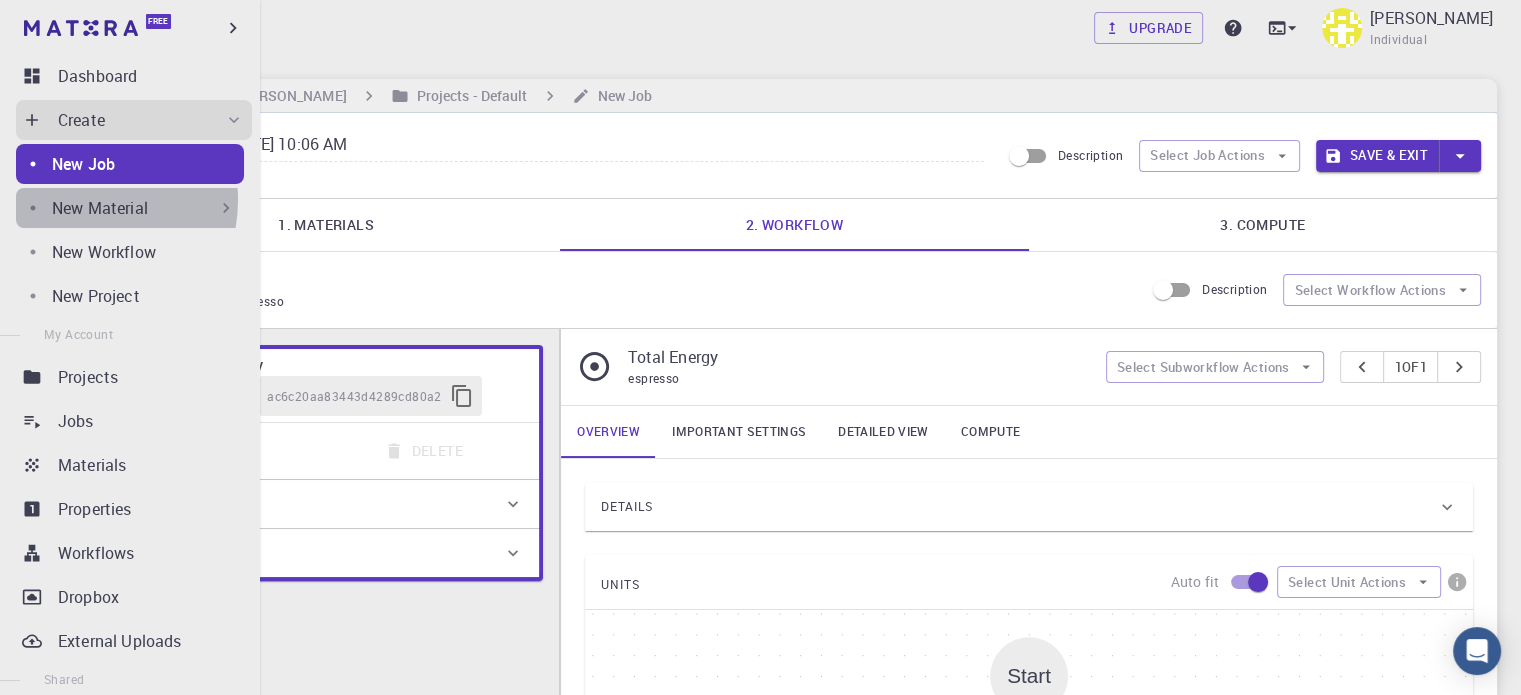 click on "New Material" at bounding box center [100, 208] 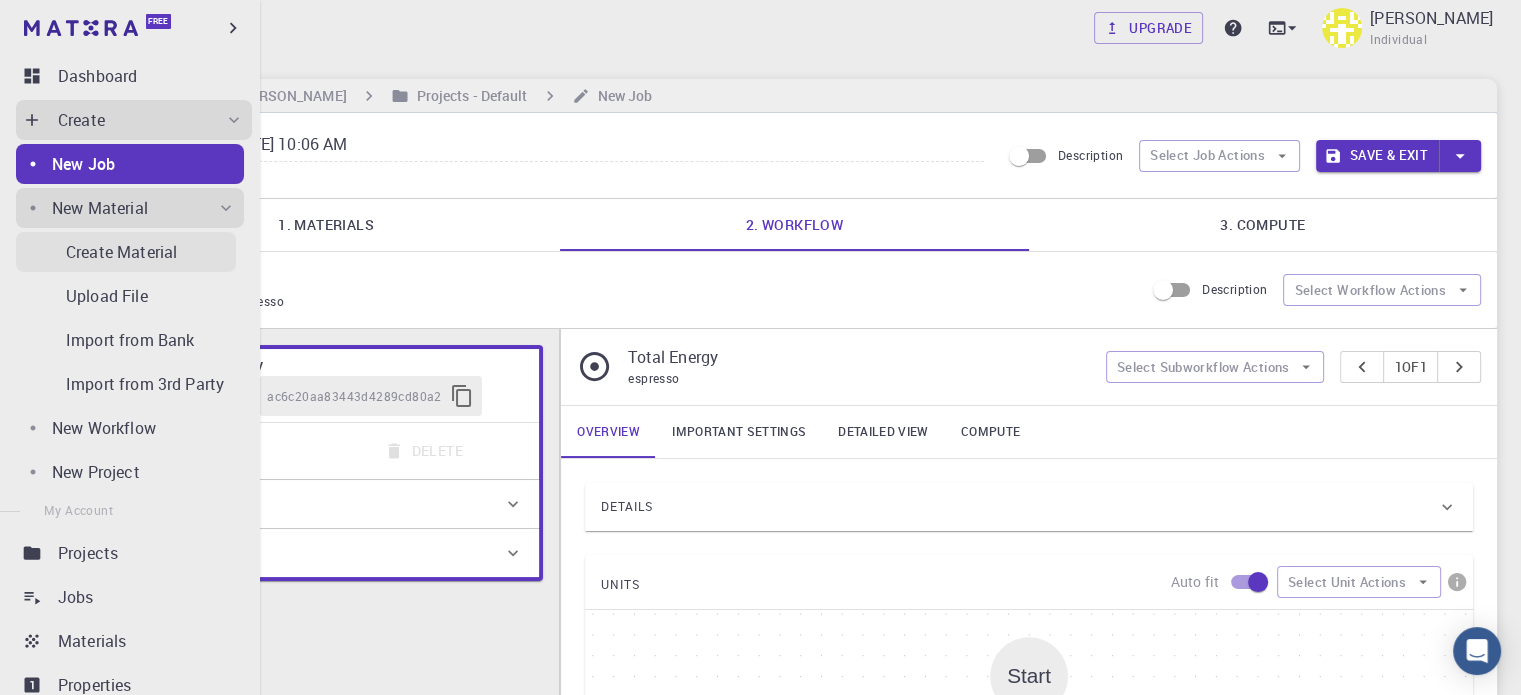 click on "Create Material" at bounding box center (121, 252) 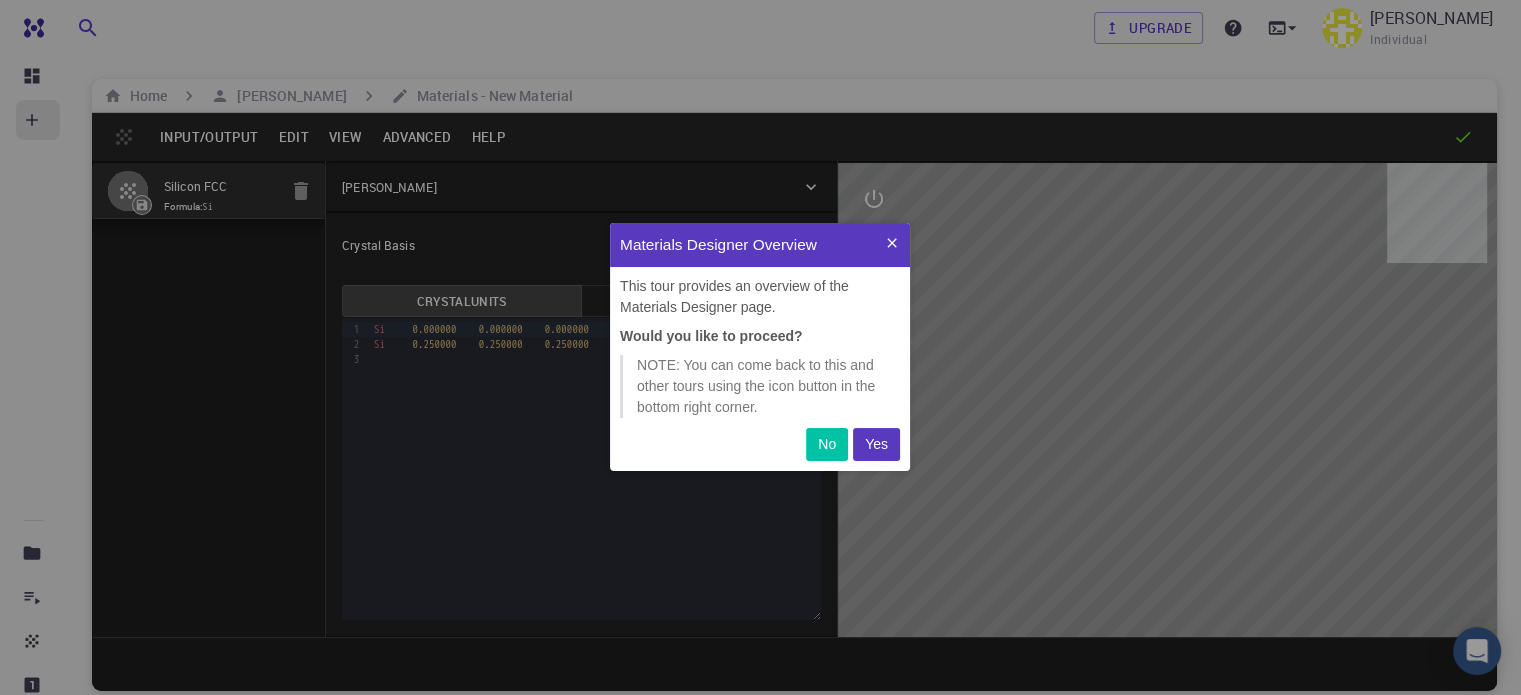 scroll, scrollTop: 0, scrollLeft: 0, axis: both 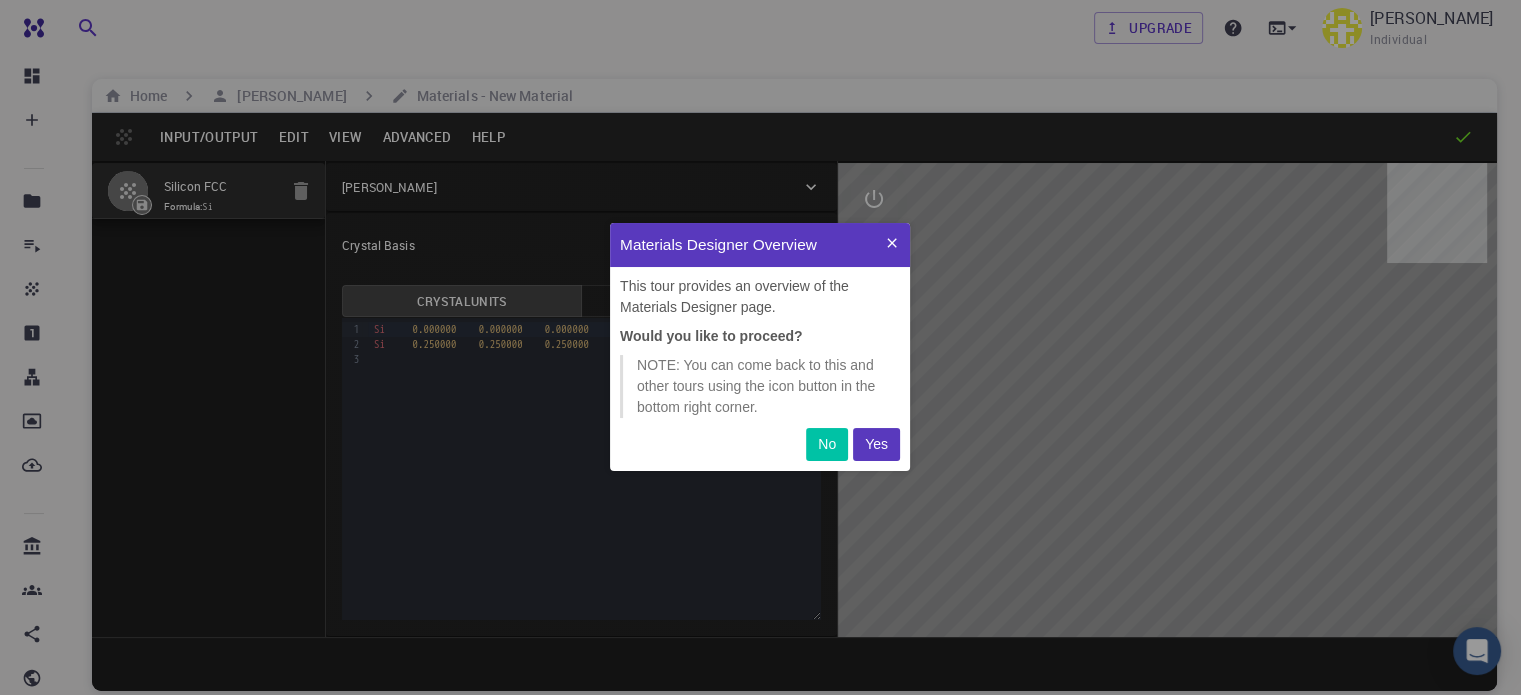 click on "Yes" at bounding box center [876, 444] 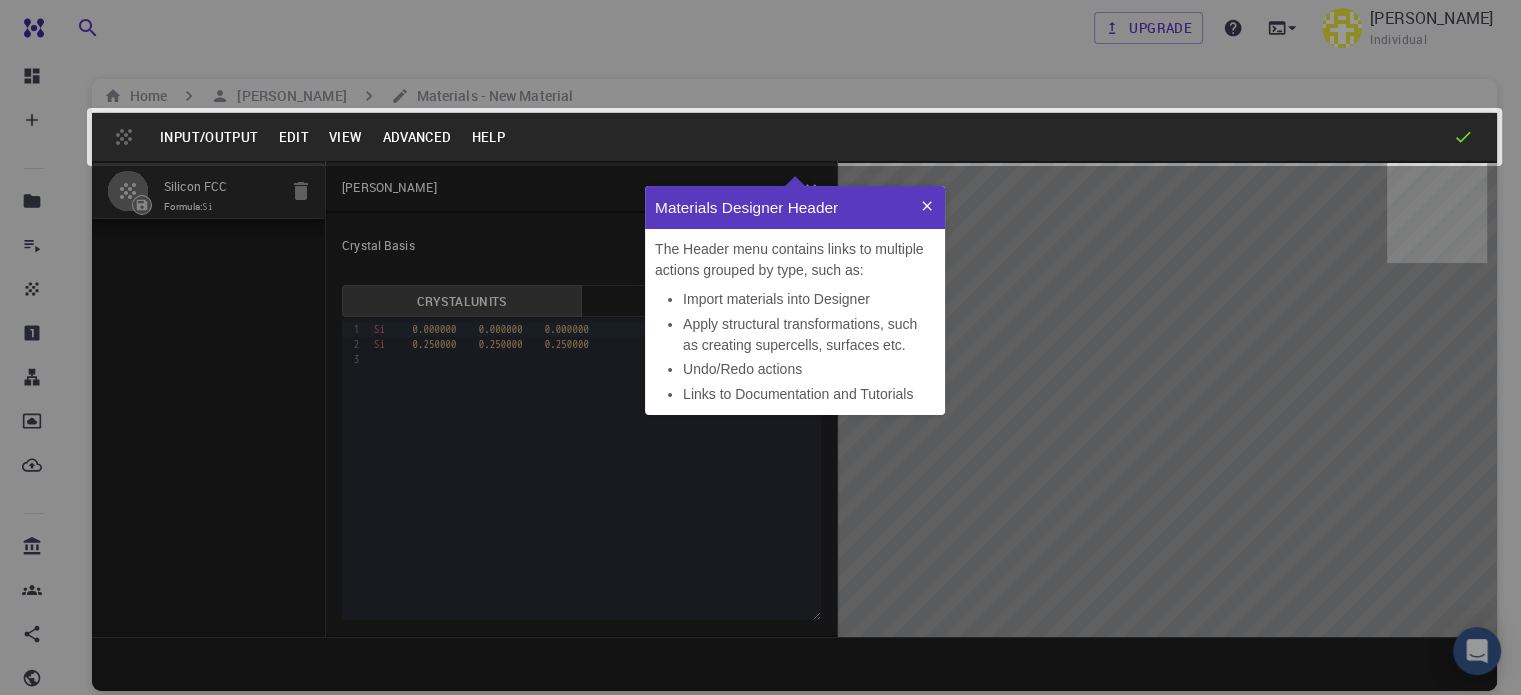 scroll, scrollTop: 0, scrollLeft: 0, axis: both 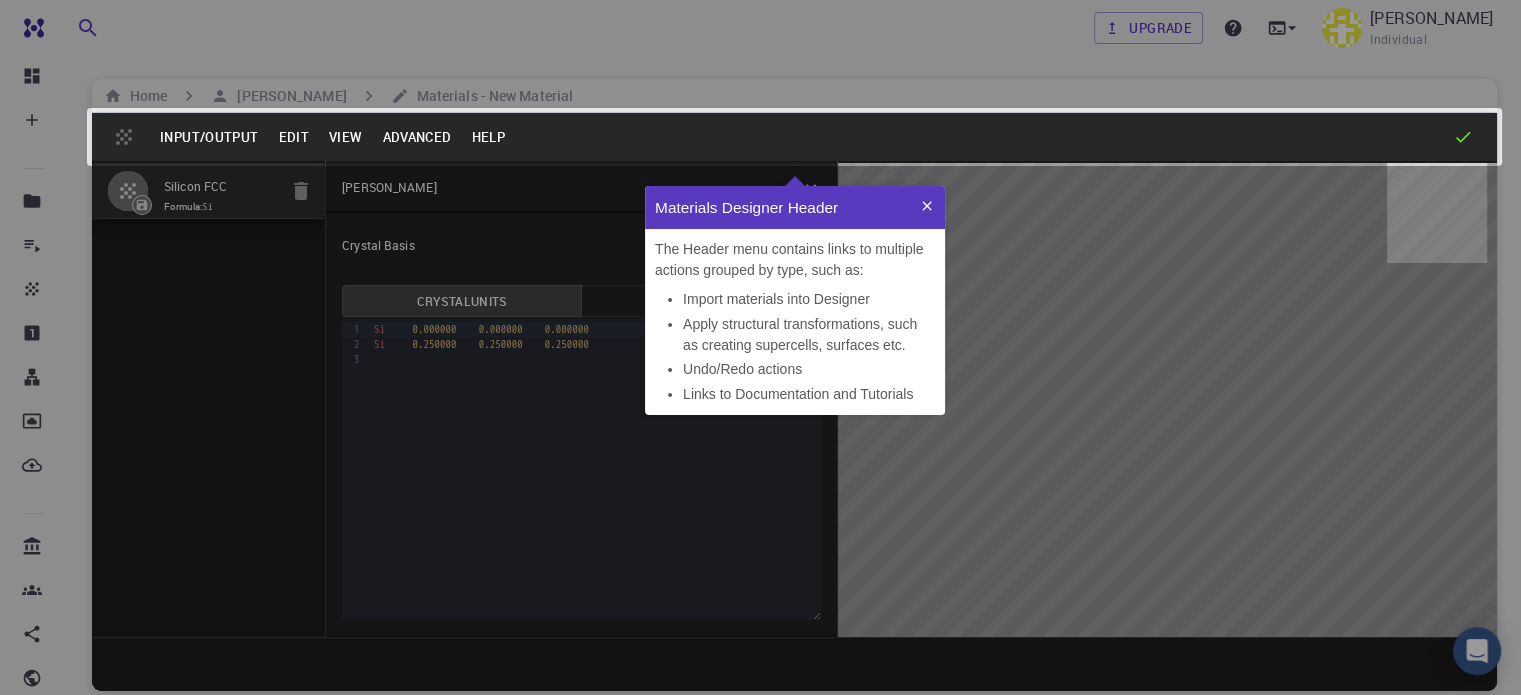 click at bounding box center (927, 207) 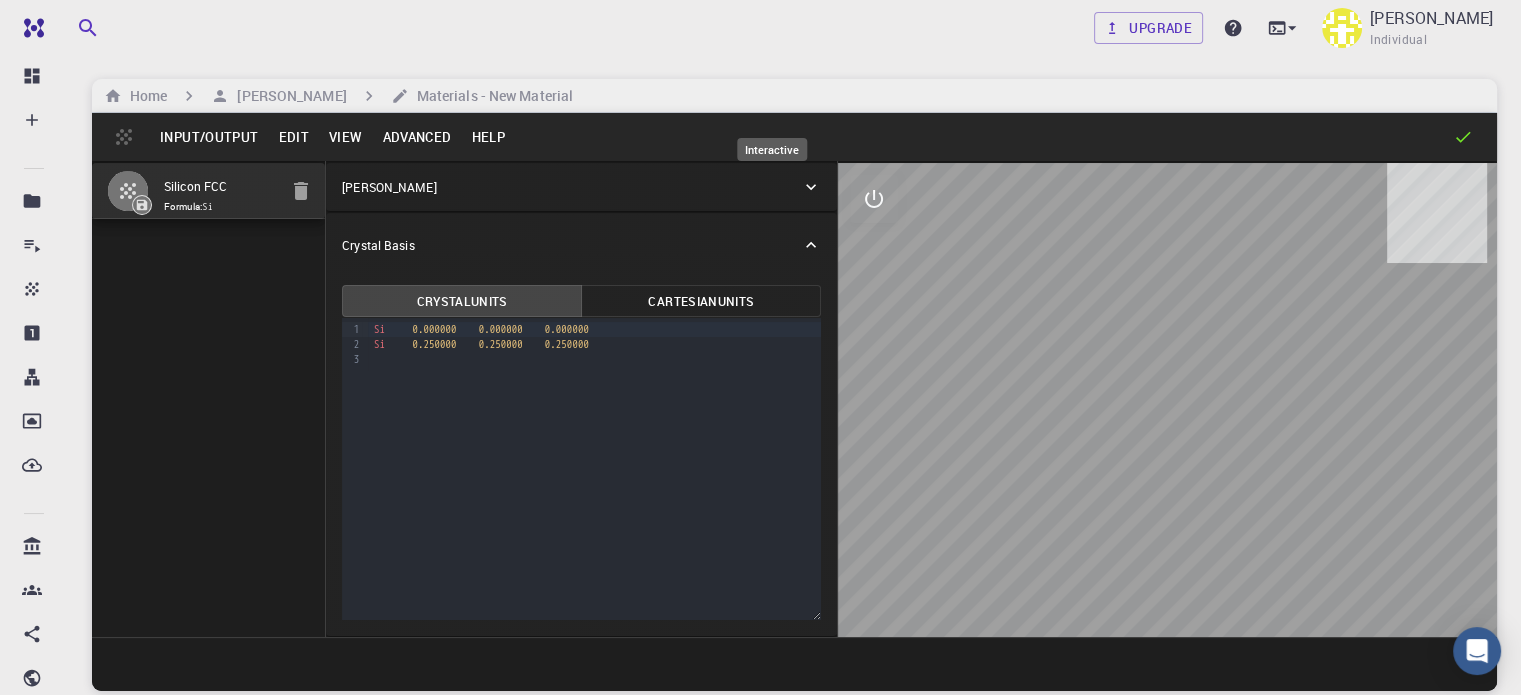 click 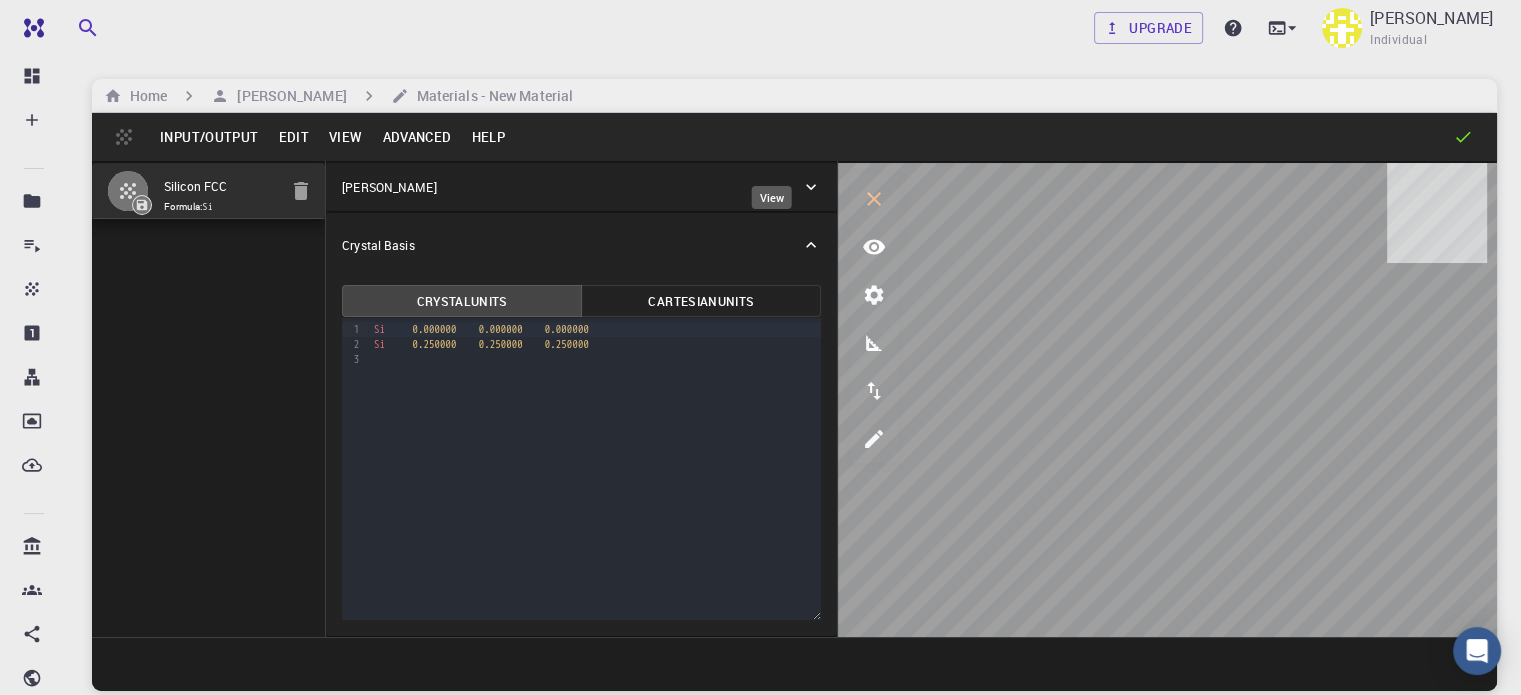 click 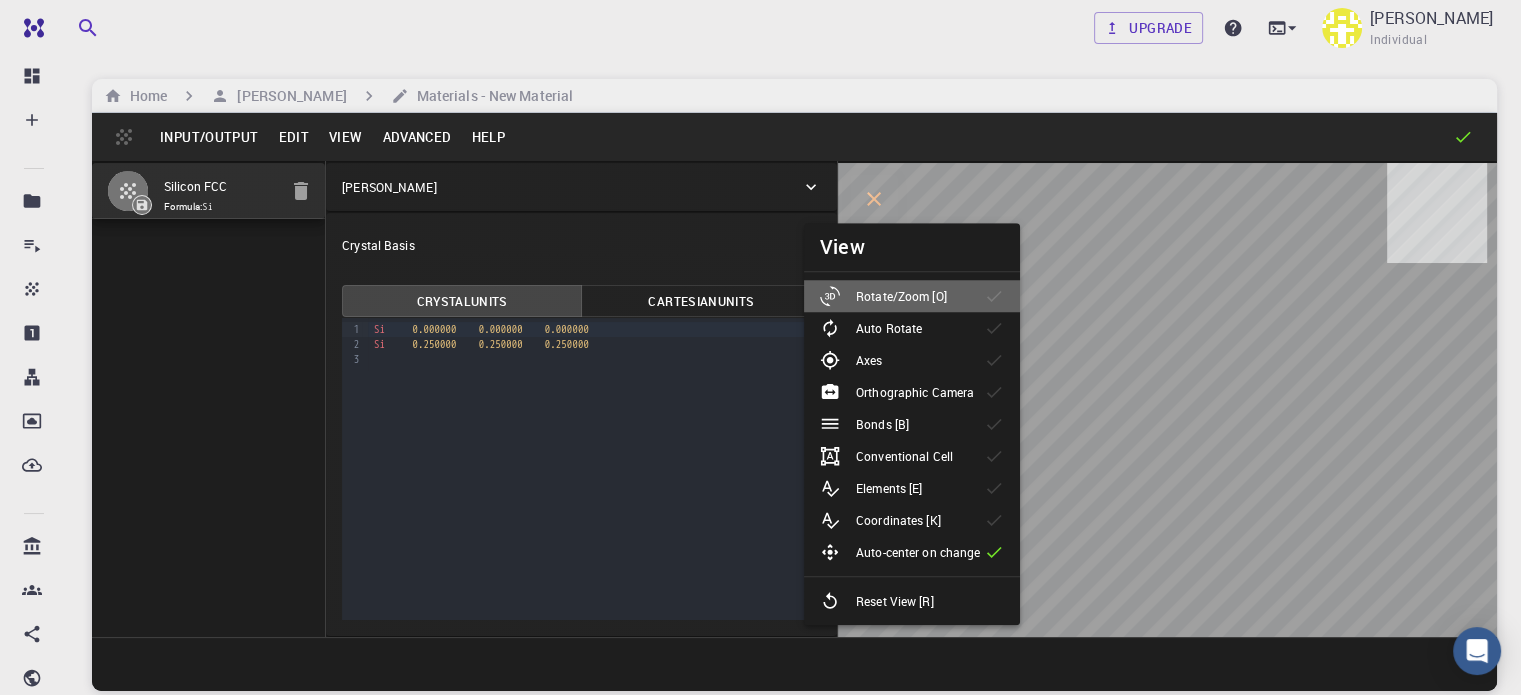 click on "Rotate/Zoom [O]" at bounding box center (901, 296) 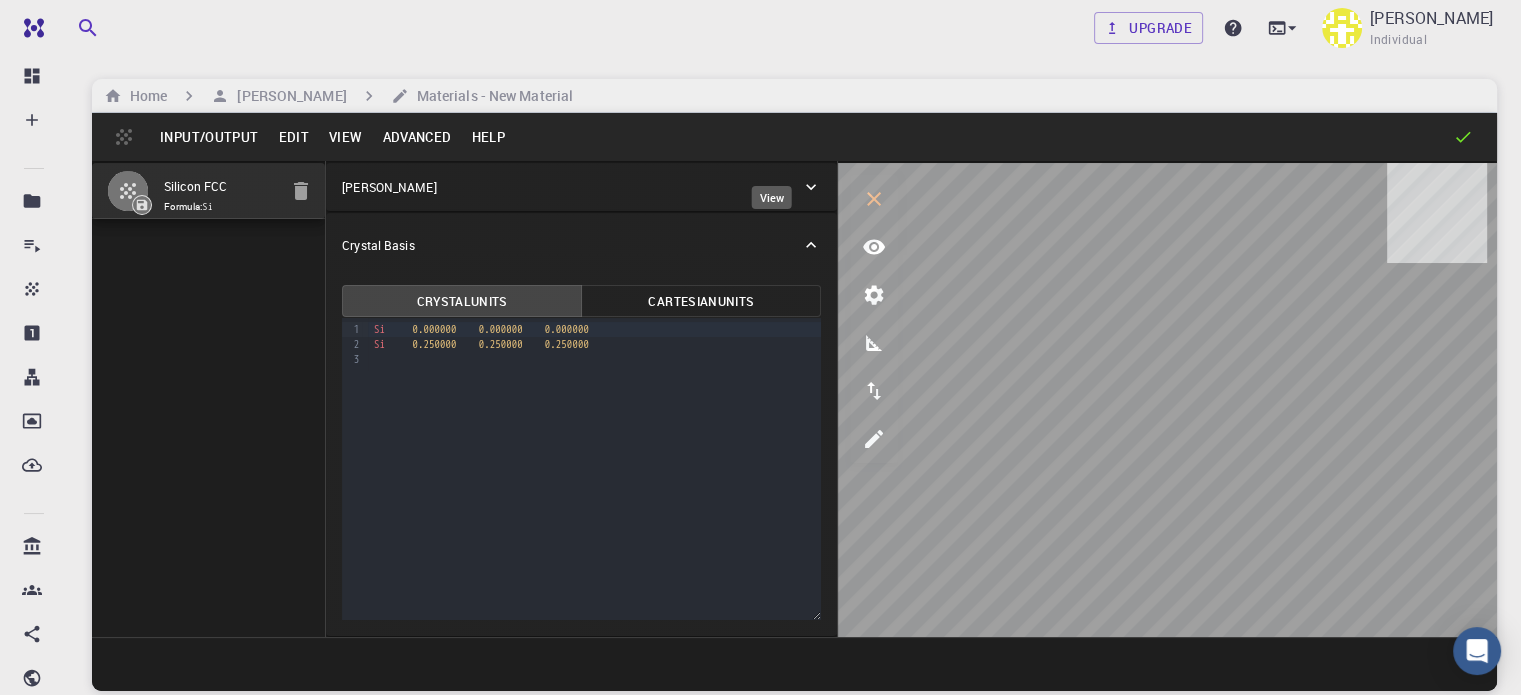 click 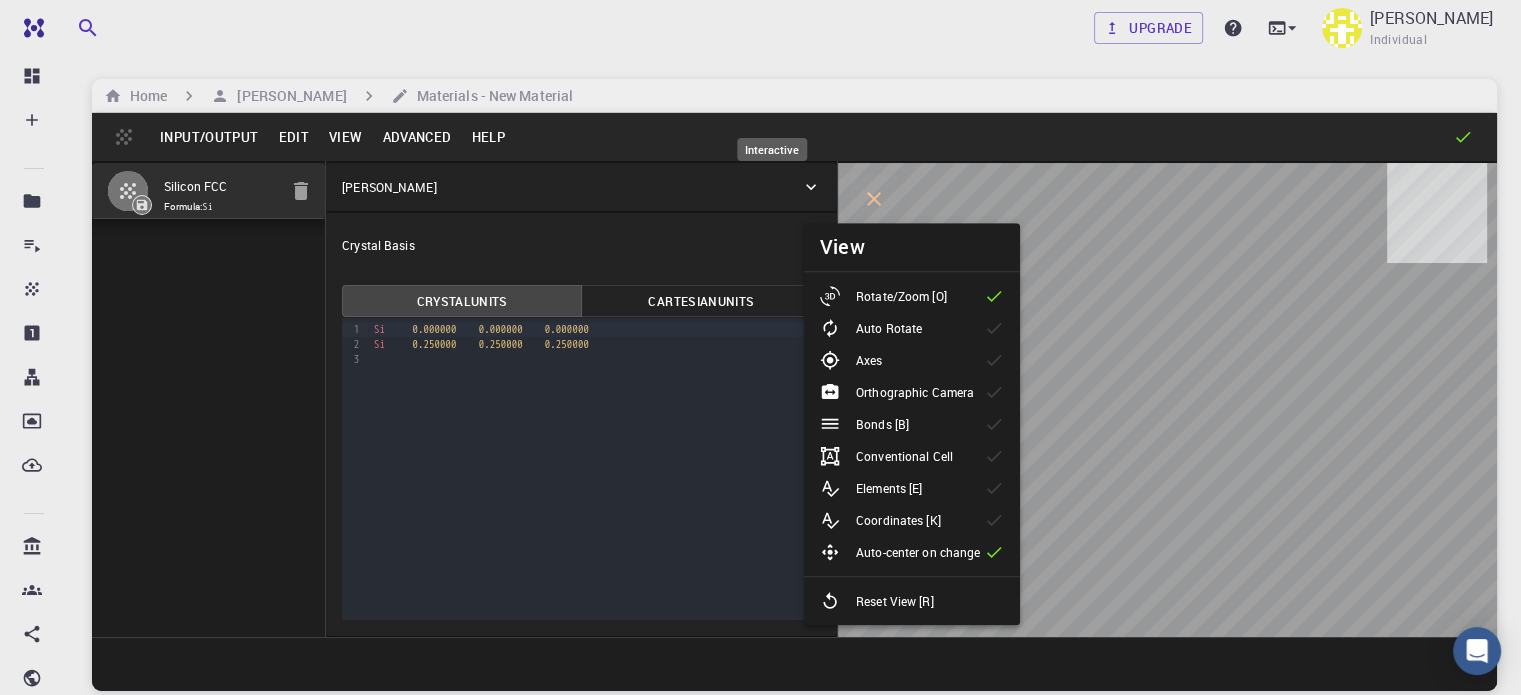 click 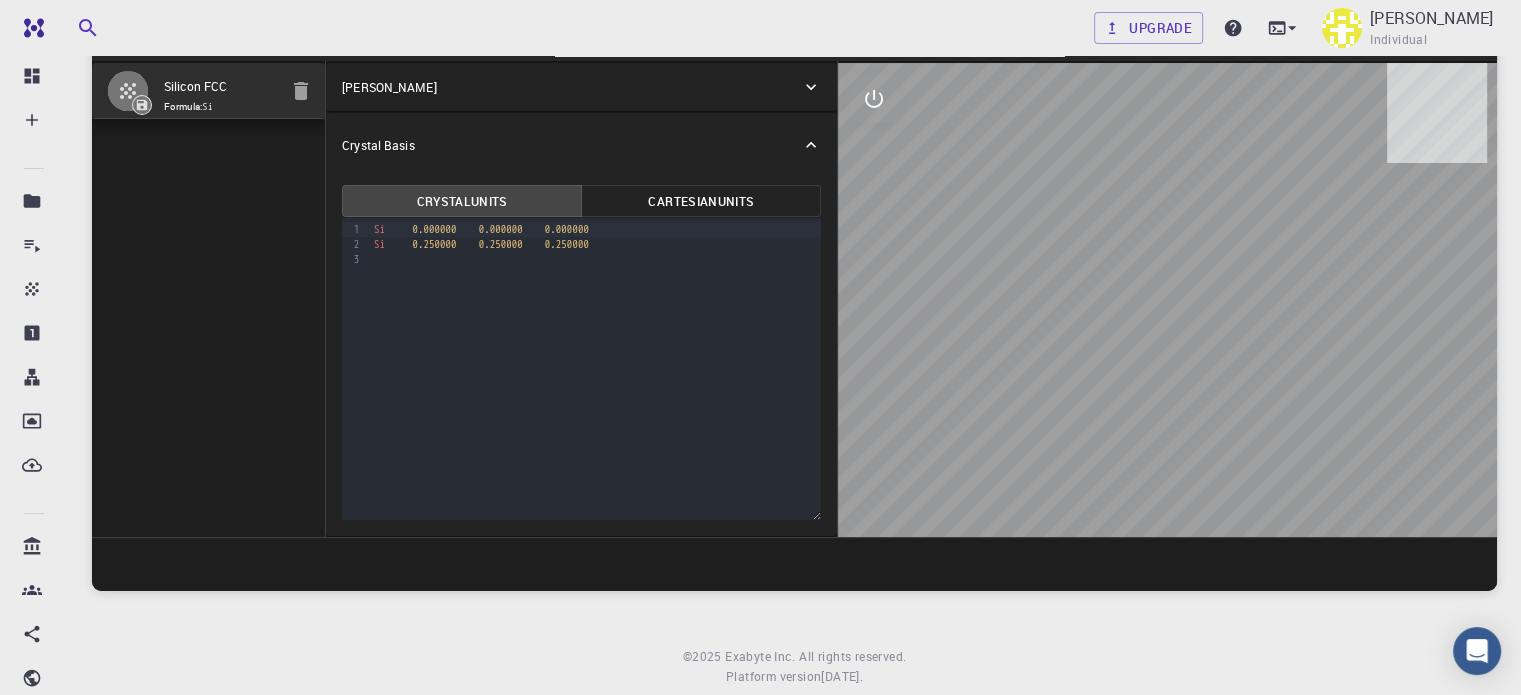 scroll, scrollTop: 0, scrollLeft: 0, axis: both 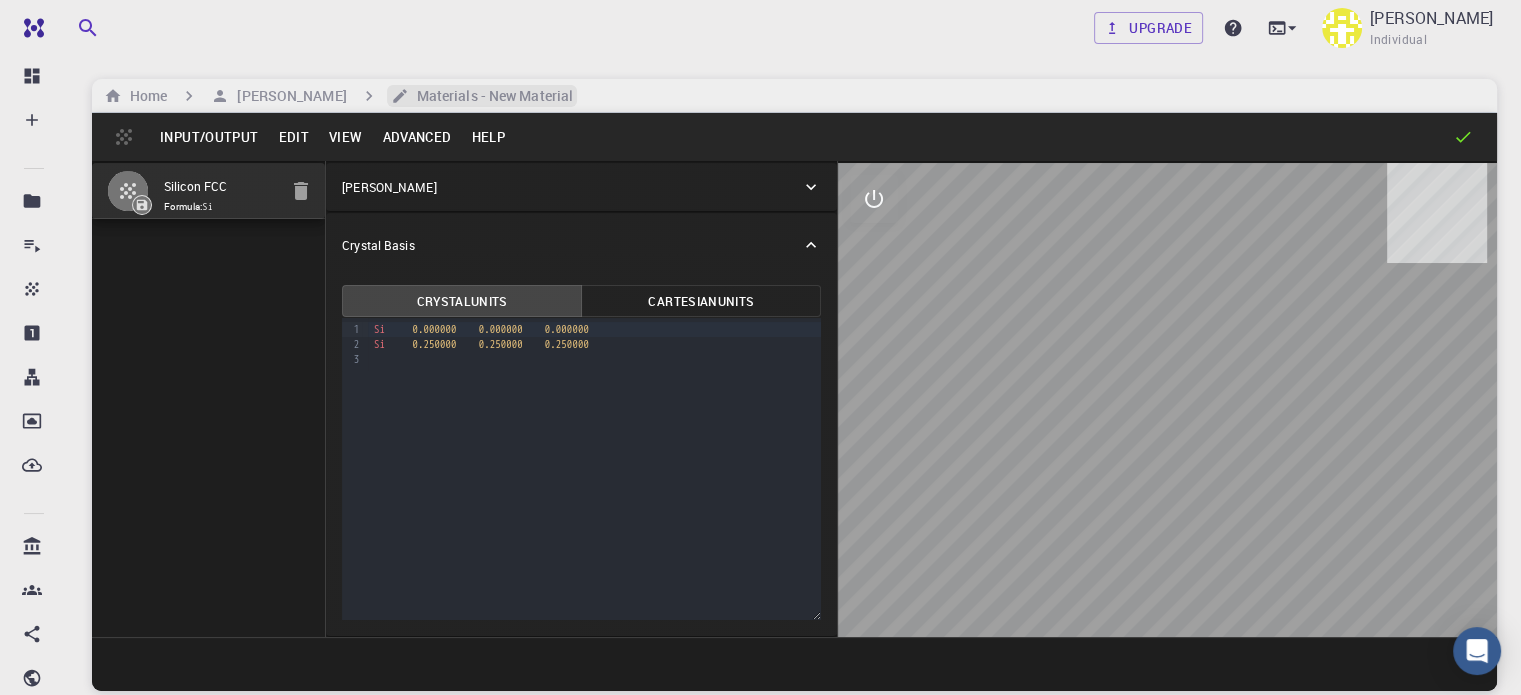 click on "Materials - New Material" at bounding box center [491, 96] 